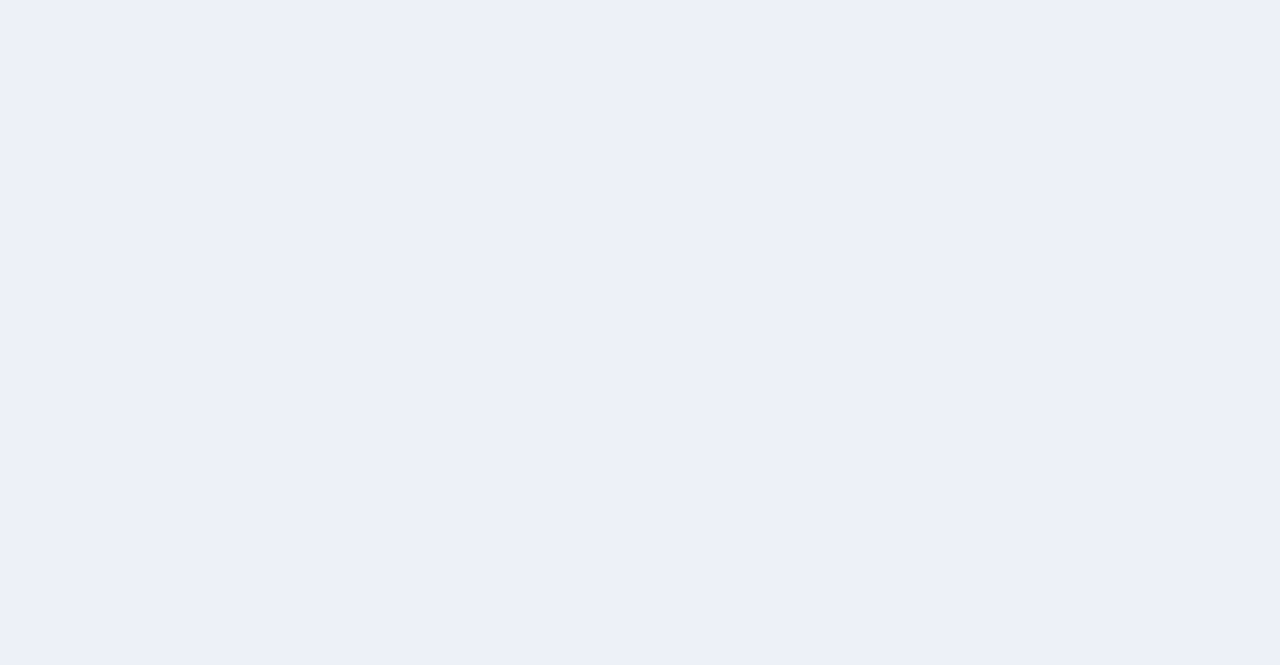 scroll, scrollTop: 0, scrollLeft: 0, axis: both 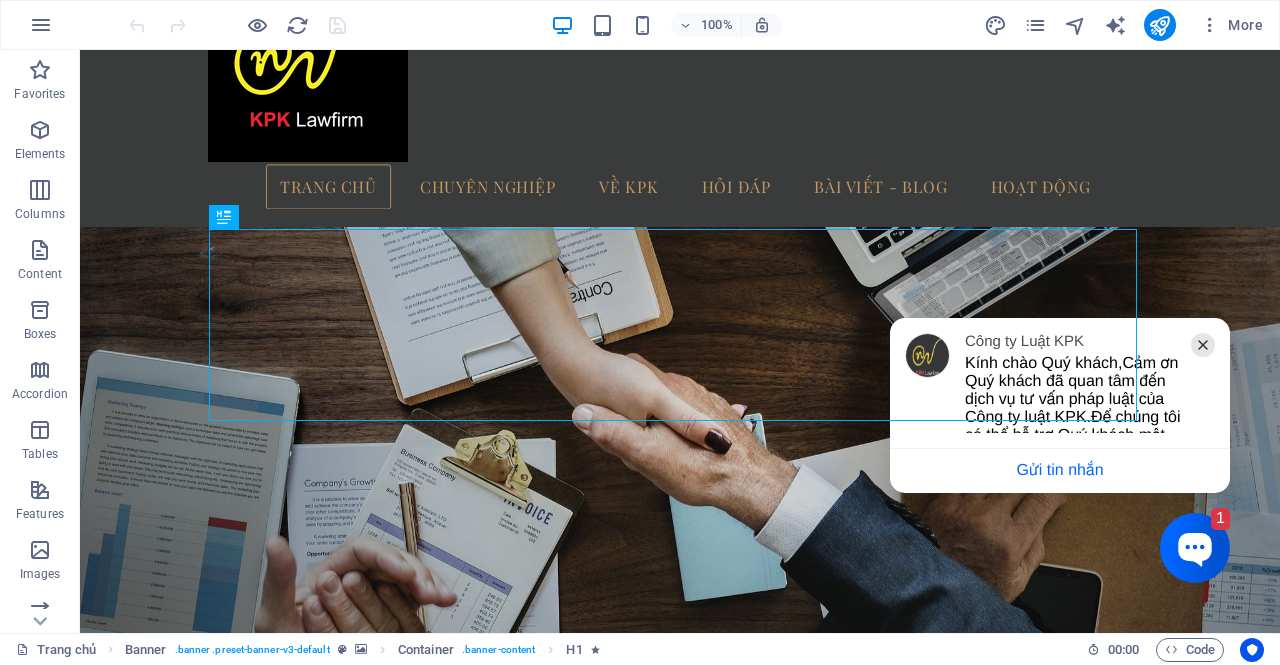 click at bounding box center [1203, 345] 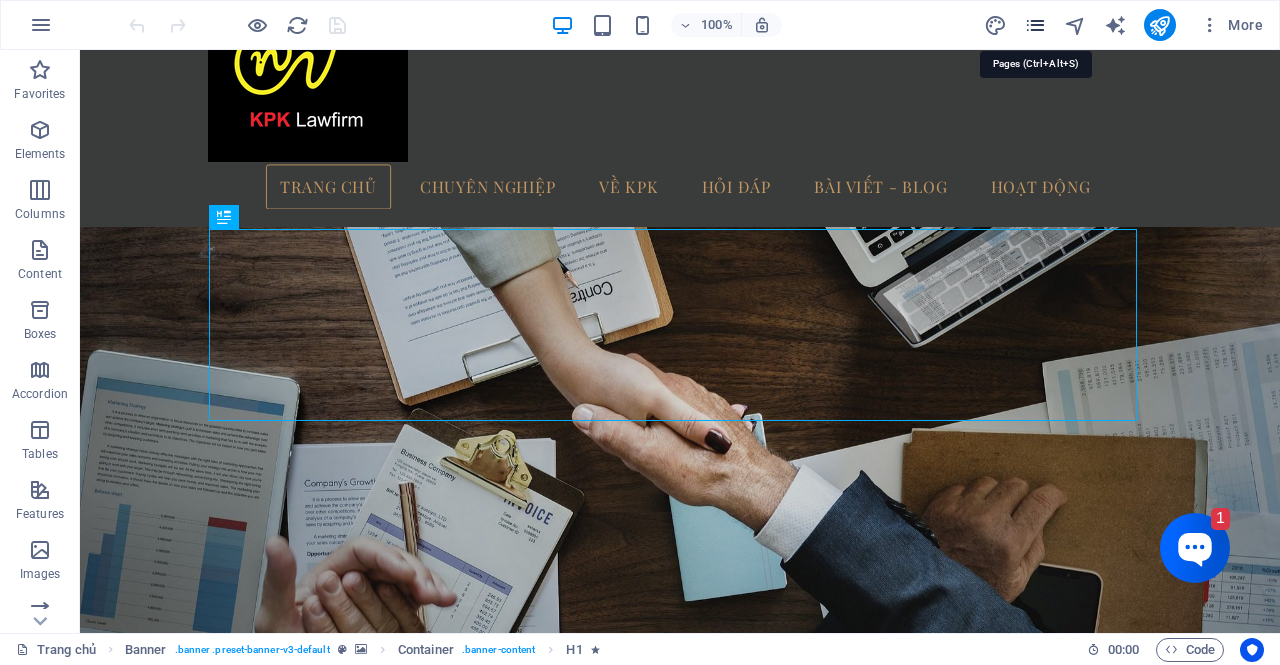 click at bounding box center (1035, 25) 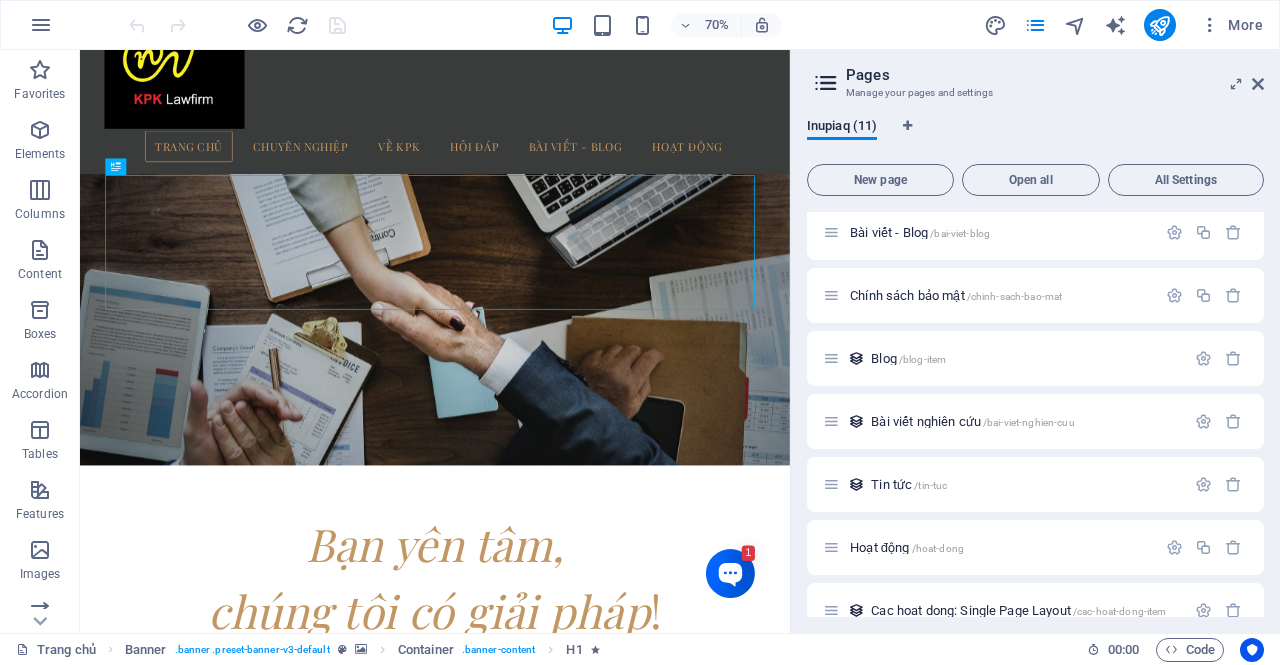 scroll, scrollTop: 260, scrollLeft: 0, axis: vertical 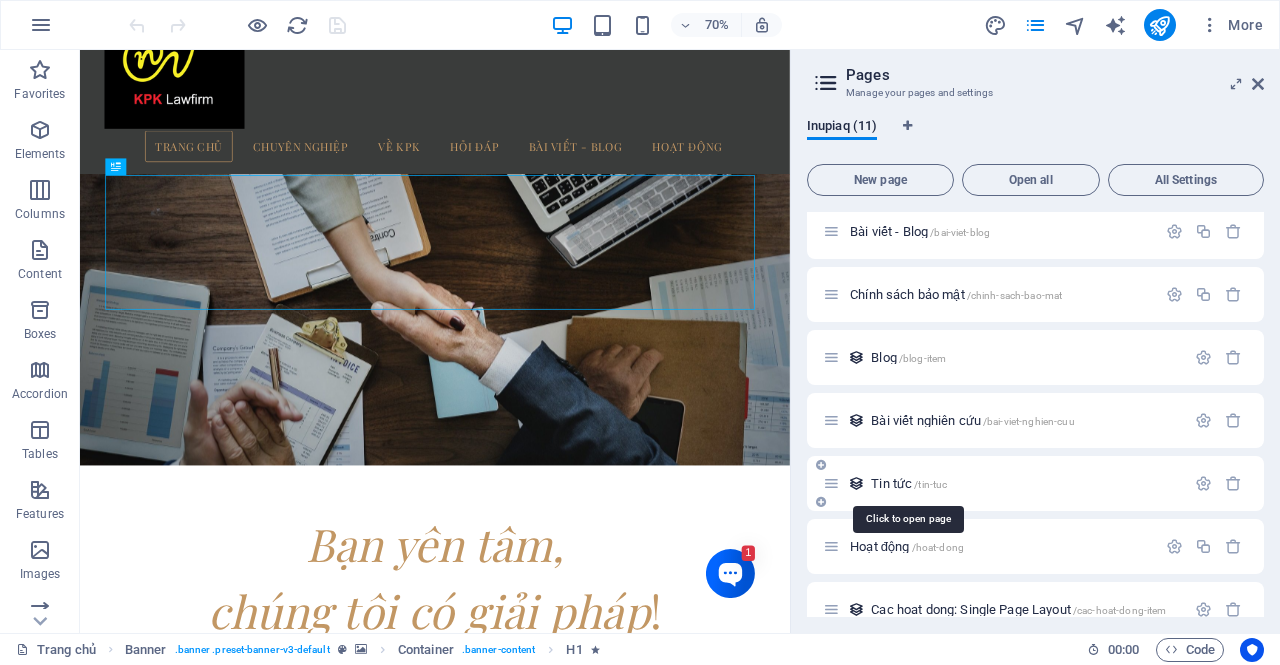click on "Tin tức /tin-tuc" at bounding box center [909, 483] 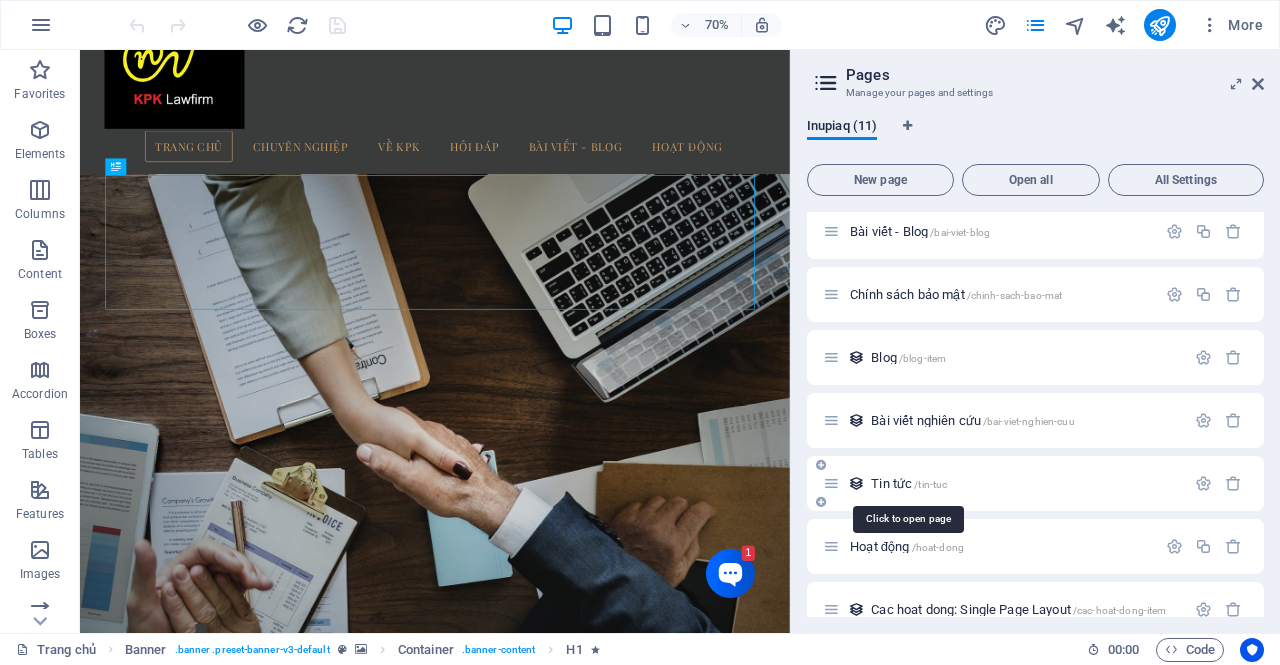 scroll, scrollTop: 237, scrollLeft: 0, axis: vertical 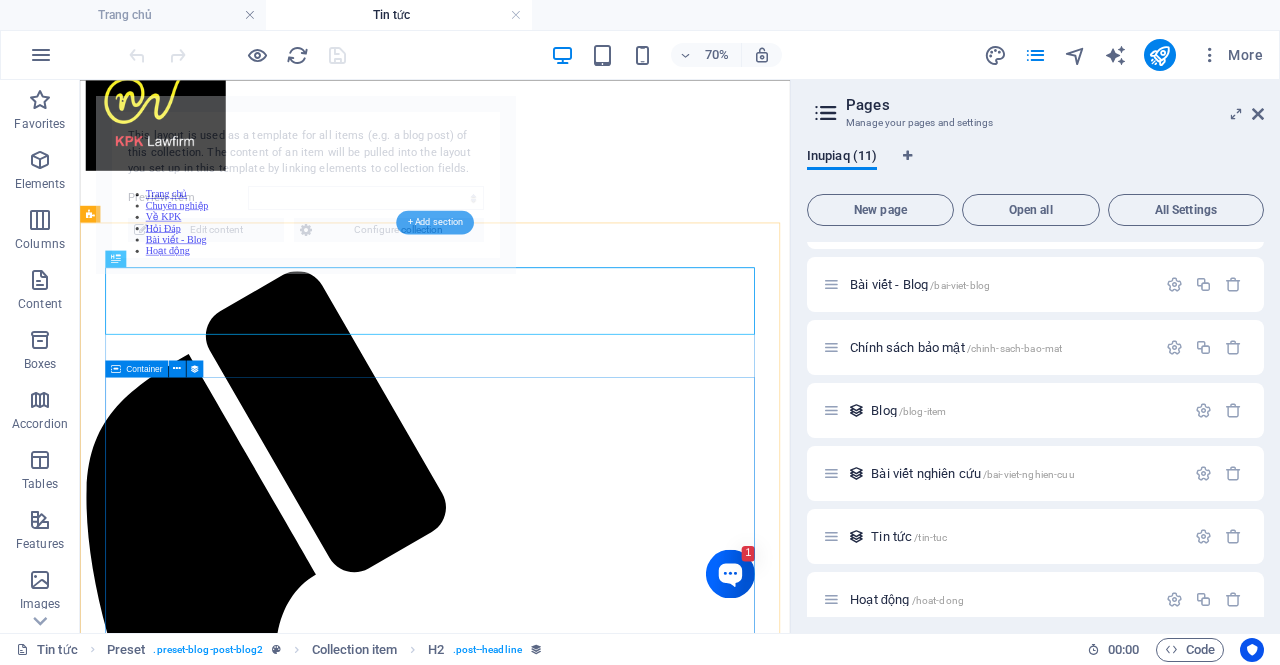 select on "688b48e86648a16c220e0a7c" 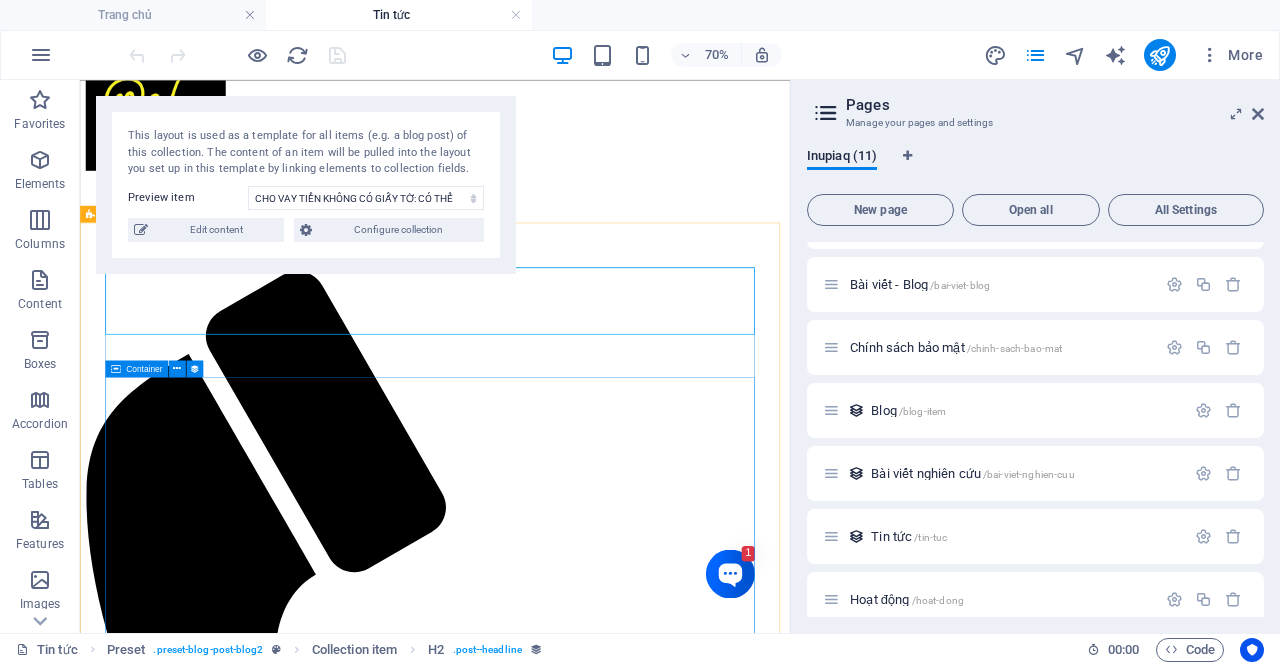 scroll, scrollTop: 0, scrollLeft: 0, axis: both 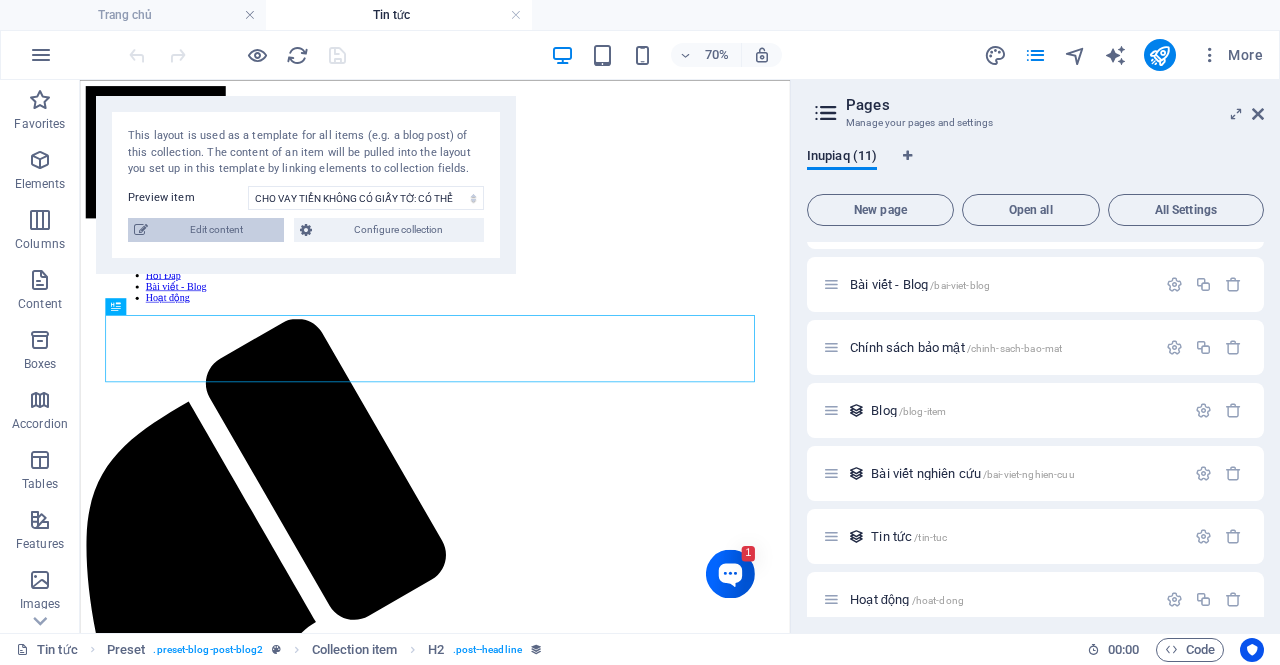 click on "Edit content" at bounding box center [216, 230] 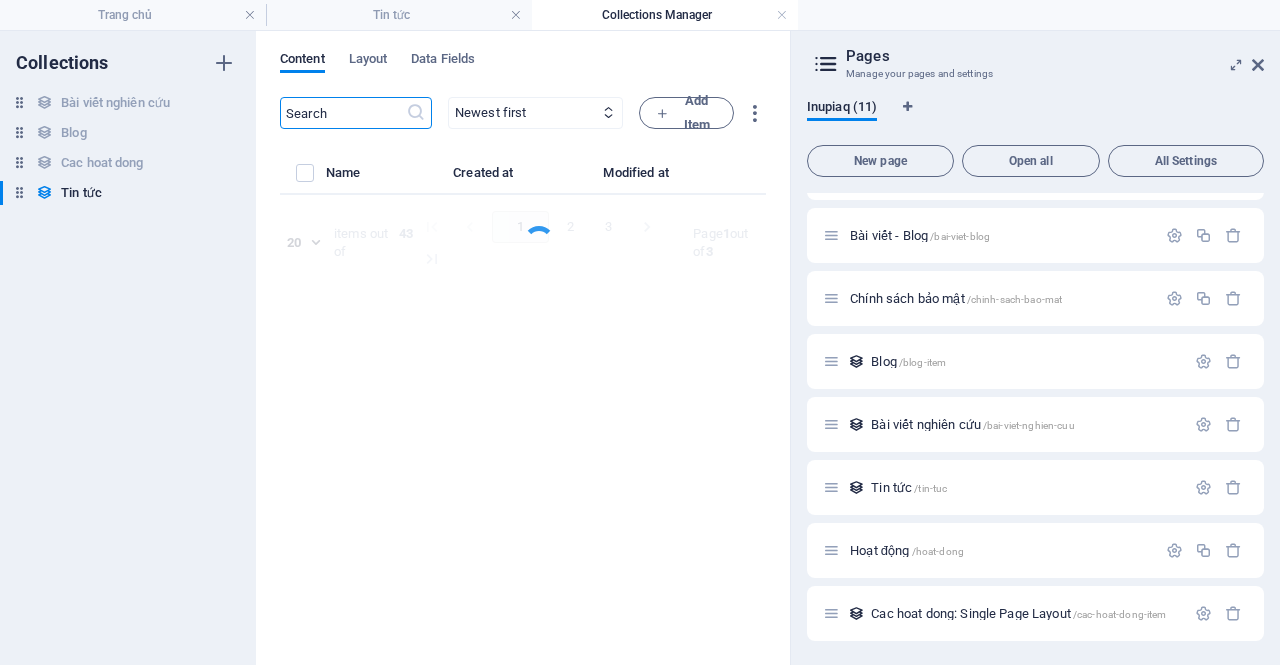 select on "Bài viết nghiên cứu" 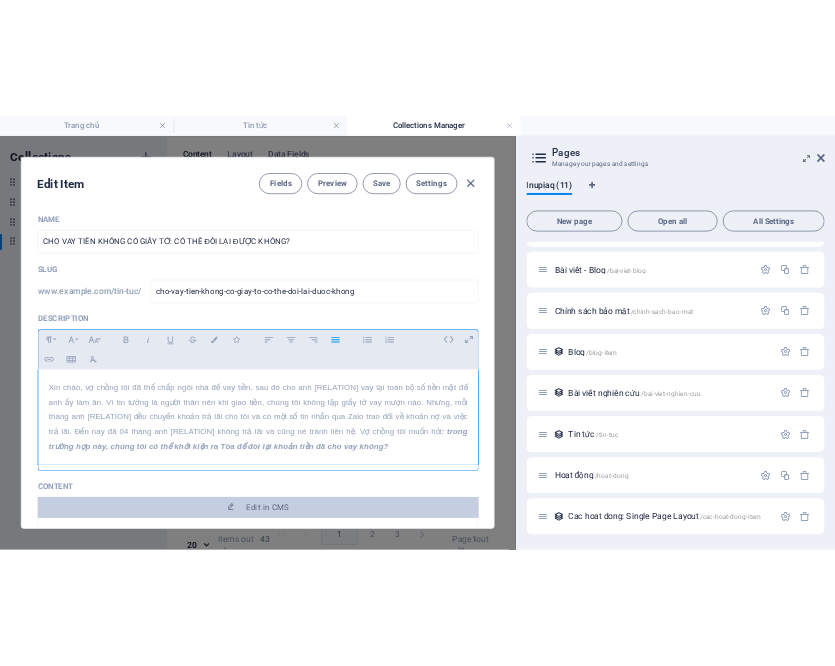 scroll, scrollTop: 0, scrollLeft: 0, axis: both 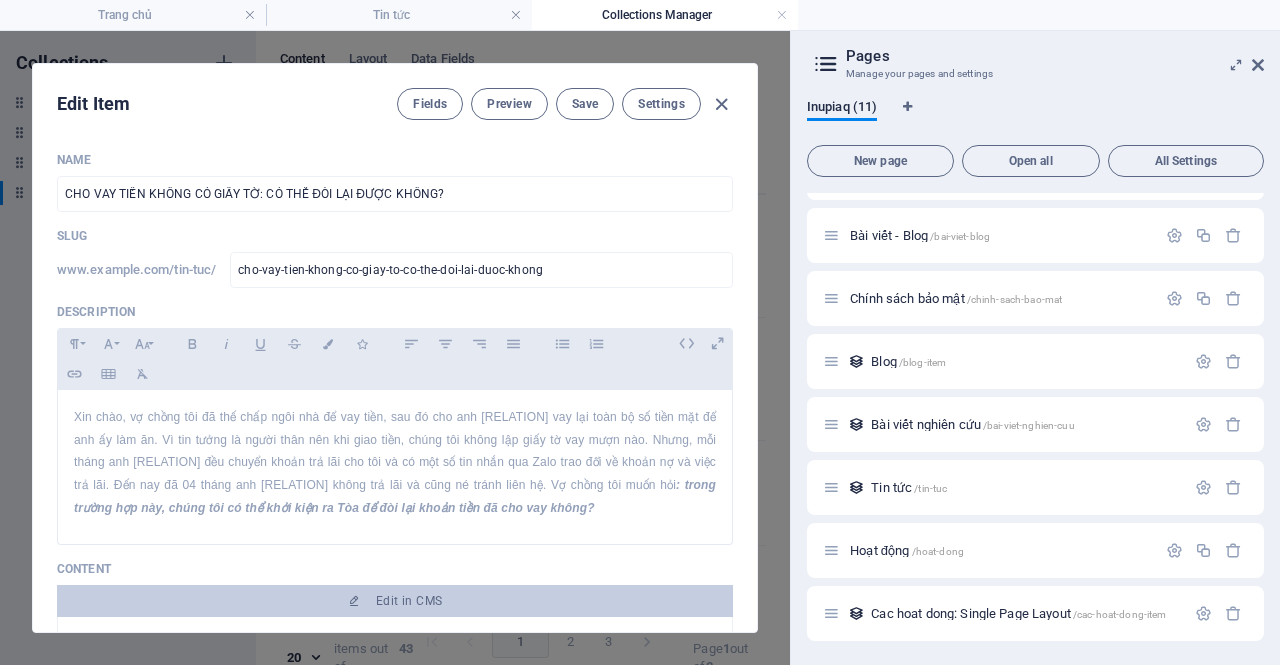 click on "Edit Item Fields Preview Save Settings" at bounding box center [395, 100] 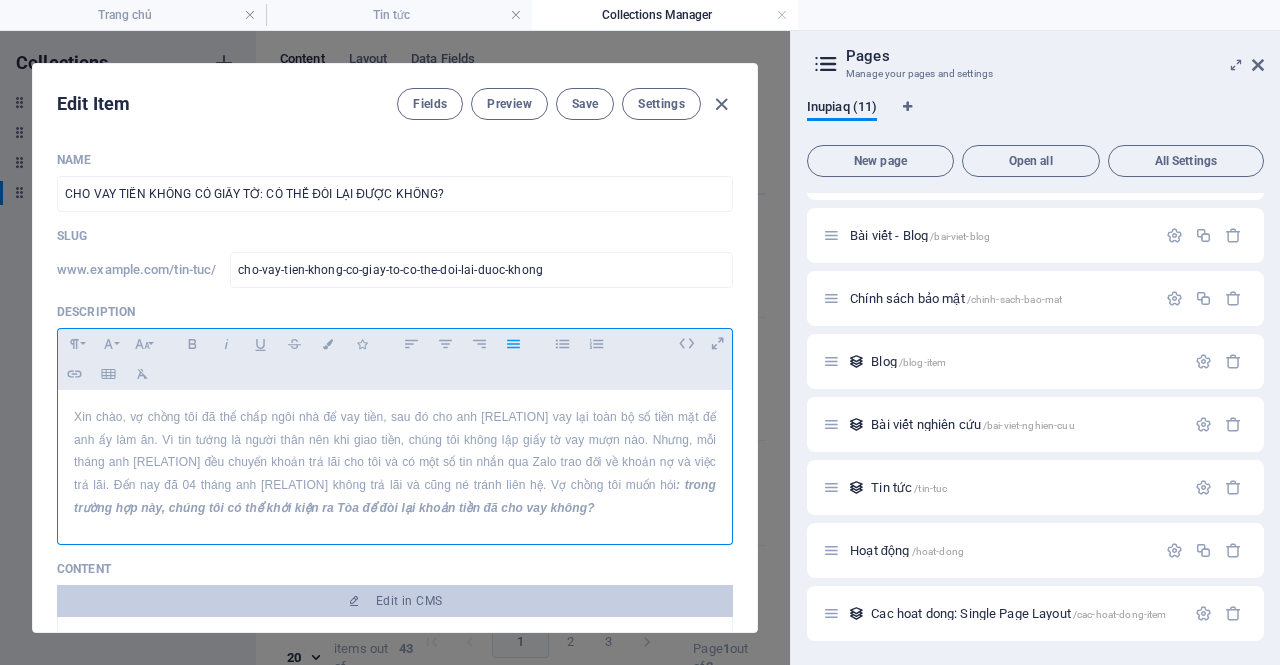 click on "Xin chào, vợ chồng tôi đã thế chấp ngôi nhà để vay tiền, sau đó cho anh [RELATION] vay lại toàn bộ số tiền mặt để anh ấy làm ăn. Vì tin tưởng là người thân nên khi giao tiền, chúng tôi không lập giấy tờ vay mượn nào. Nhưng, mỗi tháng anh [RELATION] đều chuyển khoản trả lãi cho tôi và có một số tin nhắn qua Zalo trao đổi về khoản nợ và việc trả lãi. Đến nay đã 04 tháng anh [RELATION] không trả lãi và cũng né tránh liên hệ. Vợ chồng tôi muốn hỏi : trong trường hợp này, chúng tôi có thể khởi kiện ra Tòa để đòi lại khoản tiền đã cho vay không?" at bounding box center [395, 462] 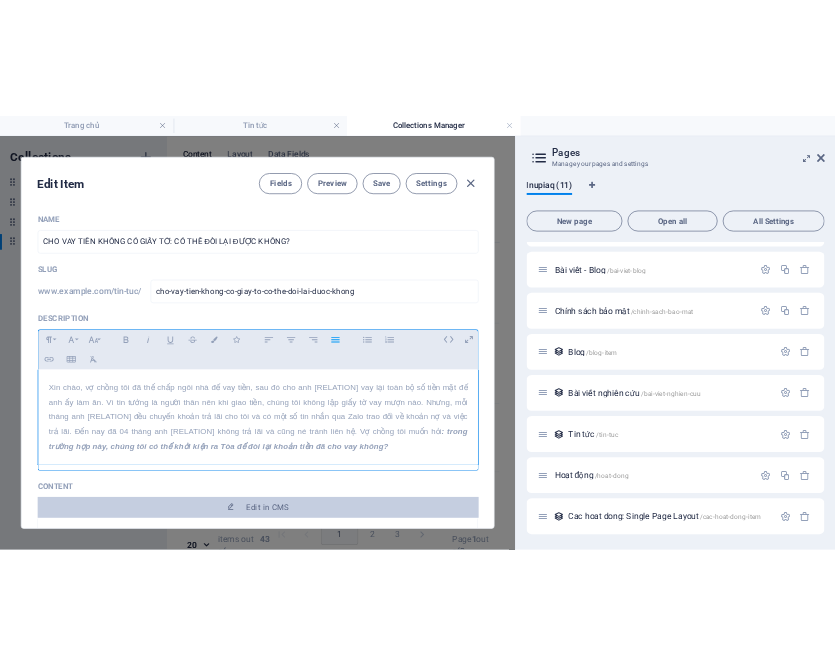 scroll, scrollTop: 236, scrollLeft: 0, axis: vertical 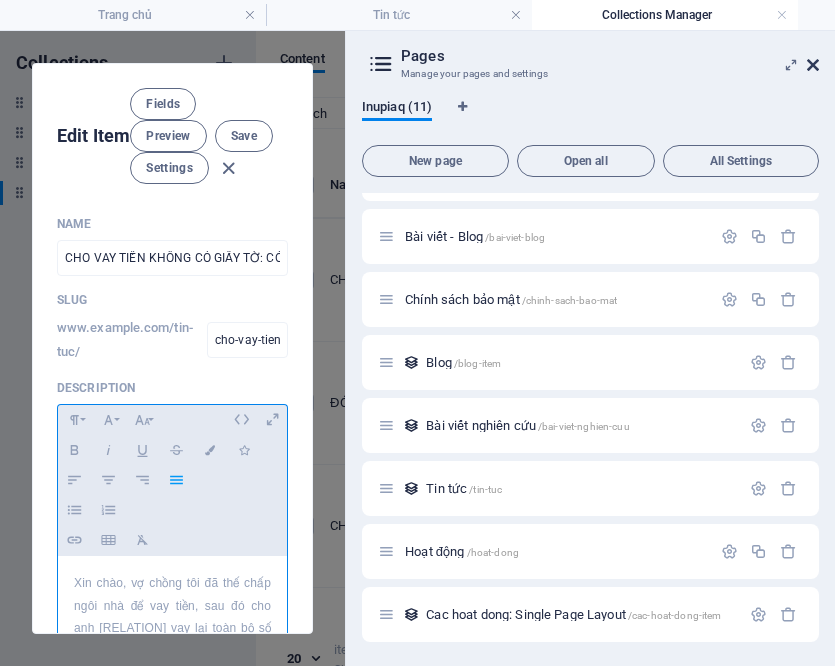 click at bounding box center (813, 65) 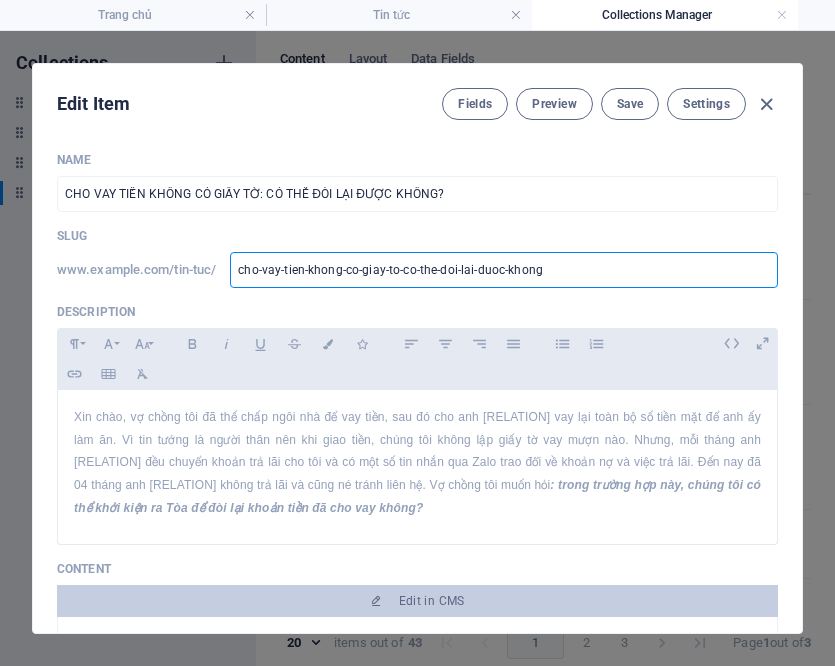 click on "cho-vay-tien-khong-co-giay-to-co-the-doi-lai-duoc-khong" at bounding box center (504, 270) 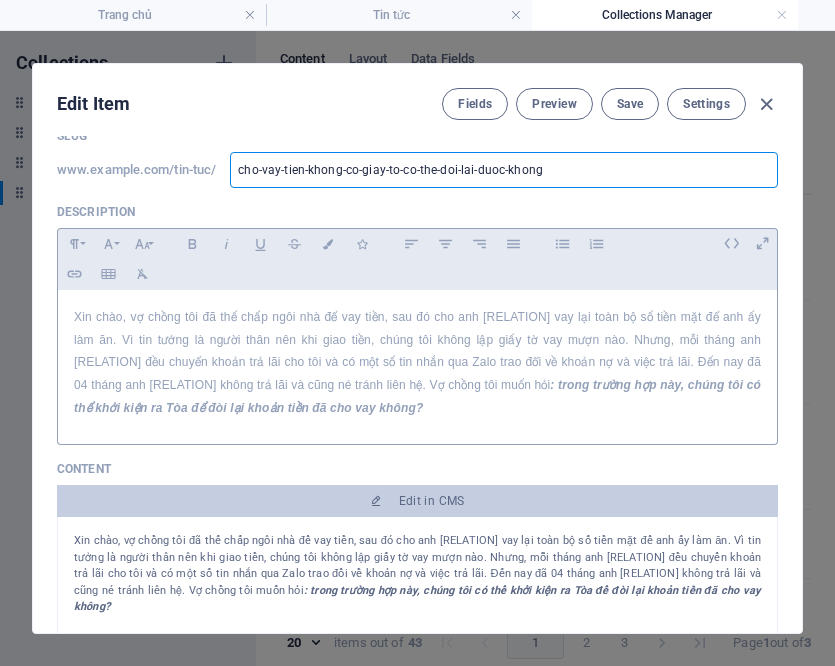 scroll, scrollTop: 95, scrollLeft: 0, axis: vertical 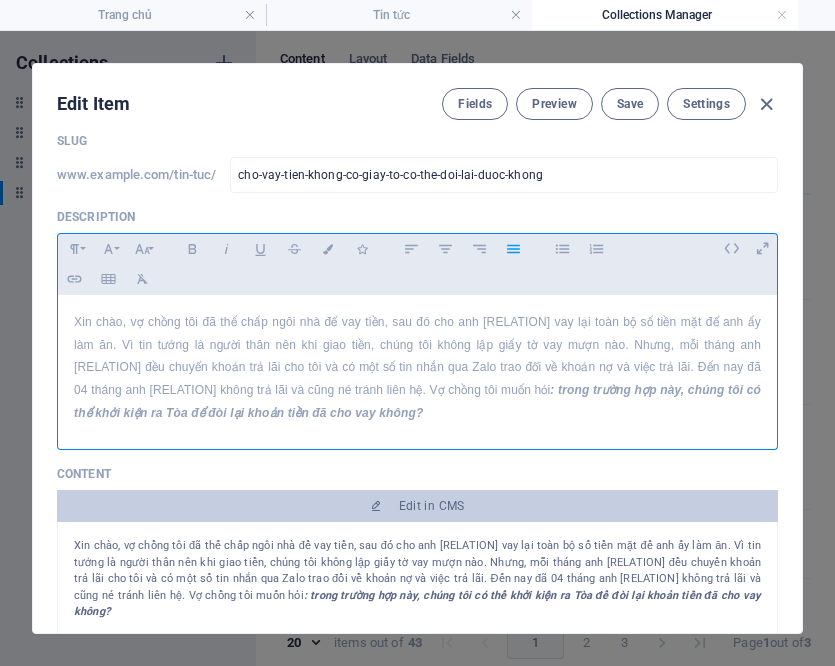 click on "Xin chào, vợ chồng tôi đã thế chấp ngôi nhà để vay tiền, sau đó cho anh [RELATION] vay lại toàn bộ số tiền mặt để anh ấy làm ăn. Vì tin tưởng là người thân nên khi giao tiền, chúng tôi không lập giấy tờ vay mượn nào. Nhưng, mỗi tháng anh [RELATION] đều chuyển khoản trả lãi cho tôi và có một số tin nhắn qua Zalo trao đổi về khoản nợ và việc trả lãi. Đến nay đã 04 tháng anh [RELATION] không trả lãi và cũng né tránh liên hệ. Vợ chồng tôi muốn hỏi : trong trường hợp này, chúng tôi có thể khởi kiện ra Tòa để đòi lại khoản tiền đã cho vay không?" at bounding box center (417, 367) 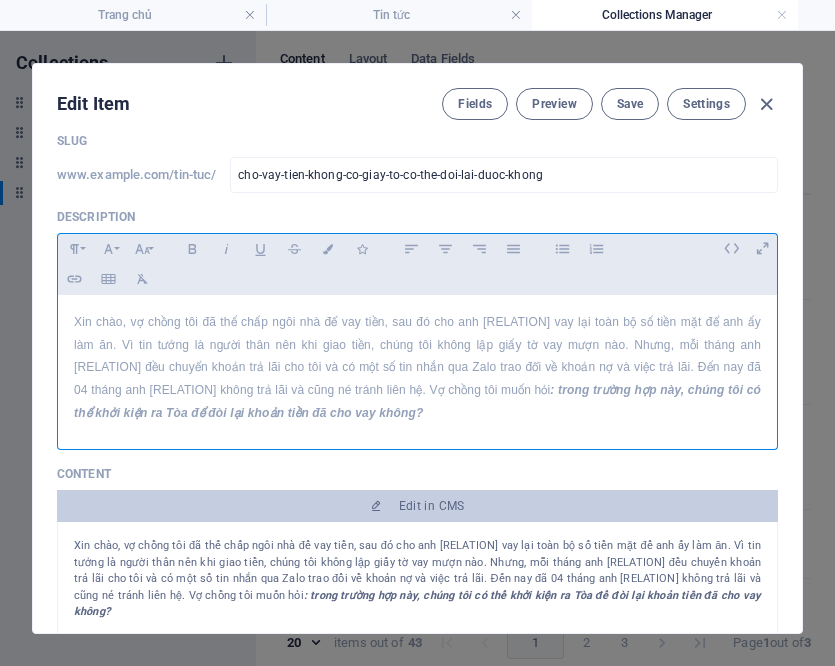 click on "Xin chào, vợ chồng tôi đã thế chấp ngôi nhà để vay tiền, sau đó cho anh [RELATION] vay lại toàn bộ số tiền mặt để anh ấy làm ăn. Vì tin tưởng là người thân nên khi giao tiền, chúng tôi không lập giấy tờ vay mượn nào. Nhưng, mỗi tháng anh [RELATION] đều chuyển khoản trả lãi cho tôi và có một số tin nhắn qua Zalo trao đổi về khoản nợ và việc trả lãi. Đến nay đã 04 tháng anh [RELATION] không trả lãi và cũng né tránh liên hệ. Vợ chồng tôi muốn hỏi : trong trường hợp này, chúng tôi có thể khởi kiện ra Tòa để đòi lại khoản tiền đã cho vay không?" at bounding box center (417, 367) 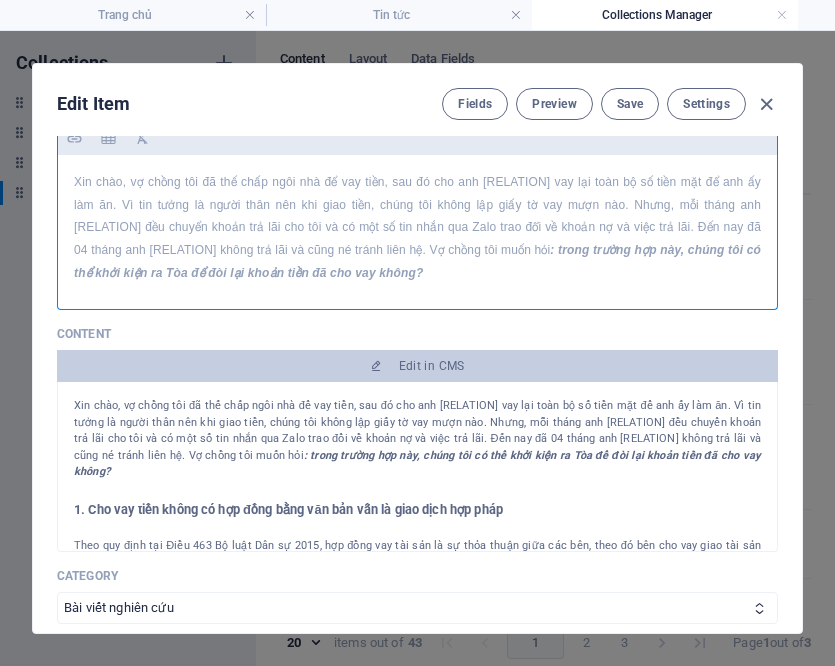 scroll, scrollTop: 236, scrollLeft: 0, axis: vertical 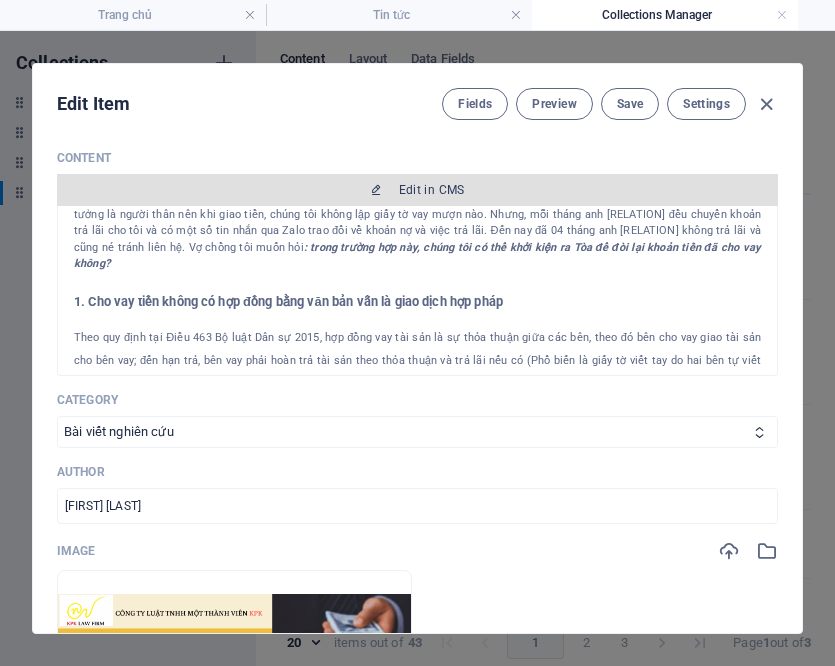 click on "Edit in CMS" at bounding box center [432, 190] 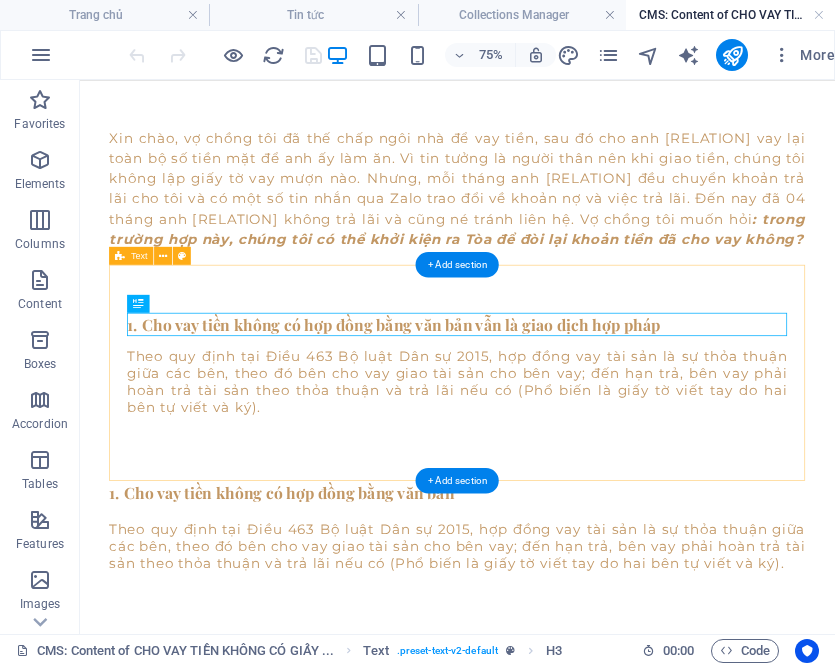 scroll, scrollTop: 0, scrollLeft: 0, axis: both 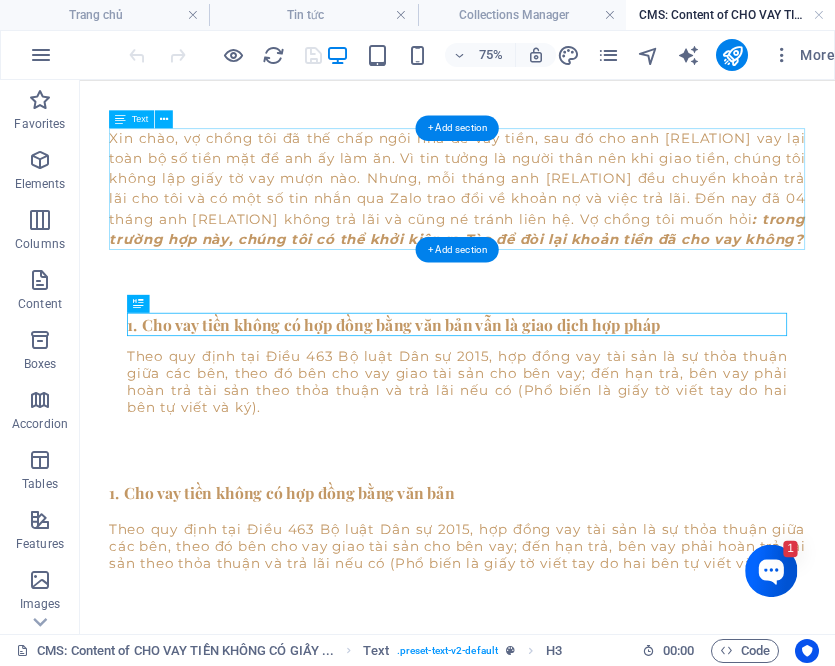 click on "Xin chào, vợ chồng tôi đã thế chấp ngôi nhà để vay tiền, sau đó cho anh [RELATION] vay lại toàn bộ số tiền mặt để anh ấy làm ăn. Vì tin tưởng là người thân nên khi giao tiền, chúng tôi không lập giấy tờ vay mượn nào. Nhưng, mỗi tháng anh [RELATION] đều chuyển khoản trả lãi cho tôi và có một số tin nhắn qua Zalo trao đổi về khoản nợ và việc trả lãi. Đến nay đã 04 tháng anh [RELATION] không trả lãi và cũng né tránh liên hệ. Vợ chồng tôi muốn hỏi : trong trường hợp này, chúng tôi có thể khởi kiện ra Tòa để đòi lại khoản tiền đã cho vay không?" at bounding box center [584, 225] 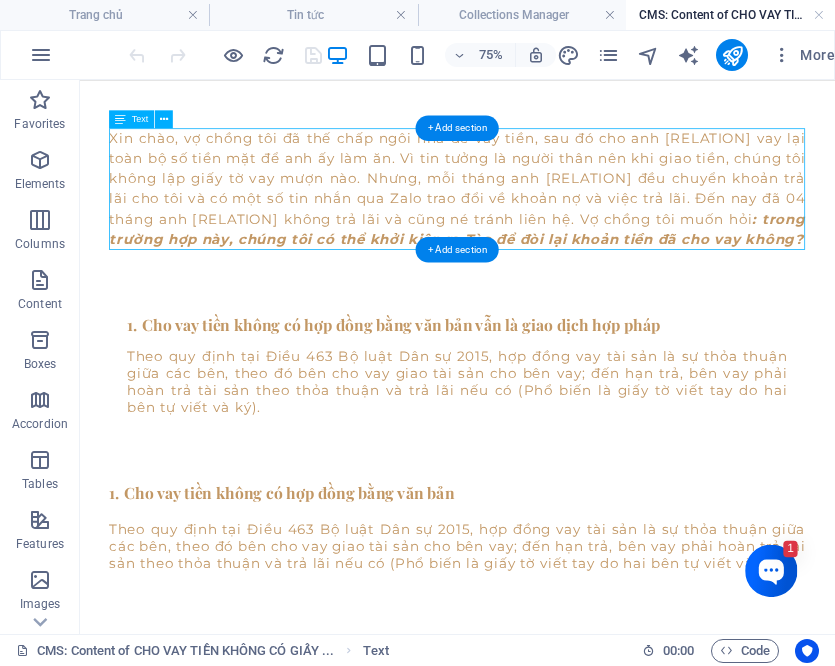 click on "Xin chào, vợ chồng tôi đã thế chấp ngôi nhà để vay tiền, sau đó cho anh [RELATION] vay lại toàn bộ số tiền mặt để anh ấy làm ăn. Vì tin tưởng là người thân nên khi giao tiền, chúng tôi không lập giấy tờ vay mượn nào. Nhưng, mỗi tháng anh [RELATION] đều chuyển khoản trả lãi cho tôi và có một số tin nhắn qua Zalo trao đổi về khoản nợ và việc trả lãi. Đến nay đã 04 tháng anh [RELATION] không trả lãi và cũng né tránh liên hệ. Vợ chồng tôi muốn hỏi : trong trường hợp này, chúng tôi có thể khởi kiện ra Tòa để đòi lại khoản tiền đã cho vay không?" at bounding box center [584, 225] 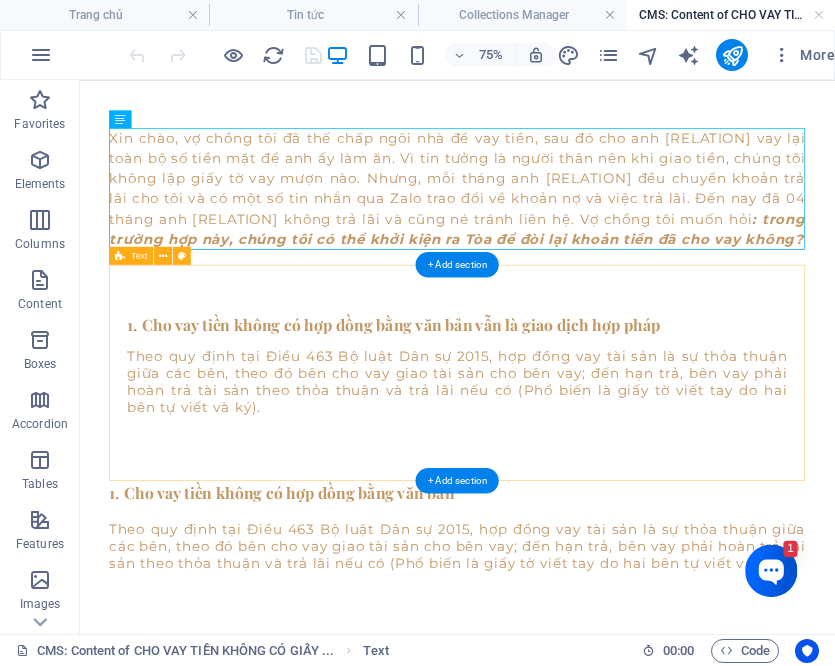 click on "1. Cho vay tiền không có hợp đồng bằng văn bản vẫn là giao dịch hợp pháp Theo quy định tại Điều 463 Bộ luật Dân sự 2015, hợp đồng vay tài sản là sự thỏa thuận giữa các bên, theo đó bên cho vay giao tài sản cho bên vay; đến hạn trả, bên vay phải hoàn trả tài sản theo thỏa thuận và trả lãi nếu có (Phổ biến là giấy tờ viết tay do hai bên tự viết và ký)." at bounding box center [584, 470] 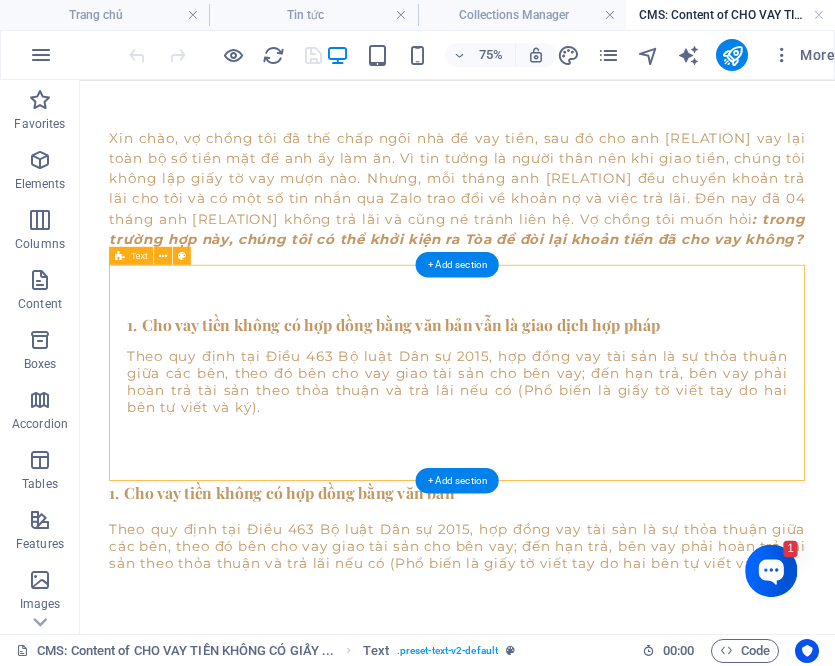 click on "1. Cho vay tiền không có hợp đồng bằng văn bản vẫn là giao dịch hợp pháp Theo quy định tại Điều 463 Bộ luật Dân sự 2015, hợp đồng vay tài sản là sự thỏa thuận giữa các bên, theo đó bên cho vay giao tài sản cho bên vay; đến hạn trả, bên vay phải hoàn trả tài sản theo thỏa thuận và trả lãi nếu có (Phổ biến là giấy tờ viết tay do hai bên tự viết và ký)." at bounding box center [584, 470] 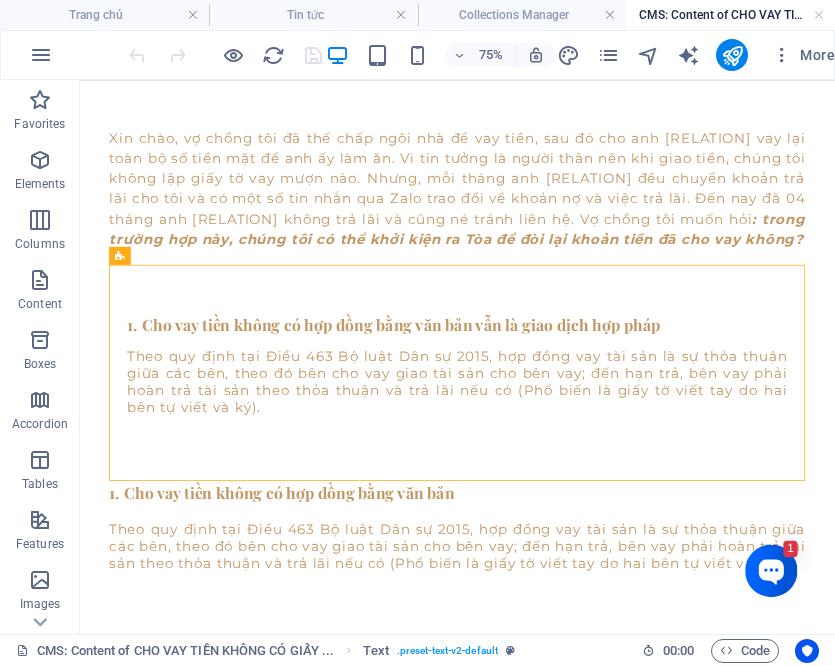 click on "Xin chào, vợ chồng tôi đã thế chấp ngôi nhà để vay tiền, sau đó cho anh [RELATION] vay lại toàn bộ số tiền mặt để anh ấy làm ăn. Vì tin tưởng là người thân nên khi giao tiền, chúng tôi không lập giấy tờ vay mượn nào. Nhưng, mỗi tháng anh [RELATION] đều chuyển khoản trả lãi cho tôi và có một số tin nhắn qua Zalo trao đổi về khoản nợ và việc trả lãi. Đến nay đã 04 tháng anh [RELATION] không trả lãi và cũng né tránh liên hệ. Vợ chồng tôi muốn hỏi : trong trường hợp này, chúng tôi có thể khởi kiện ra Tòa để đòi lại khoản tiền đã cho vay không? 1. Cho vay tiền không có hợp đồng bằng văn bản vẫn là giao dịch hợp pháp 1. Cho vay tiền không có hợp đồng bằng văn bản" at bounding box center [584, 440] 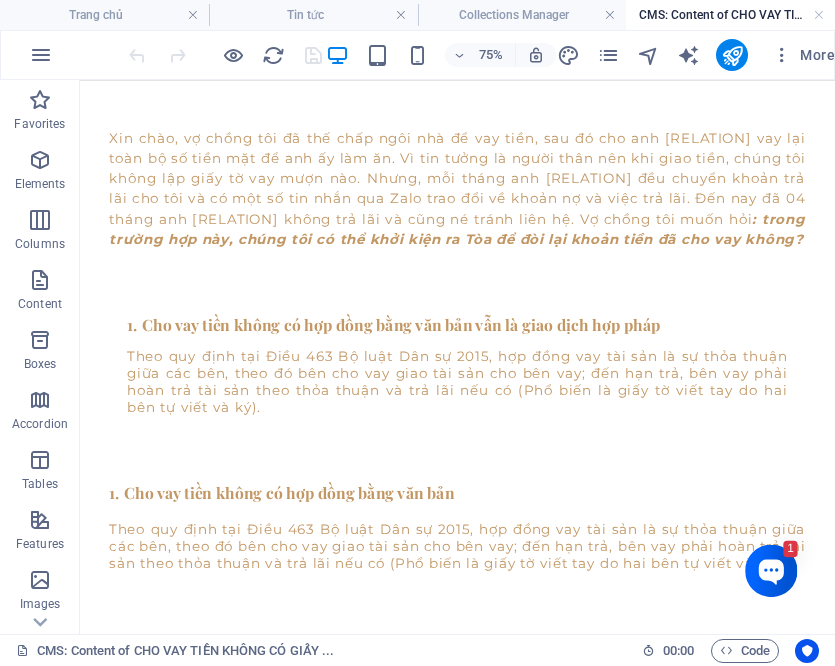 click on "Xin chào, vợ chồng tôi đã thế chấp ngôi nhà để vay tiền, sau đó cho anh [RELATION] vay lại toàn bộ số tiền mặt để anh ấy làm ăn. Vì tin tưởng là người thân nên khi giao tiền, chúng tôi không lập giấy tờ vay mượn nào. Nhưng, mỗi tháng anh [RELATION] đều chuyển khoản trả lãi cho tôi và có một số tin nhắn qua Zalo trao đổi về khoản nợ và việc trả lãi. Đến nay đã 04 tháng anh [RELATION] không trả lãi và cũng né tránh liên hệ. Vợ chồng tôi muốn hỏi : trong trường hợp này, chúng tôi có thể khởi kiện ra Tòa để đòi lại khoản tiền đã cho vay không? 1. Cho vay tiền không có hợp đồng bằng văn bản vẫn là giao dịch hợp pháp 1. Cho vay tiền không có hợp đồng bằng văn bản" at bounding box center [584, 440] 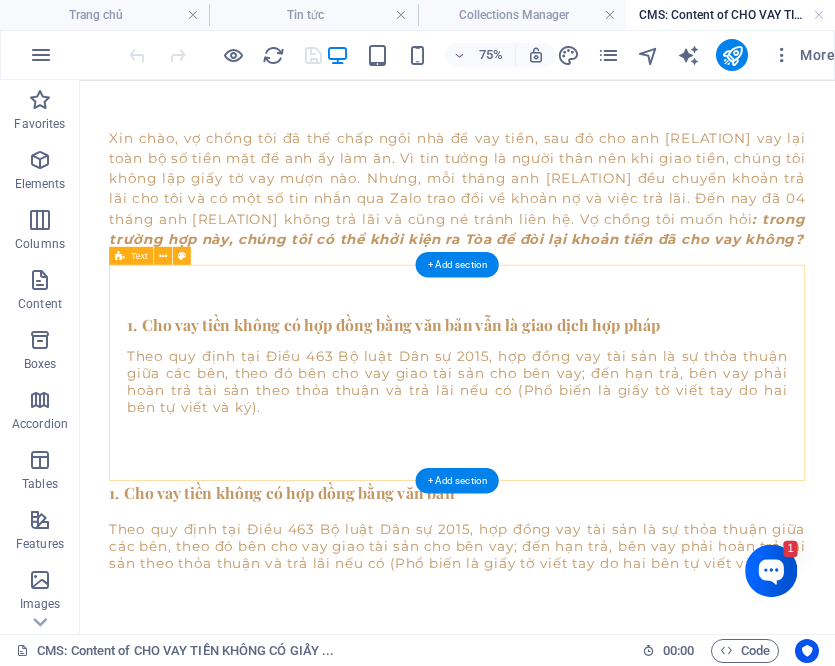 click on "1. Cho vay tiền không có hợp đồng bằng văn bản vẫn là giao dịch hợp pháp Theo quy định tại Điều 463 Bộ luật Dân sự 2015, hợp đồng vay tài sản là sự thỏa thuận giữa các bên, theo đó bên cho vay giao tài sản cho bên vay; đến hạn trả, bên vay phải hoàn trả tài sản theo thỏa thuận và trả lãi nếu có (Phổ biến là giấy tờ viết tay do hai bên tự viết và ký)." at bounding box center (584, 470) 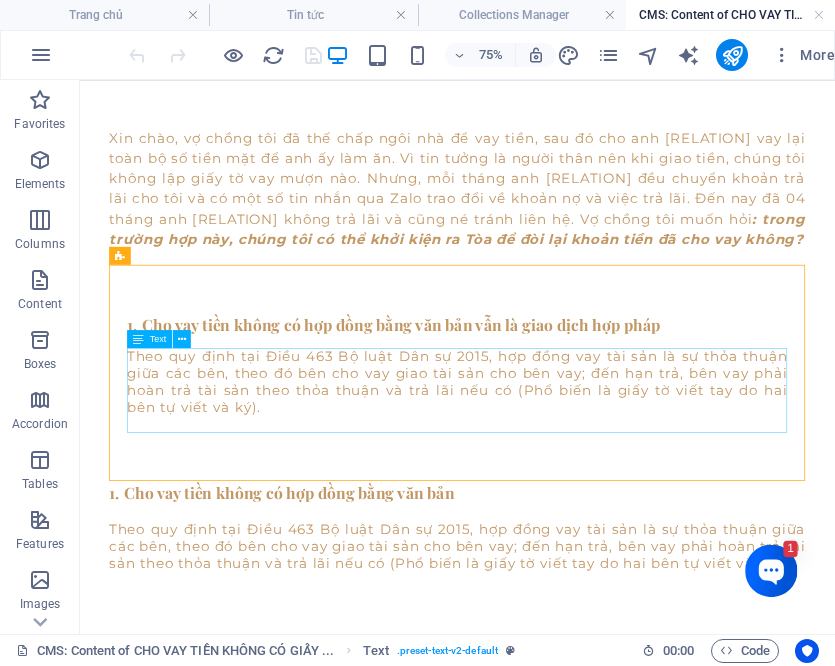 click on "Text" at bounding box center (158, 338) 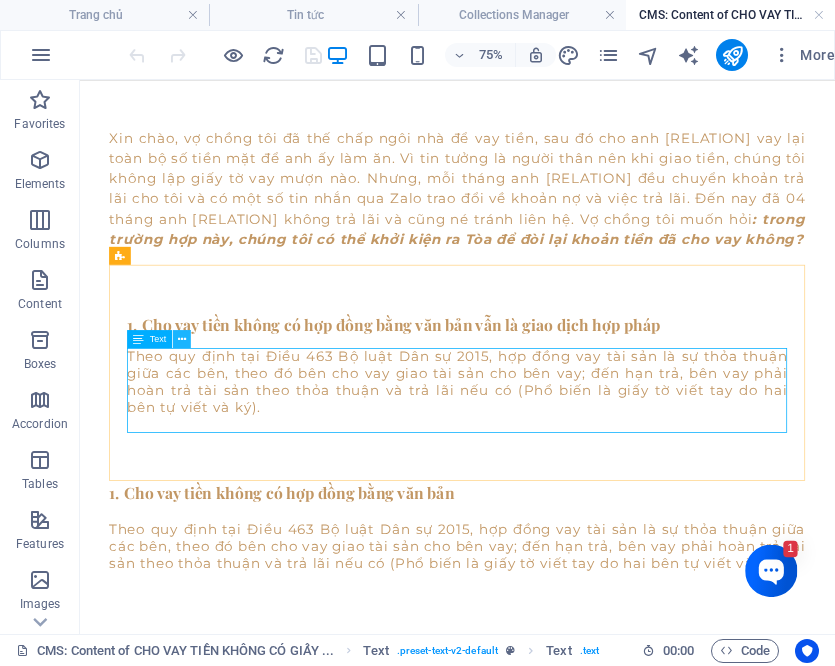 click at bounding box center (182, 339) 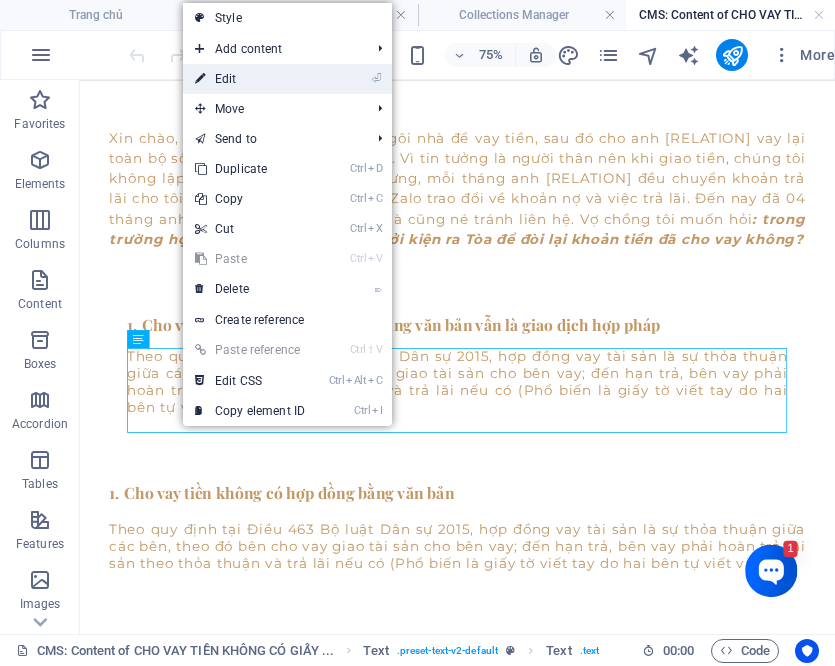 click on "⏎  Edit" at bounding box center [250, 79] 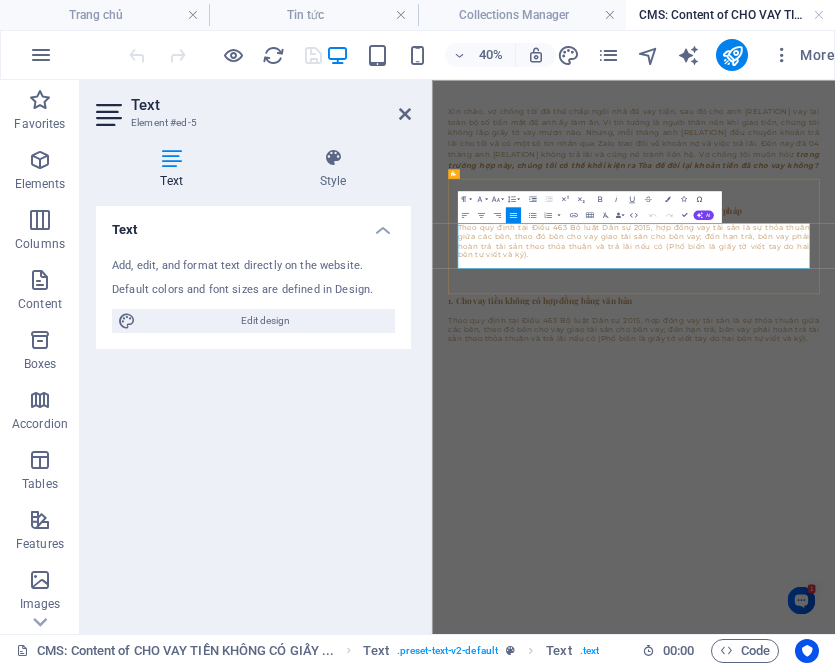 click on "Theo quy định tại Điều 463 Bộ luật Dân sự 2015, hợp đồng vay tài sản là sự thỏa thuận giữa các bên, theo đó bên cho vay giao tài sản cho bên vay; đến hạn trả, bên vay phải hoàn trả tài sản theo thỏa thuận và trả lãi nếu có (Phổ biến là giấy tờ viết tay do hai bên tự viết và ký)." at bounding box center (936, 482) 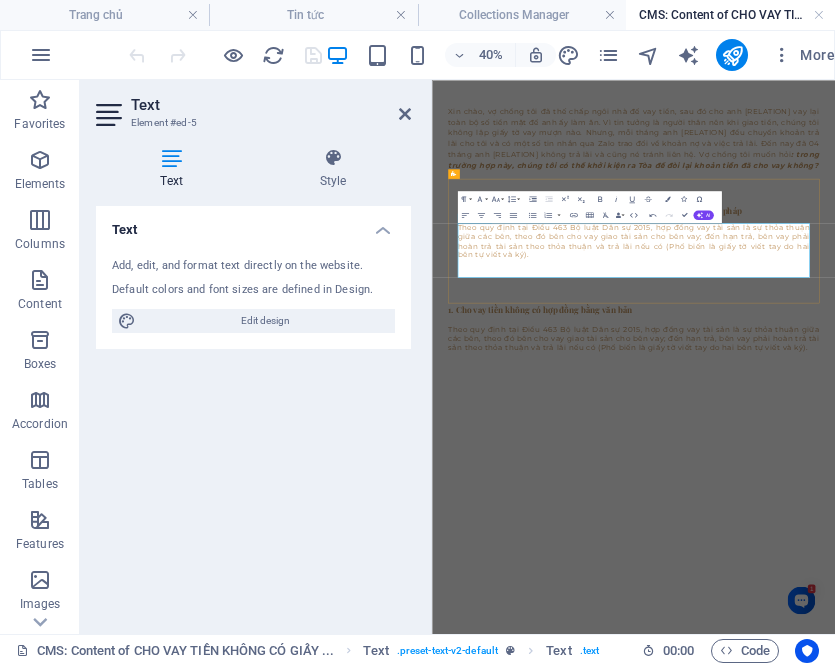 click on "Theo quy định tại Điều 463 Bộ luật Dân sự 2015, hợp đồng vay tài sản là sự thỏa thuận giữa các bên, theo đó bên cho vay giao tài sản cho bên vay; đến hạn trả, bên vay phải hoàn trả tài sản theo thỏa thuận và trả lãi nếu có (Phổ biến là giấy tờ viết tay do hai bên tự viết và ký)." at bounding box center [936, 482] 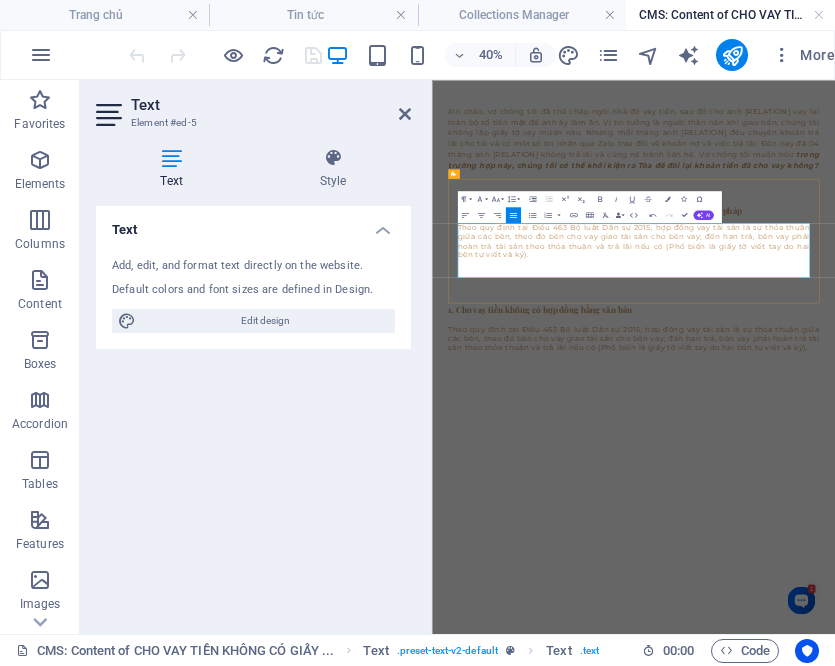 click on "Theo quy định tại Điều 463 Bộ luật Dân sự 2015, hợp đồng vay tài sản là sự thỏa thuận giữa các bên, theo đó bên cho vay giao tài sản cho bên vay; đến hạn trả, bên vay phải hoàn trả tài sản theo thỏa thuận và trả lãi nếu có (Phổ biến là giấy tờ viết tay do hai bên tự viết và ký)." at bounding box center [936, 482] 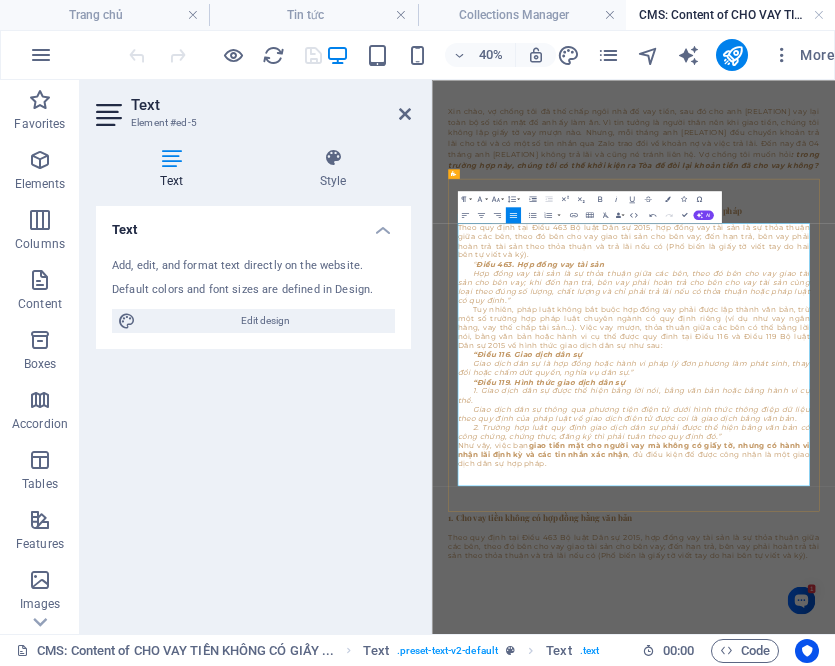 click on "Theo quy định tại Điều 463 Bộ luật Dân sự 2015, hợp đồng vay tài sản là sự thỏa thuận giữa các bên, theo đó bên cho vay giao tài sản cho bên vay; đến hạn trả, bên vay phải hoàn trả tài sản theo thỏa thuận và trả lãi nếu có (Phổ biến là giấy tờ viết tay do hai bên tự viết và ký)." at bounding box center (936, 482) 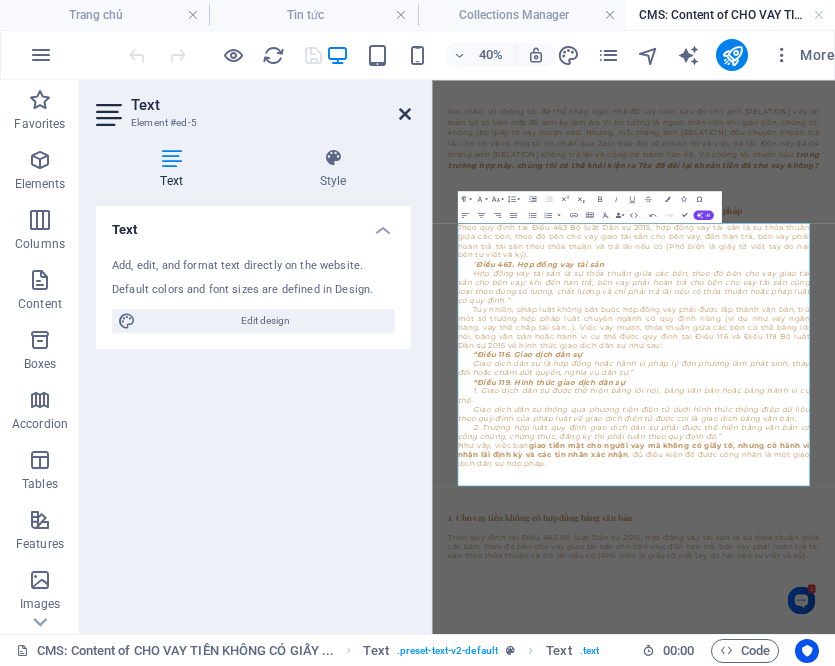 click at bounding box center (405, 114) 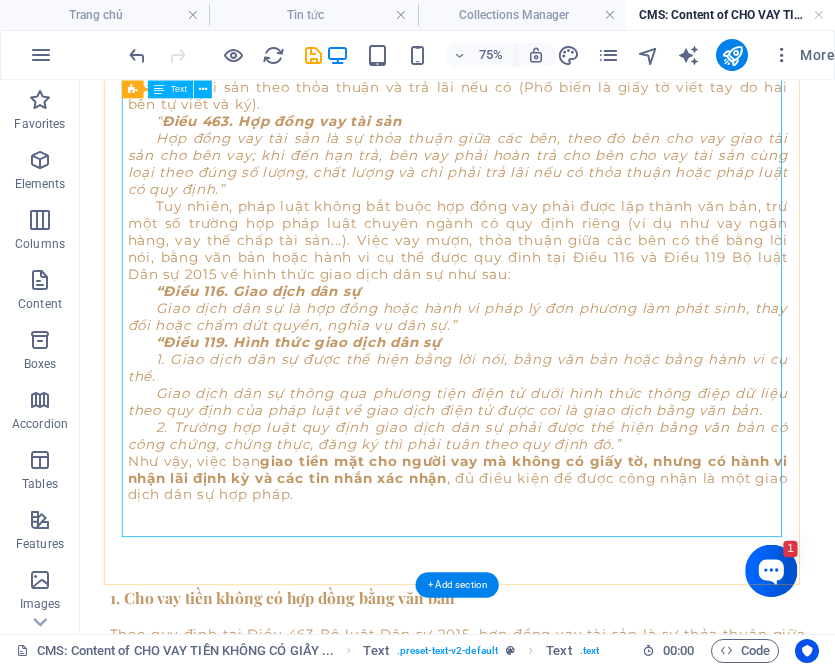 scroll, scrollTop: 406, scrollLeft: 0, axis: vertical 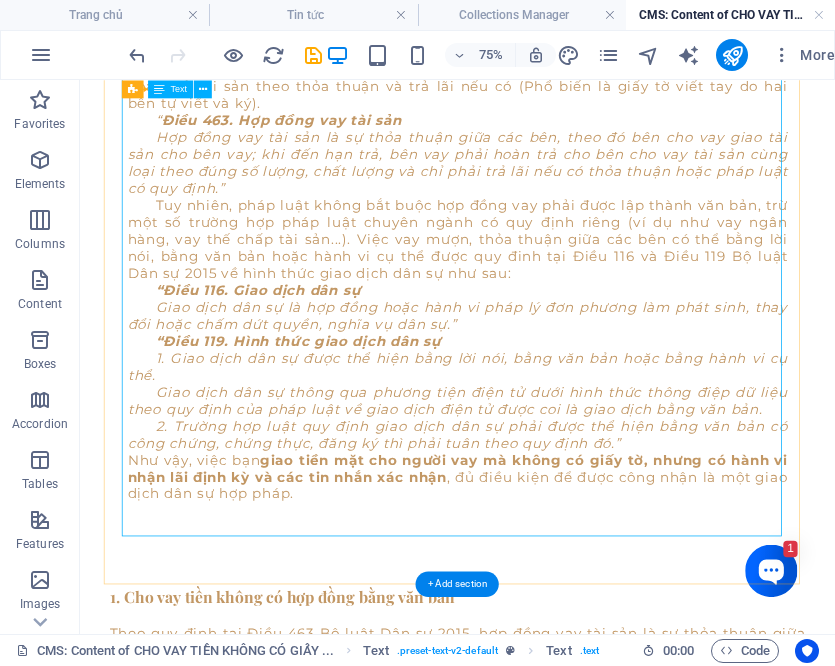 click on "Theo quy định tại Điều 463 Bộ luật Dân sự 2015, hợp đồng vay tài sản là sự thỏa thuận giữa các bên, theo đó bên cho vay giao tài sản cho bên vay; đến hạn trả, bên vay phải hoàn trả tài sản theo thỏa thuận và trả lãi nếu có (Phổ biến là giấy tờ viết tay do hai bên tự viết và ký). “ Điều 463. Hợp đồng vay tài sản Hợp đồng vay tài sản là sự thỏa thuận giữa các bên, theo đó bên cho vay giao tài sản cho bên vay; khi đến hạn trả, bên vay phải hoàn trả cho bên cho vay tài sản cùng loại theo đúng số lượng, chất lượng và chỉ phải trả lãi nếu có thỏa thuận hoặc pháp luật có quy định.” “Điều 116. Giao dịch dân sự Giao dịch dân sự là hợp đồng hoặc hành vi pháp lý đơn phương làm phát sinh, thay đổi hoặc chấm dứt quyền, nghĩa vụ dân sự.” “Điều 119. Hình thức giao dịch dân sự" at bounding box center (584, 359) 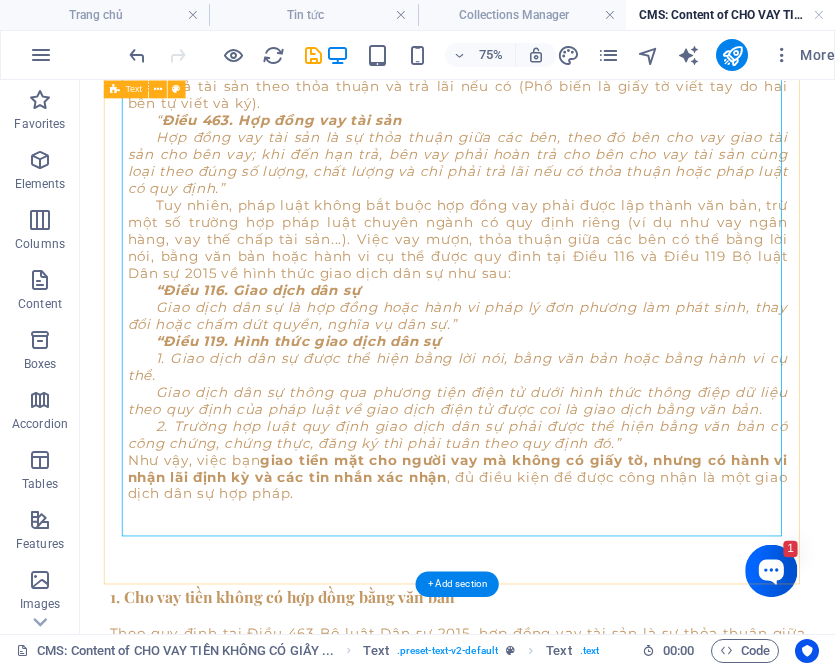click on "1. Cho vay tiền không có hợp đồng bằng văn bản vẫn là giao dịch hợp pháp Theo quy định tại Điều 463 Bộ luật Dân sự 2015, hợp đồng vay tài sản là sự thỏa thuận giữa các bên, theo đó bên cho vay giao tài sản cho bên vay; đến hạn trả, bên vay phải hoàn trả tài sản theo thỏa thuận và trả lãi nếu có (Phổ biến là giấy tờ viết tay do hai bên tự viết và ký). “ Điều 463. Hợp đồng vay tài sản Hợp đồng vay tài sản là sự thỏa thuận giữa các bên, theo đó bên cho vay giao tài sản cho bên vay; khi đến hạn trả, bên vay phải hoàn trả cho bên cho vay tài sản cùng loại theo đúng số lượng, chất lượng và chỉ phải trả lãi nếu có thỏa thuận hoặc pháp luật có quy định.” “Điều 116. Giao dịch dân sự “Điều 119. Hình thức giao dịch dân sự  Như vậy, việc bạn" at bounding box center (584, 336) 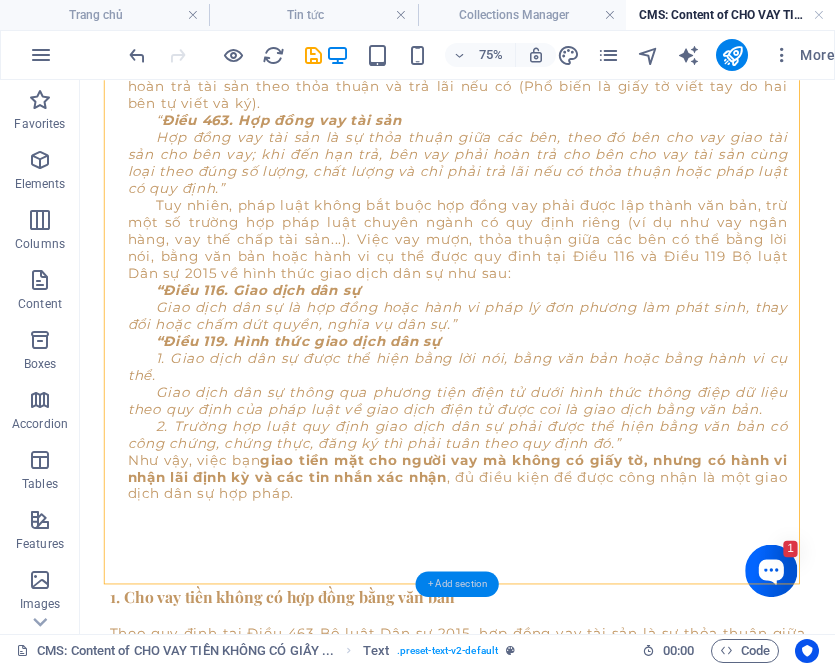 click on "+ Add section" at bounding box center (457, 584) 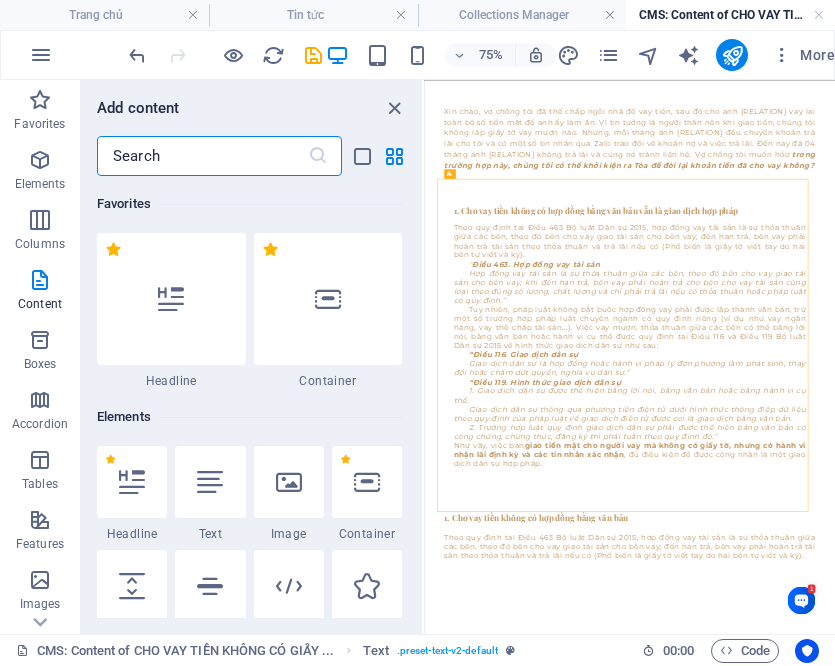 scroll, scrollTop: 0, scrollLeft: 0, axis: both 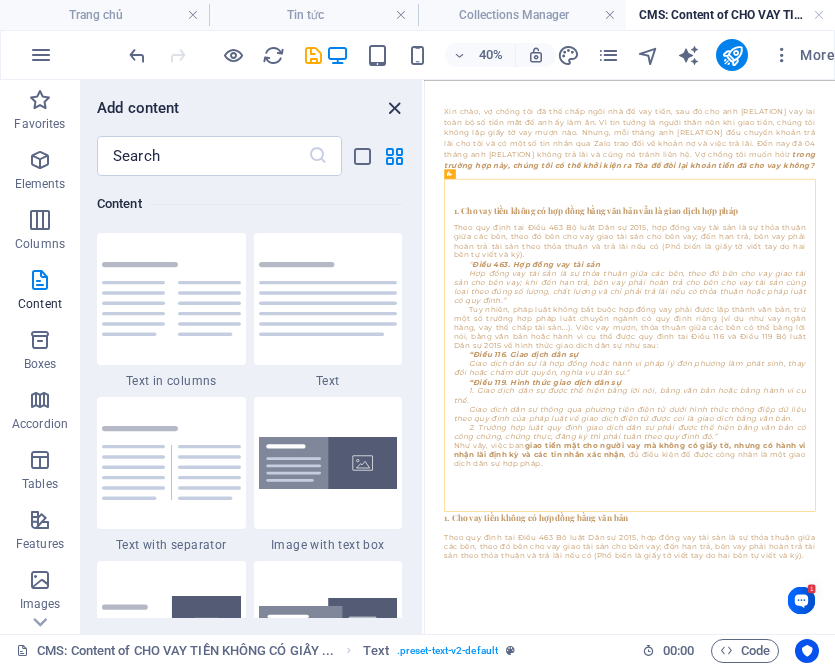 click at bounding box center (394, 108) 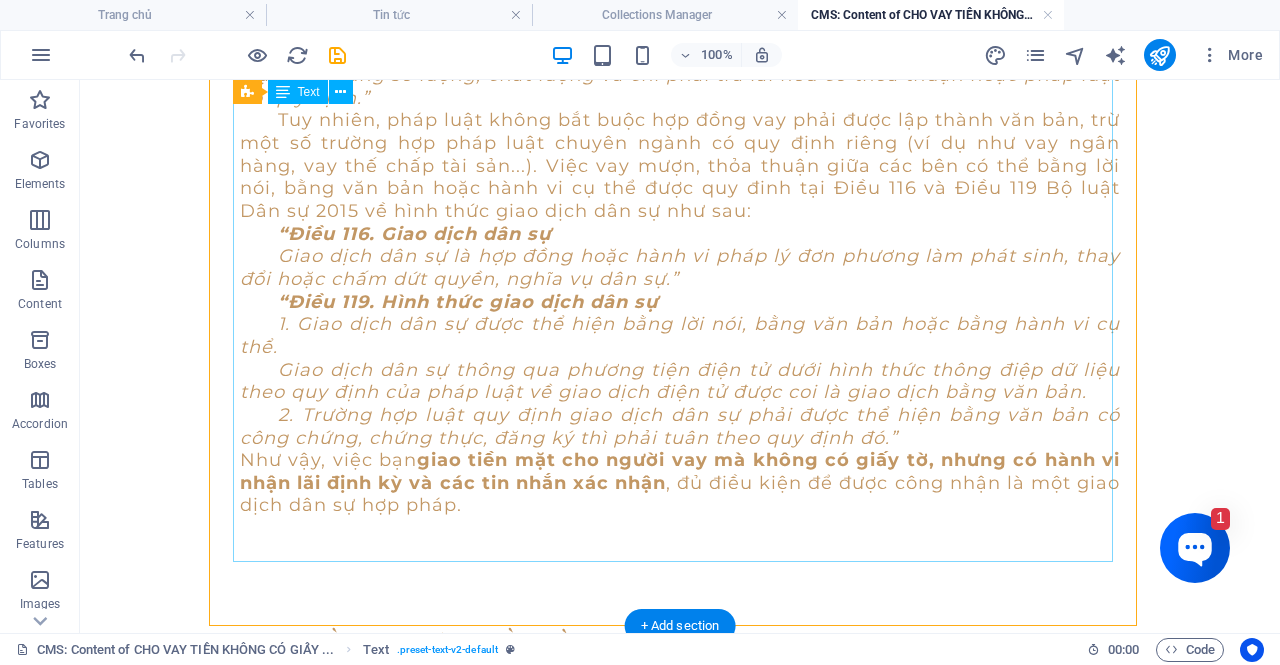 scroll, scrollTop: 710, scrollLeft: 0, axis: vertical 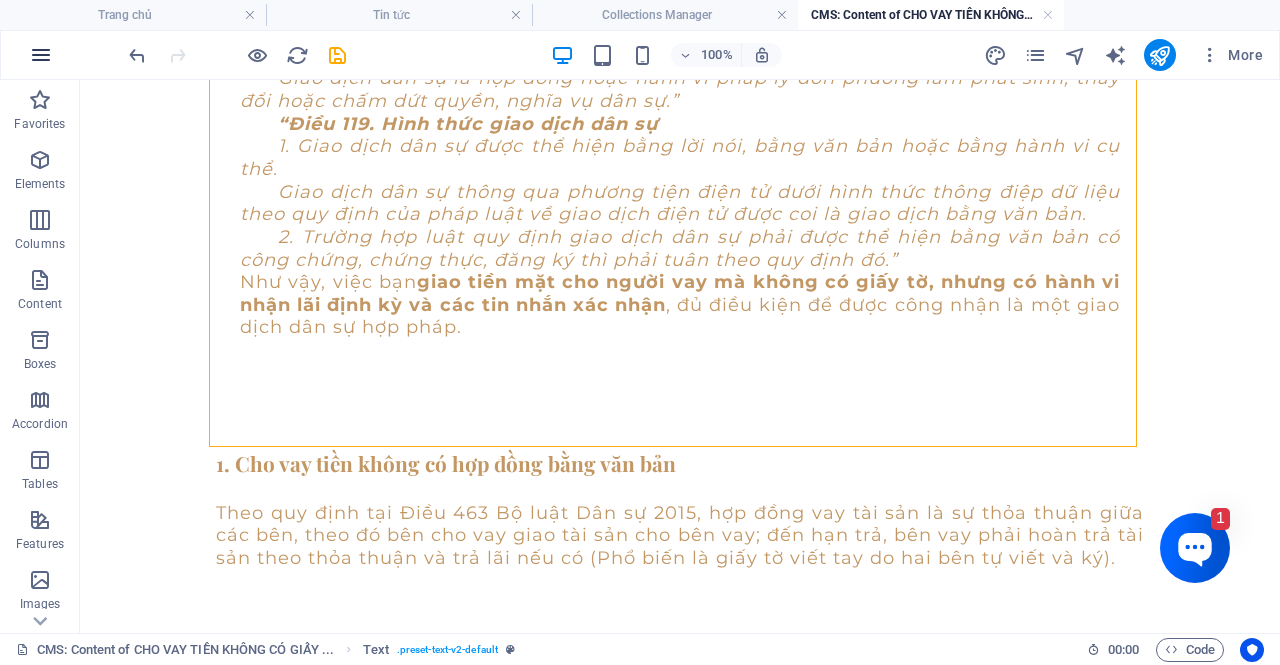 click at bounding box center (41, 55) 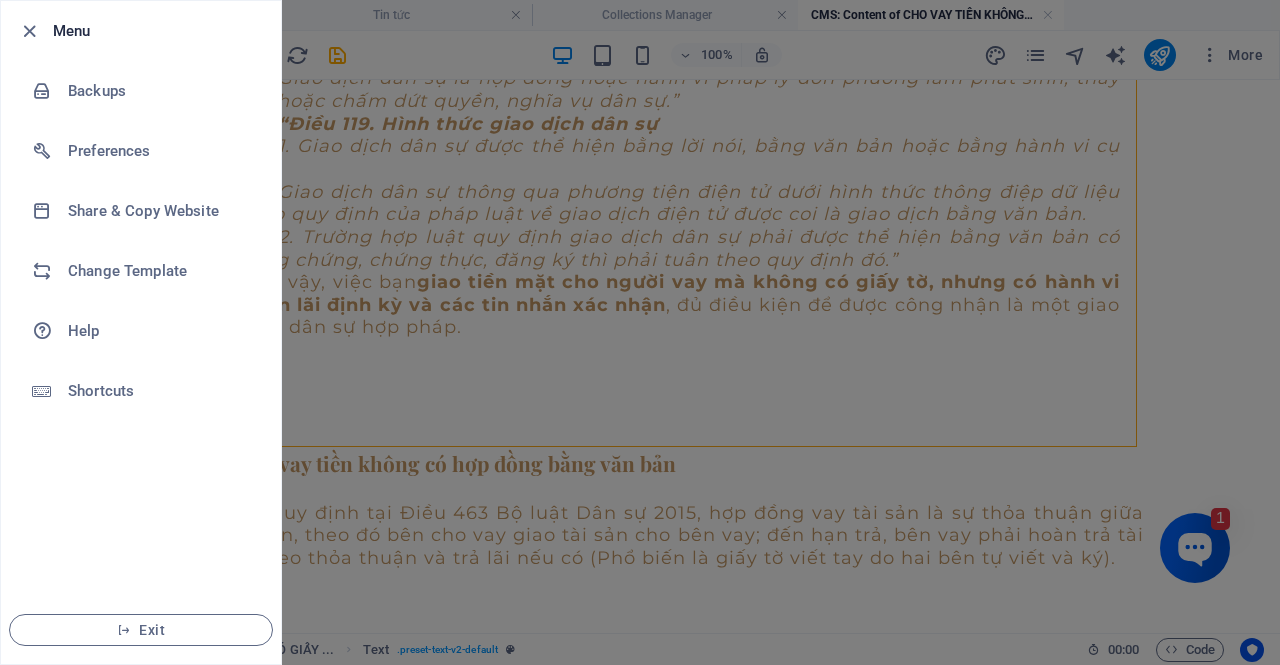 click at bounding box center [640, 332] 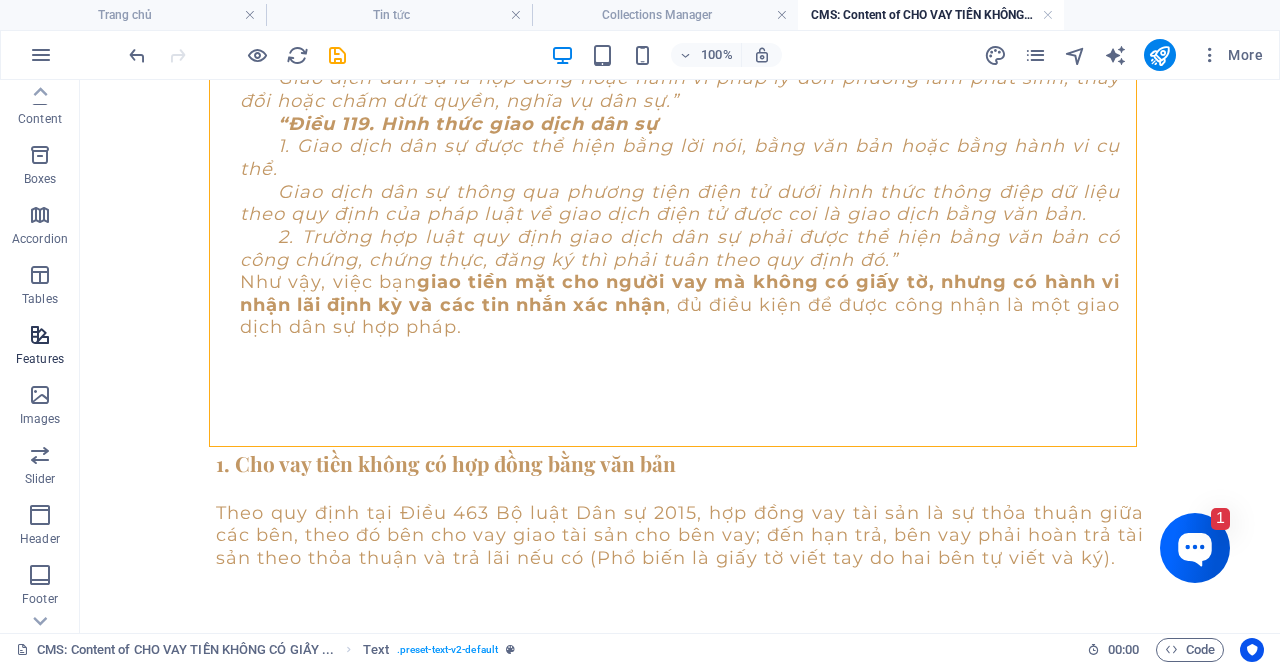 scroll, scrollTop: 186, scrollLeft: 0, axis: vertical 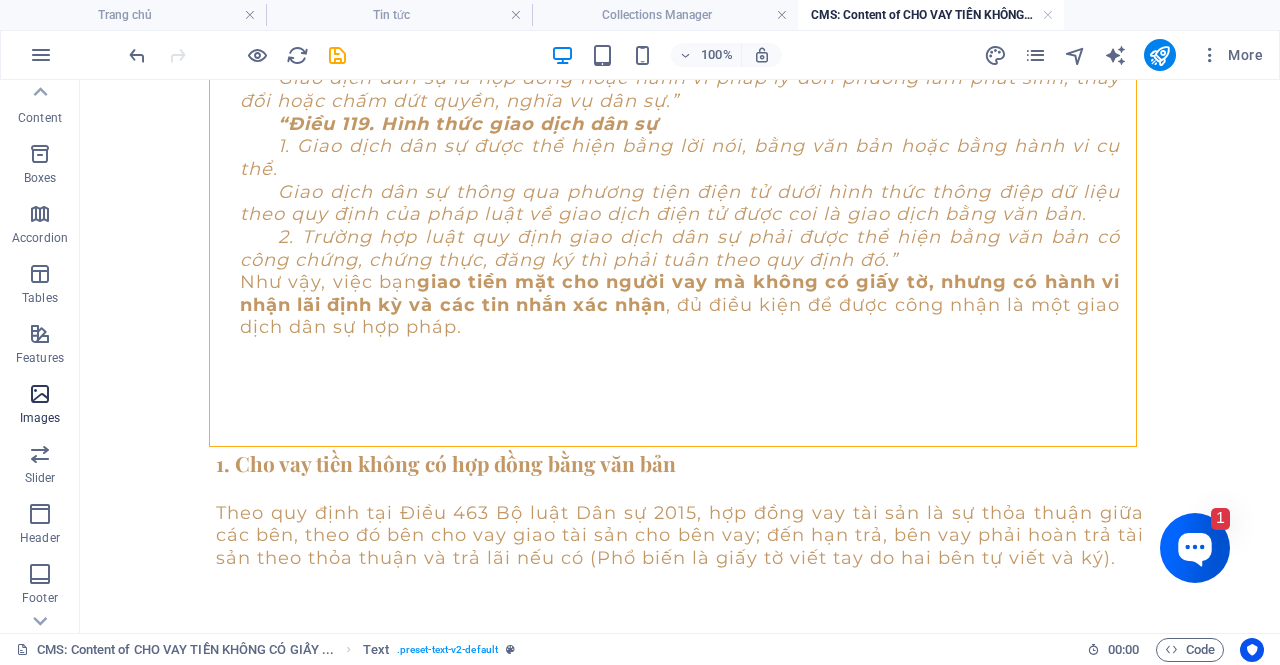 click at bounding box center (40, 394) 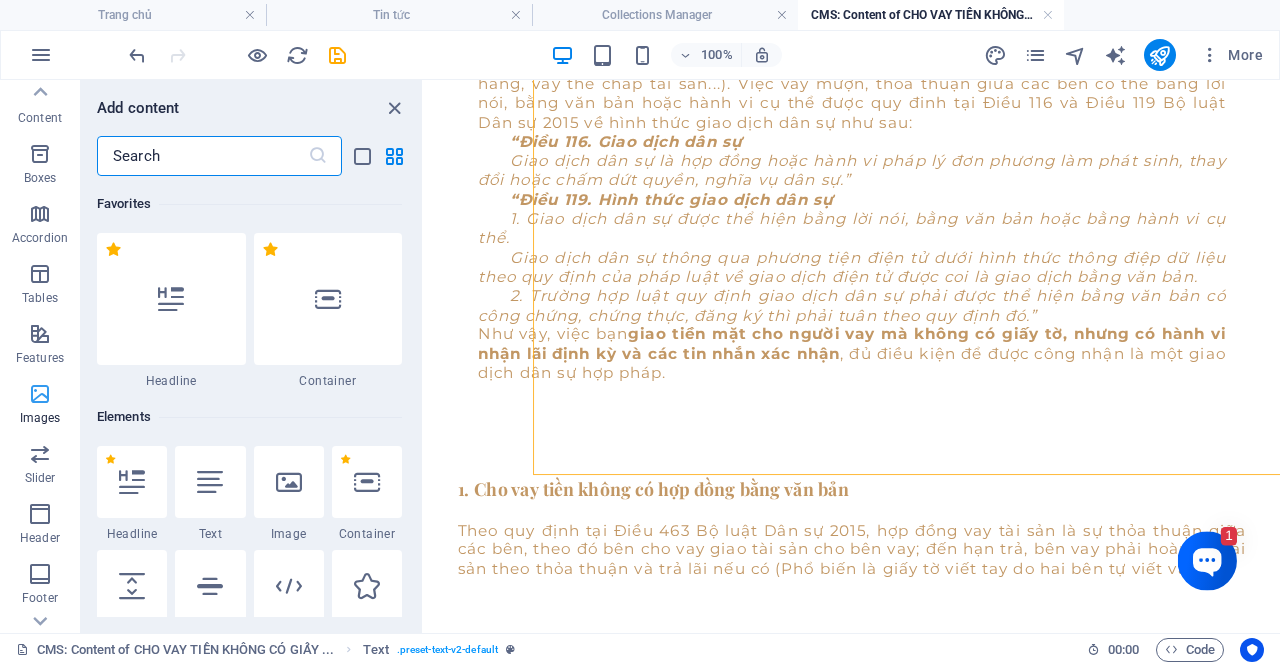 scroll, scrollTop: 613, scrollLeft: 0, axis: vertical 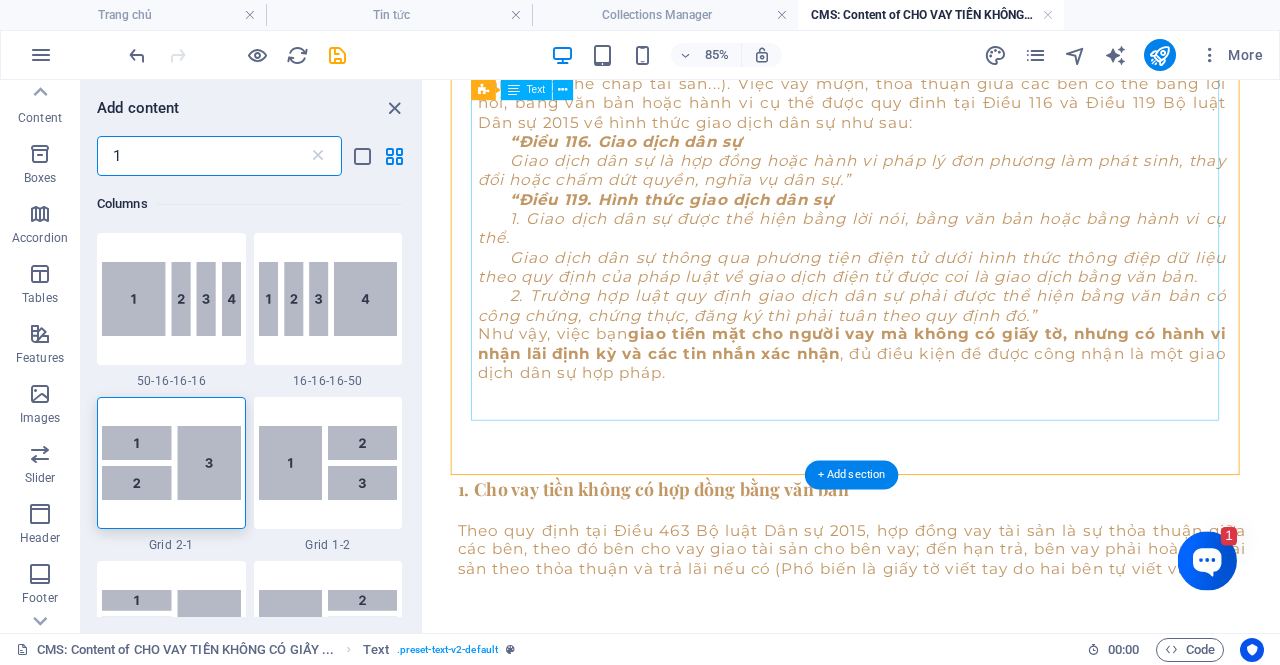type on "1" 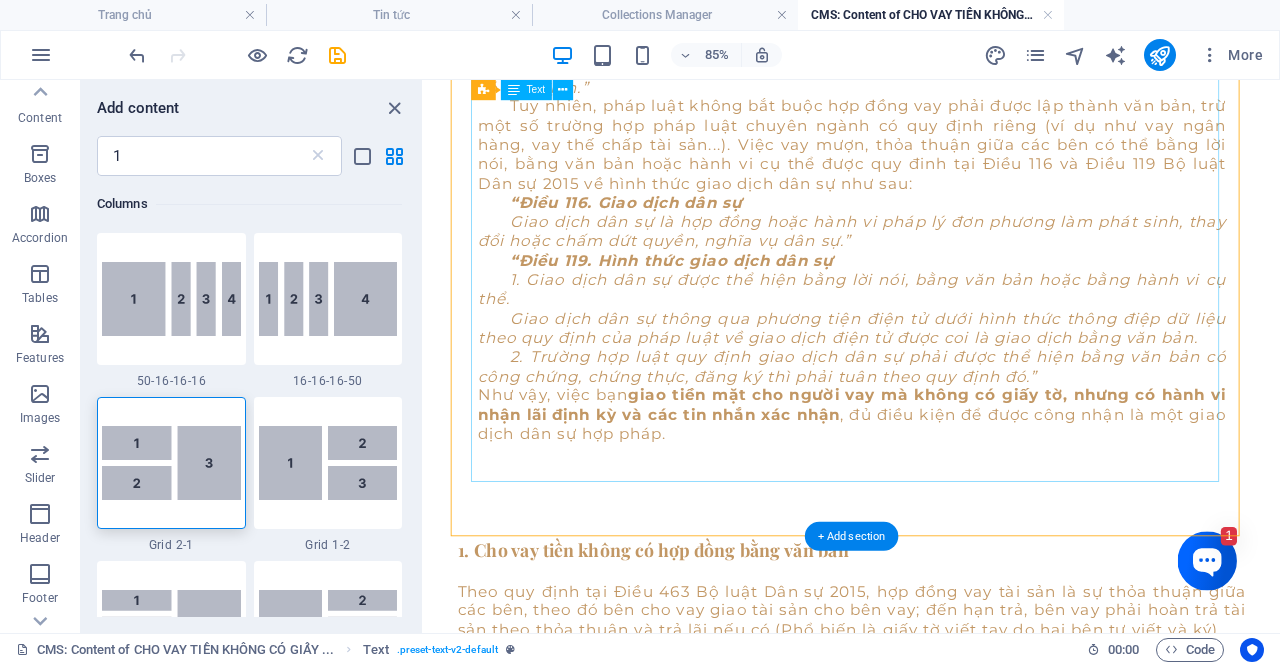 scroll, scrollTop: 613, scrollLeft: 0, axis: vertical 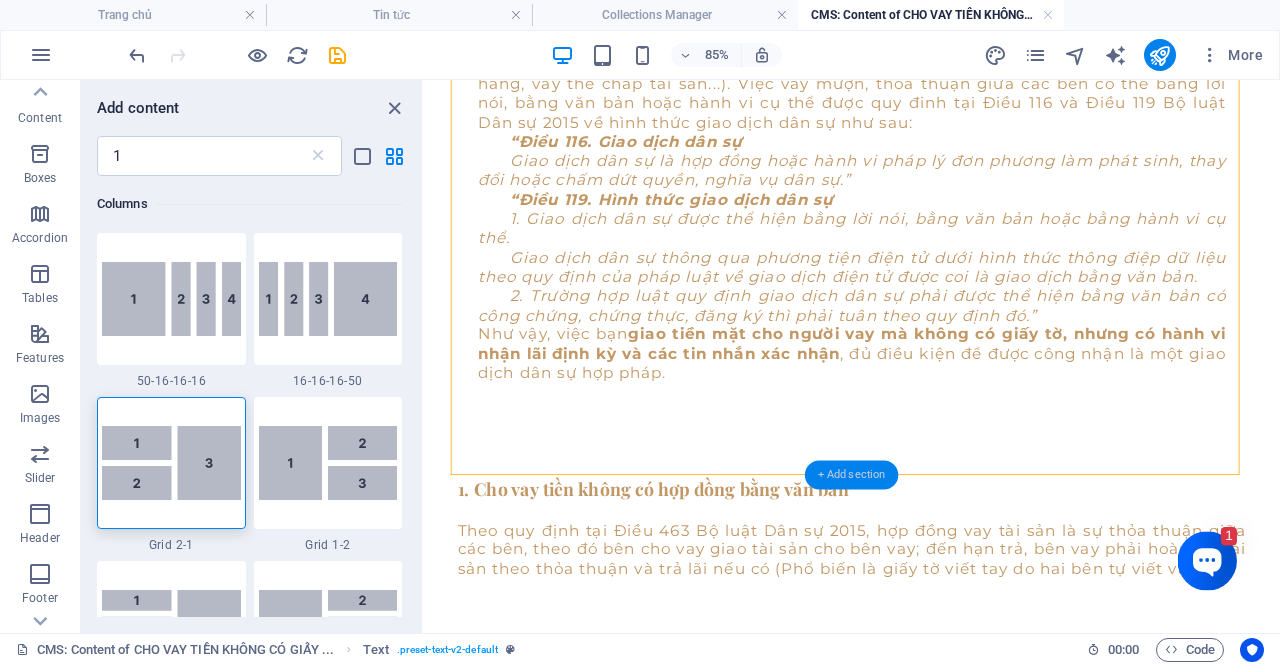 click on "+ Add section" at bounding box center [852, 475] 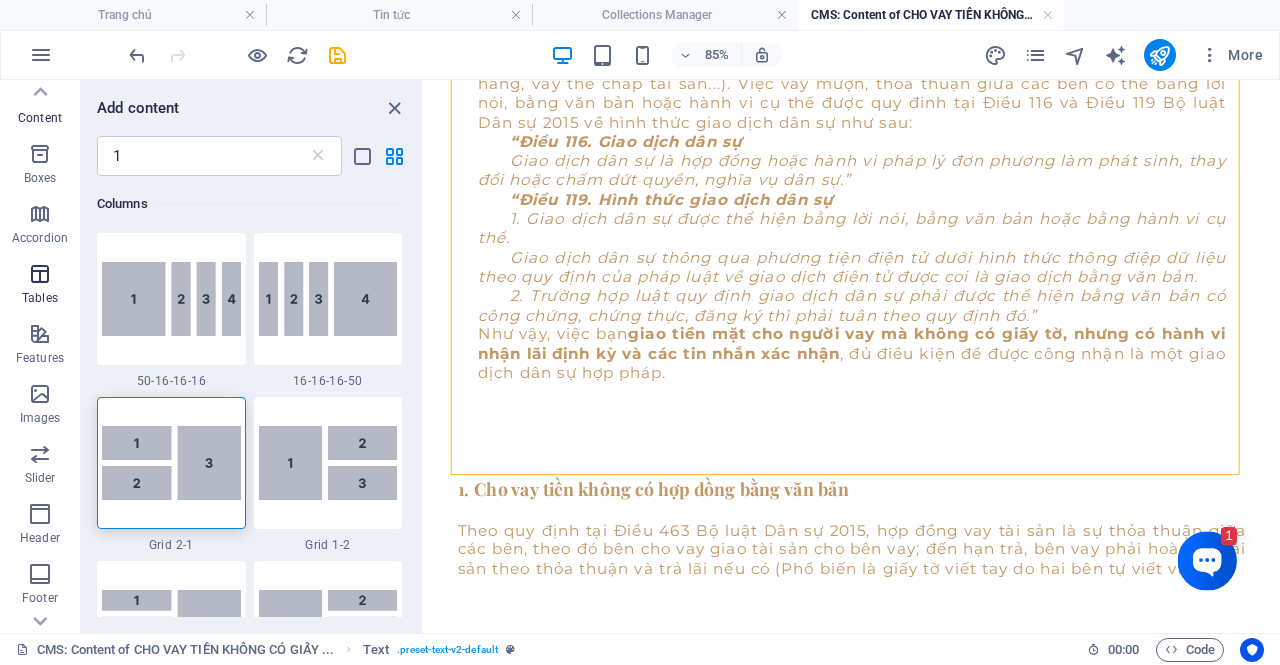 scroll, scrollTop: 0, scrollLeft: 0, axis: both 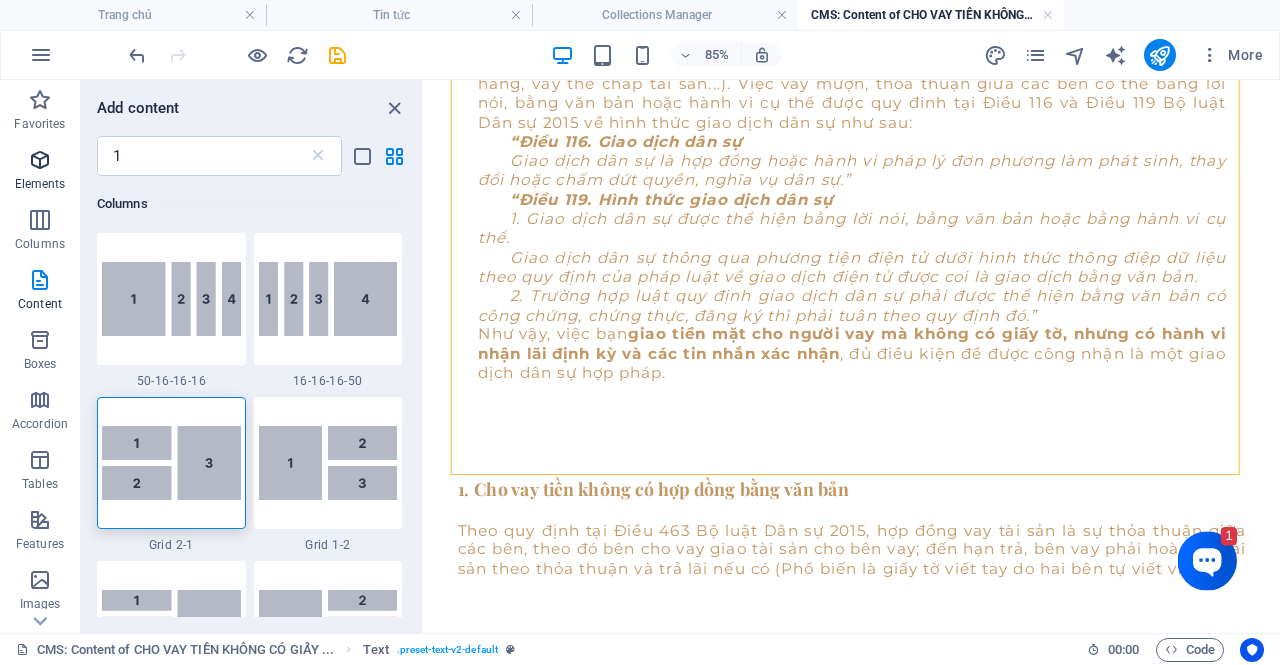 click at bounding box center [40, 160] 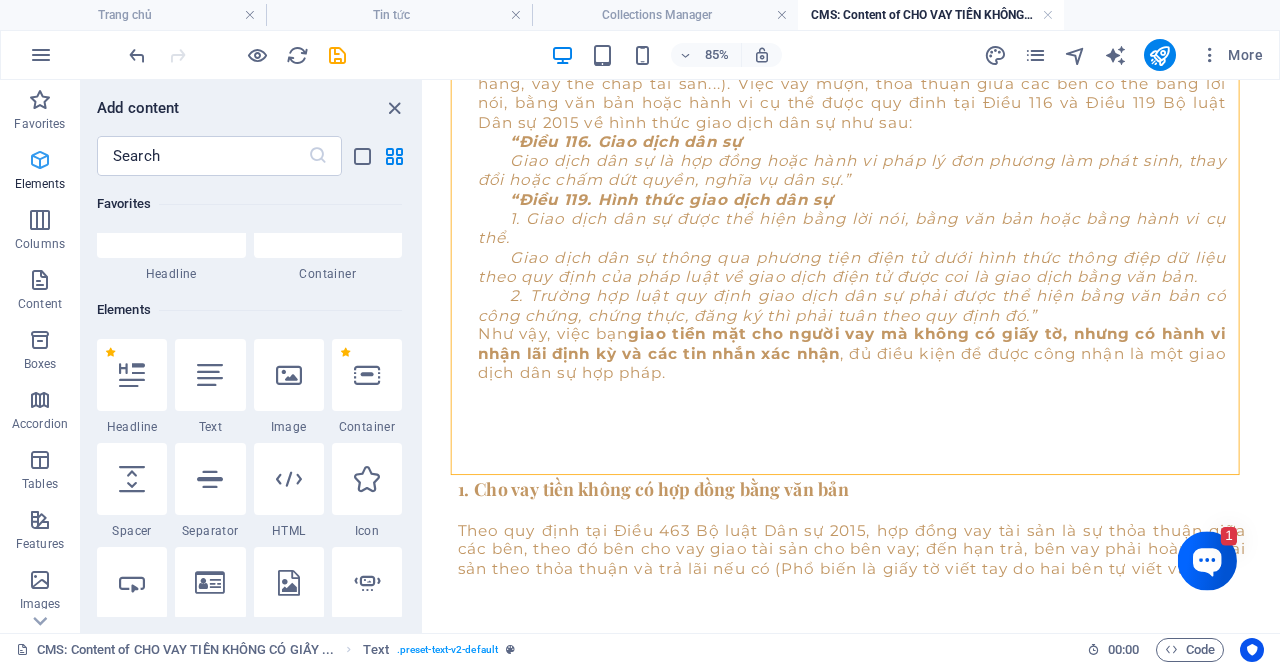 scroll, scrollTop: 213, scrollLeft: 0, axis: vertical 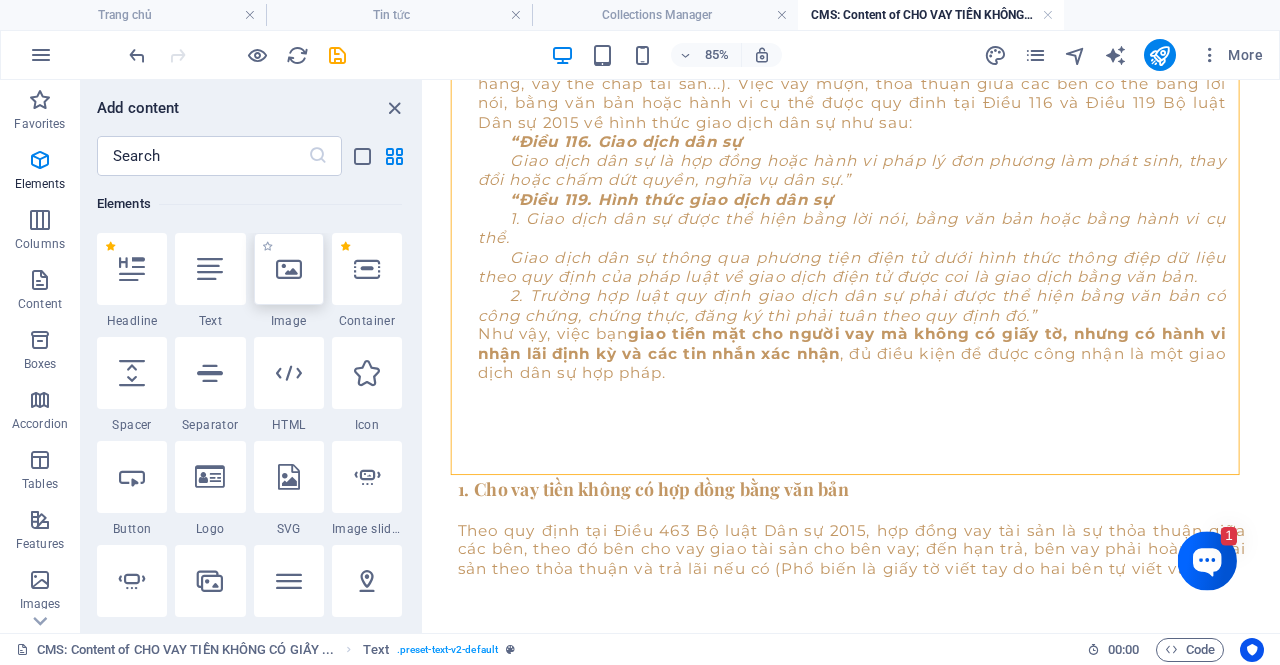 click at bounding box center (289, 269) 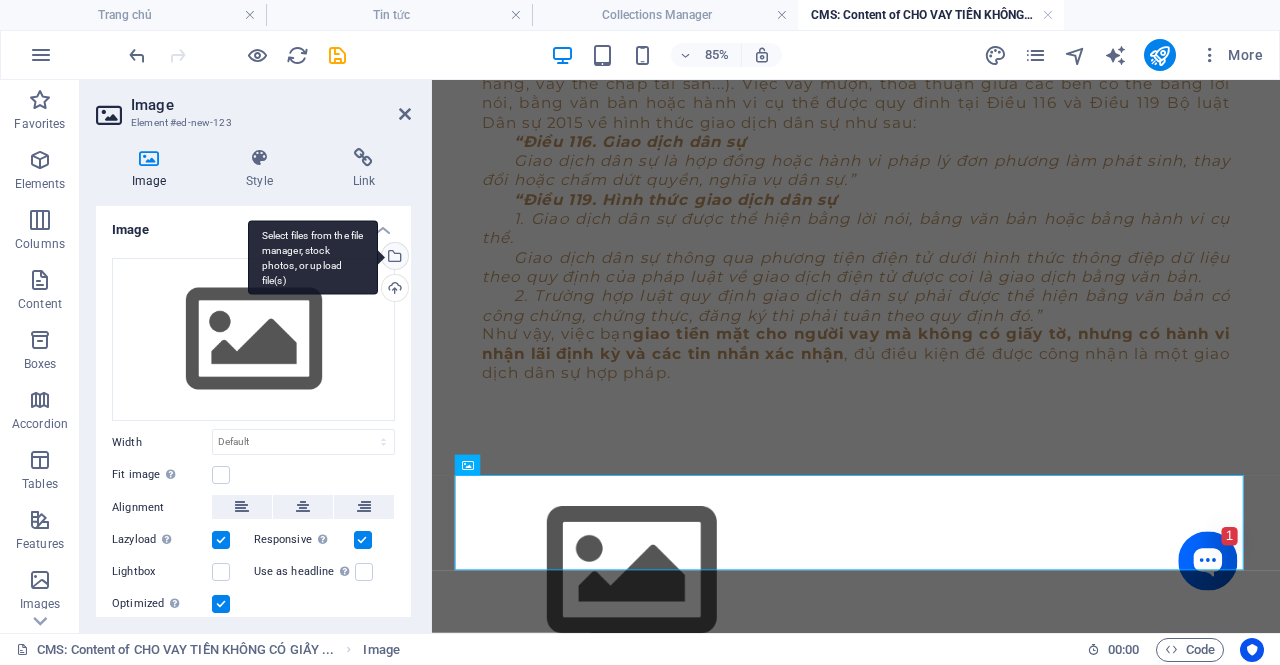 click on "Select files from the file manager, stock photos, or upload file(s)" at bounding box center (313, 257) 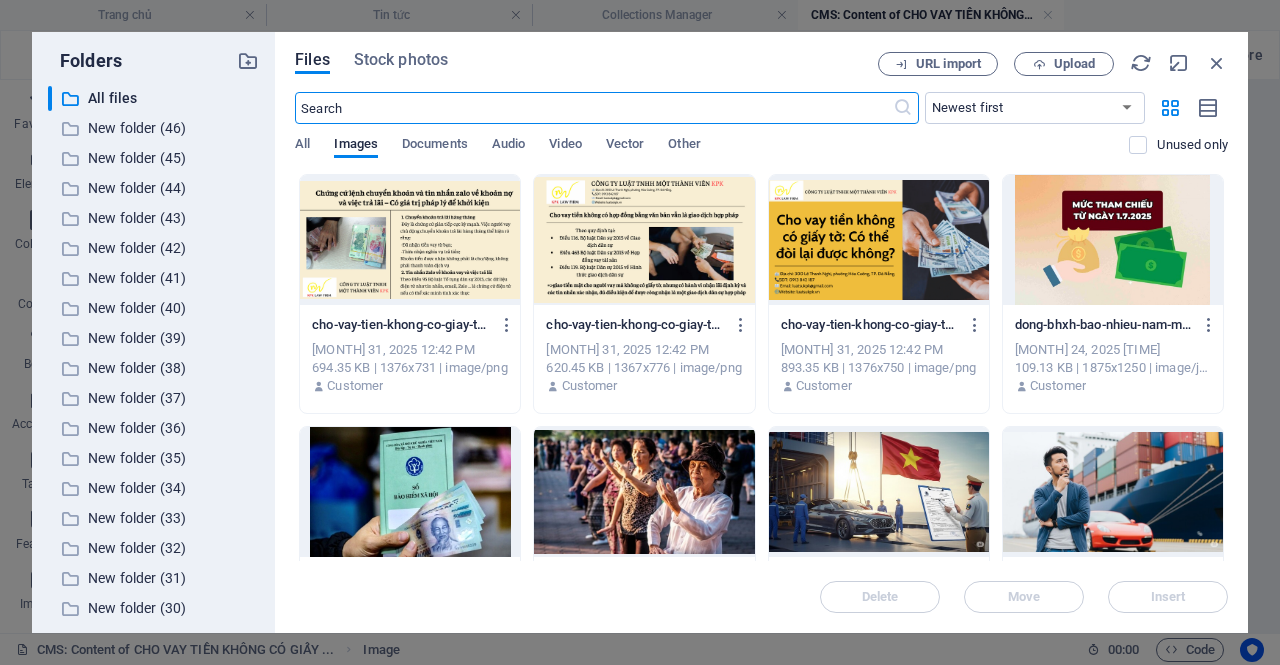 scroll, scrollTop: 0, scrollLeft: 0, axis: both 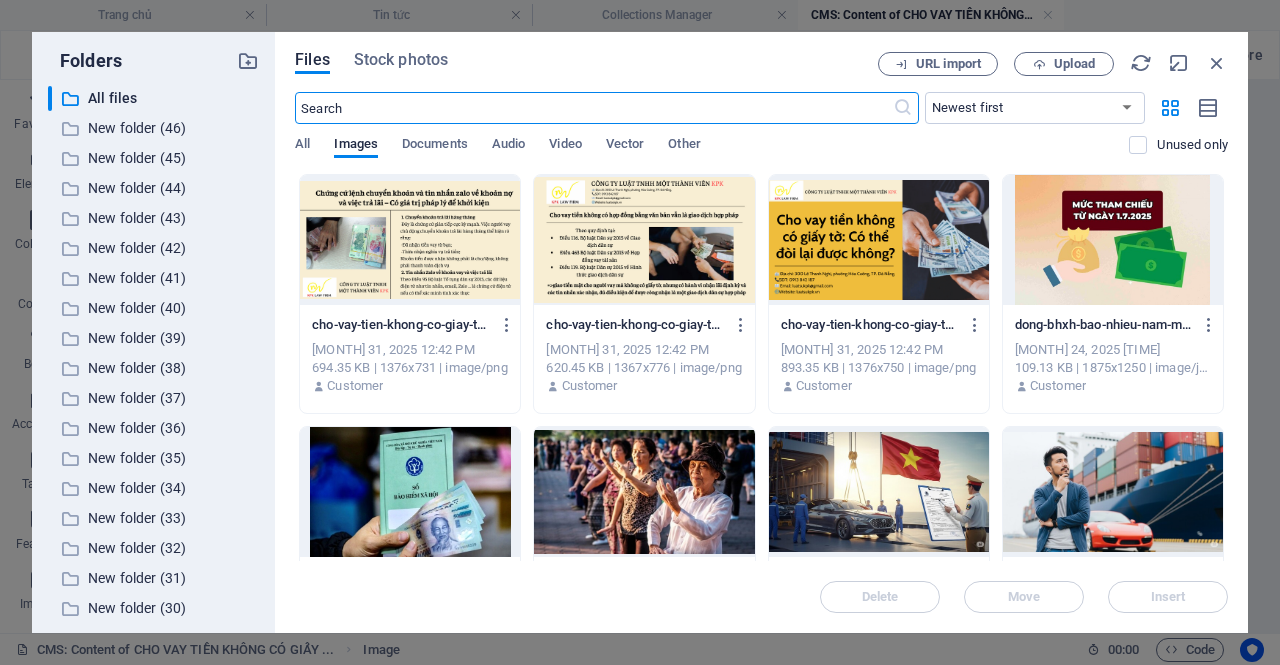 click at bounding box center [644, 240] 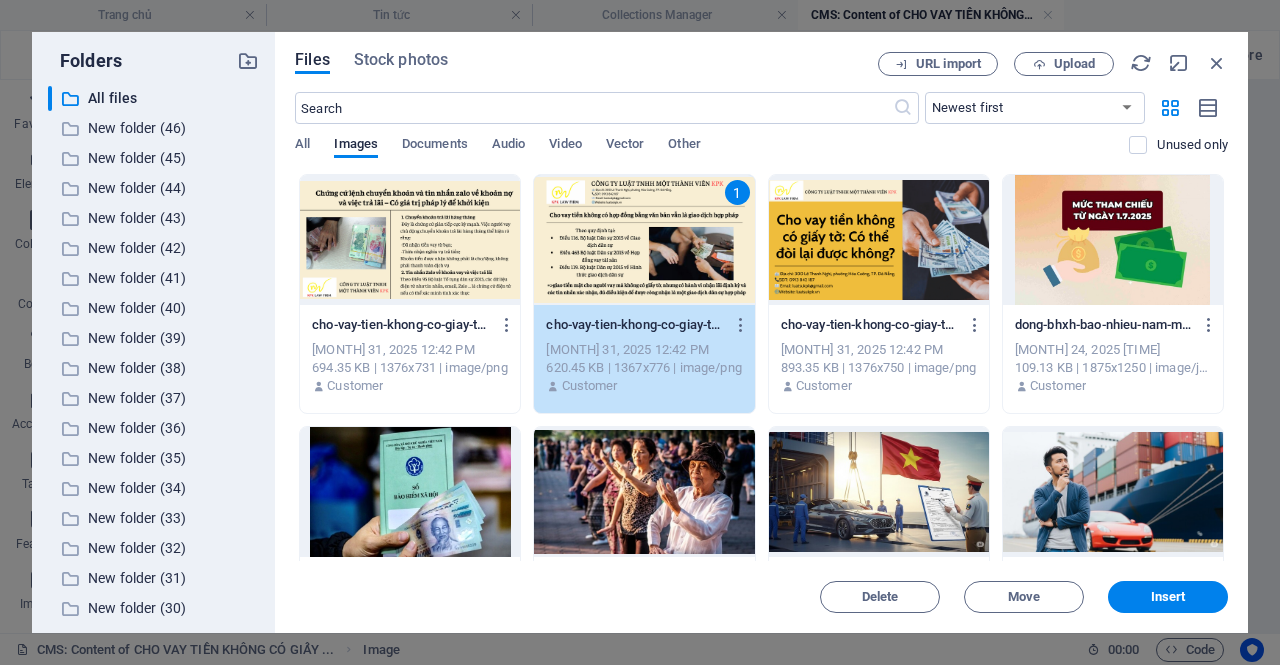 click on "Files Stock photos URL import Upload ​ Newest first Oldest first Name (A-Z) Name (Z-A) Size (0-9) Size (9-0) Resolution (0-9) Resolution (9-0) All Images Documents Audio Video Vector Other Unused only Drop files here to upload them instantly cho-vay-tien-khong-co-giay-to-co-the-doi-lai-duoc-khong-2-tpWsJROtSV1Lre7PXMJ_bA.png cho-vay-tien-khong-co-giay-to-co-the-doi-lai-duoc-khong-2-tpWsJROtSV1Lre7PXMJ_bA.png [MONTH] 31, 2025 12:42 PM 694.35 KB | 1376x731 | image/png Customer 1 cho-vay-tien-khong-co-giay-to-co-the-doi-lai-duoc-khong-1-v_ZFsE4Hjol0tgHR4S7nwQ.png cho-vay-tien-khong-co-giay-to-co-the-doi-lai-duoc-khong-1-v_ZFsE4Hjol0tgHR4S7nwQ.png [MONTH] 31, 2025 12:42 PM 620.45 KB | 1367x776 | image/png Customer cho-vay-tien-khong-co-giay-to-co-the-doi-lai-duoc-khong-QmSCXyU-jLOlHeJUHpHE-Q.png cho-vay-tien-khong-co-giay-to-co-the-doi-lai-duoc-khong-QmSCXyU-jLOlHeJUHpHE-Q.png [MONTH] 31, 2025 12:42 PM 893.35 KB | 1376x750 | image/png Customer dong-bhxh-bao-nhieu-nam-moi-duoc-huong-luong-huu-2-8cLjtXWACYOPKUGYgxzOEw.jpg" at bounding box center (761, 332) 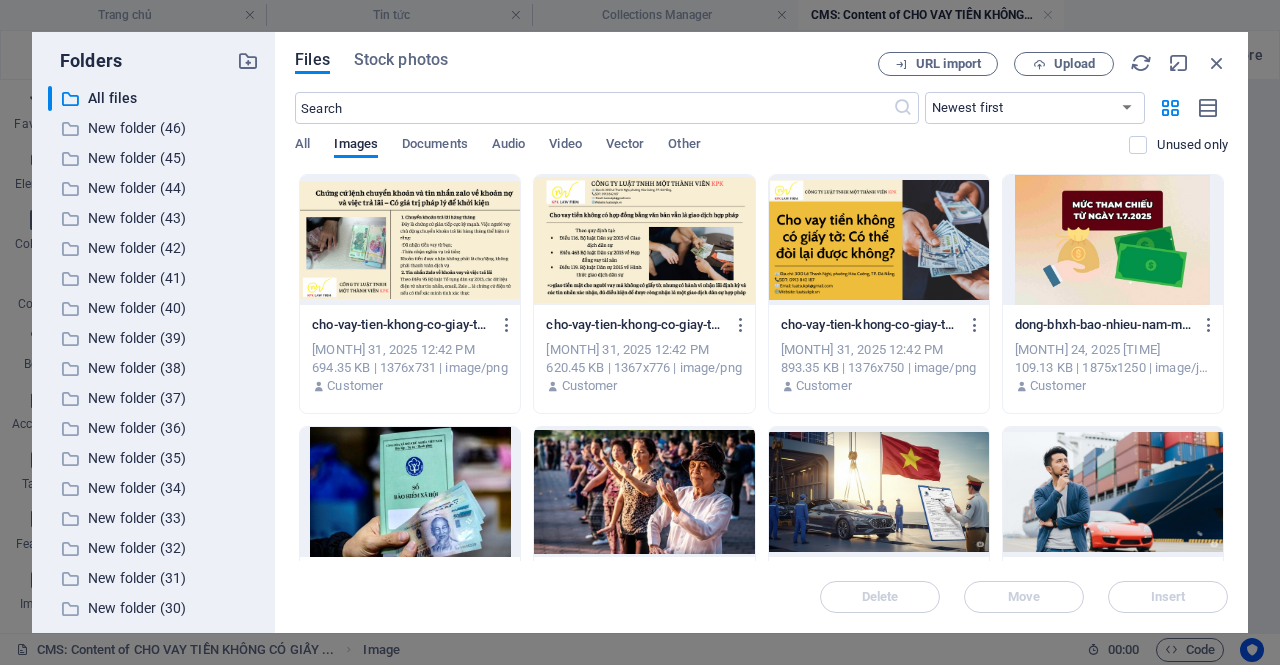 click at bounding box center [644, 240] 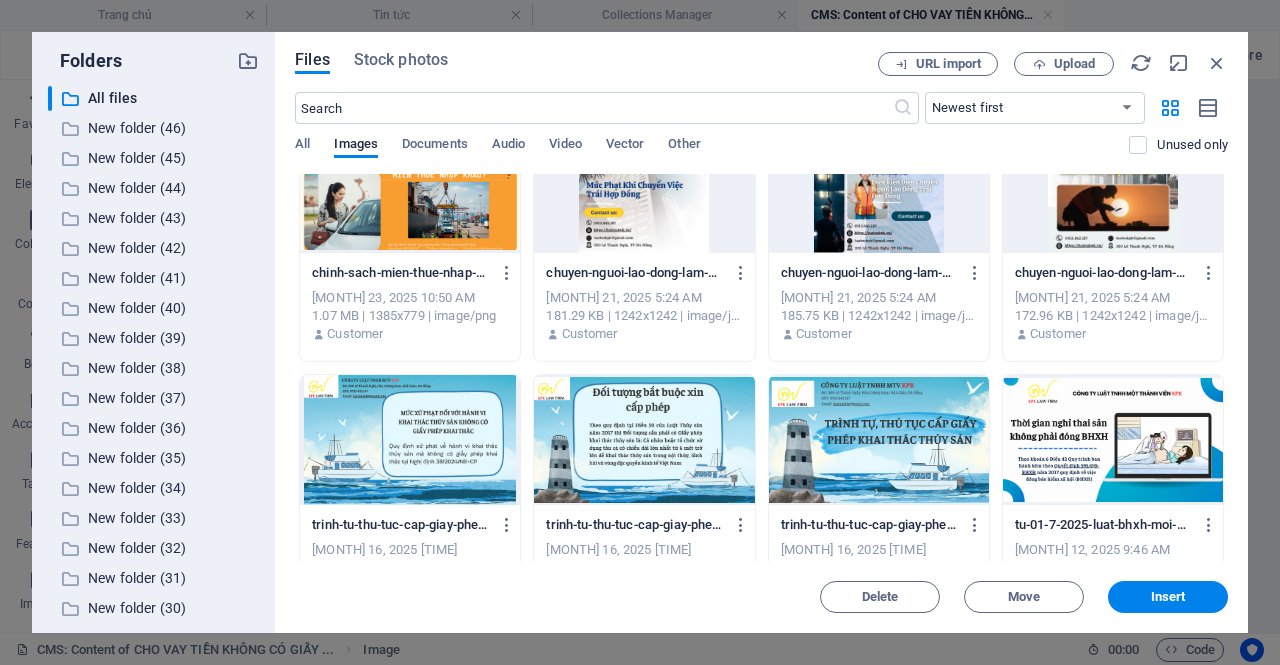 scroll, scrollTop: 0, scrollLeft: 0, axis: both 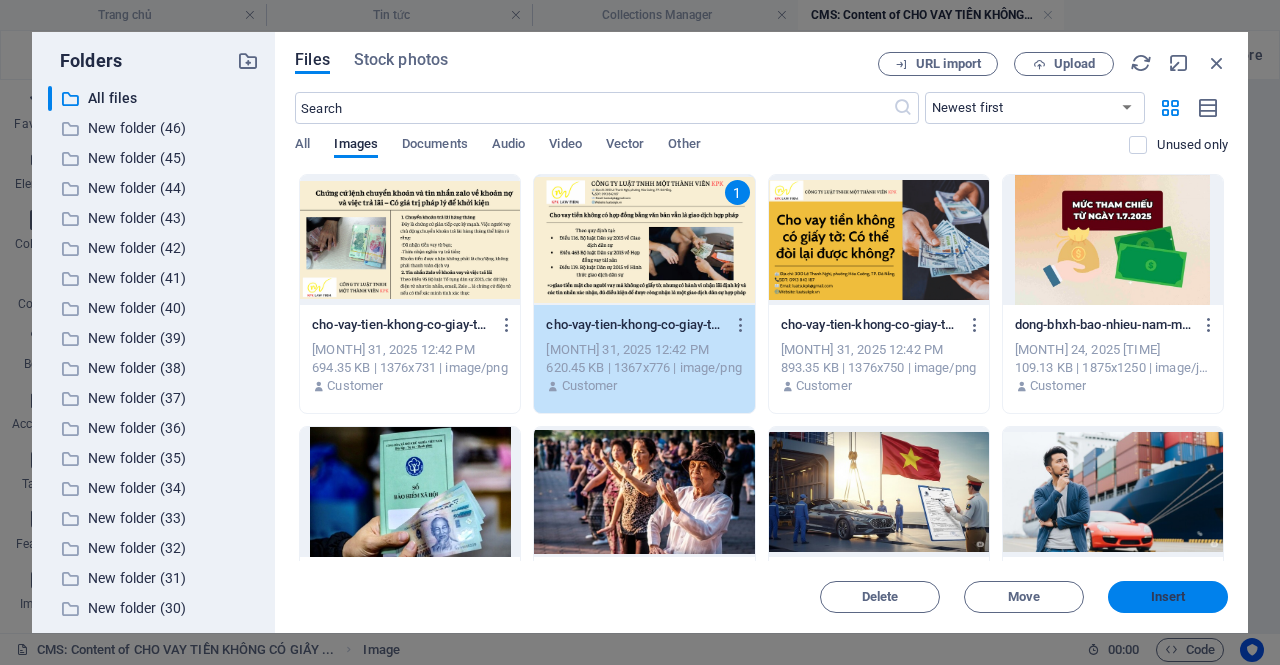 click on "Insert" at bounding box center [1168, 597] 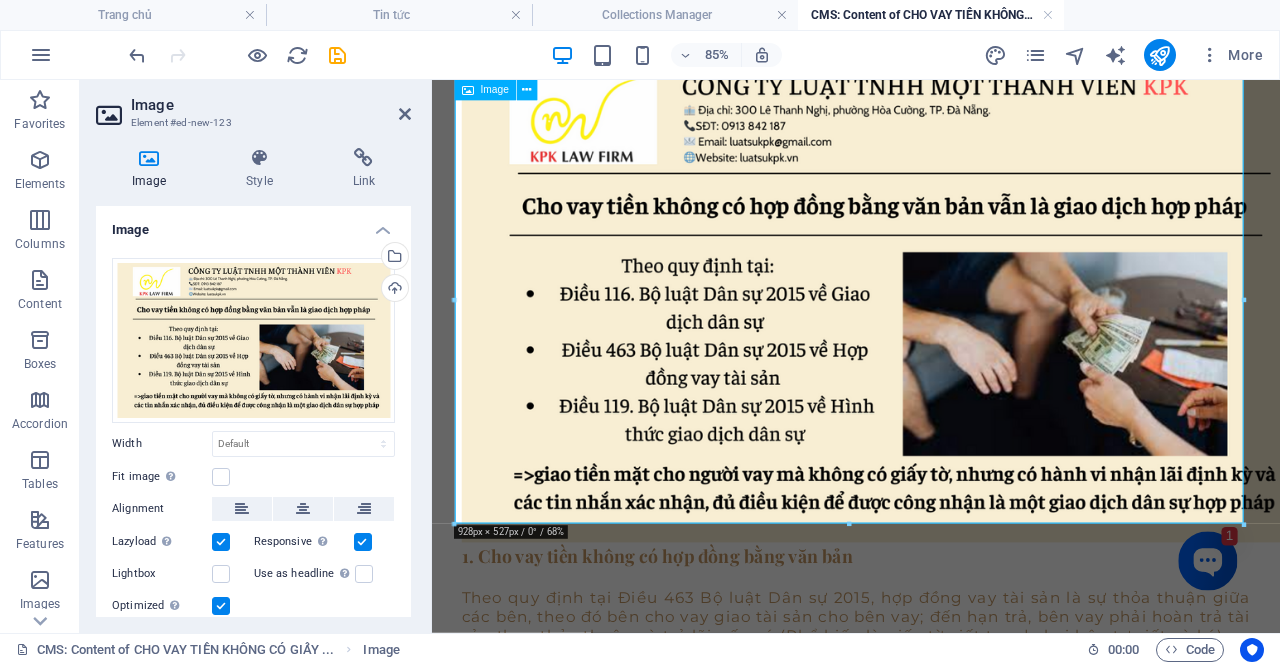 scroll, scrollTop: 1101, scrollLeft: 0, axis: vertical 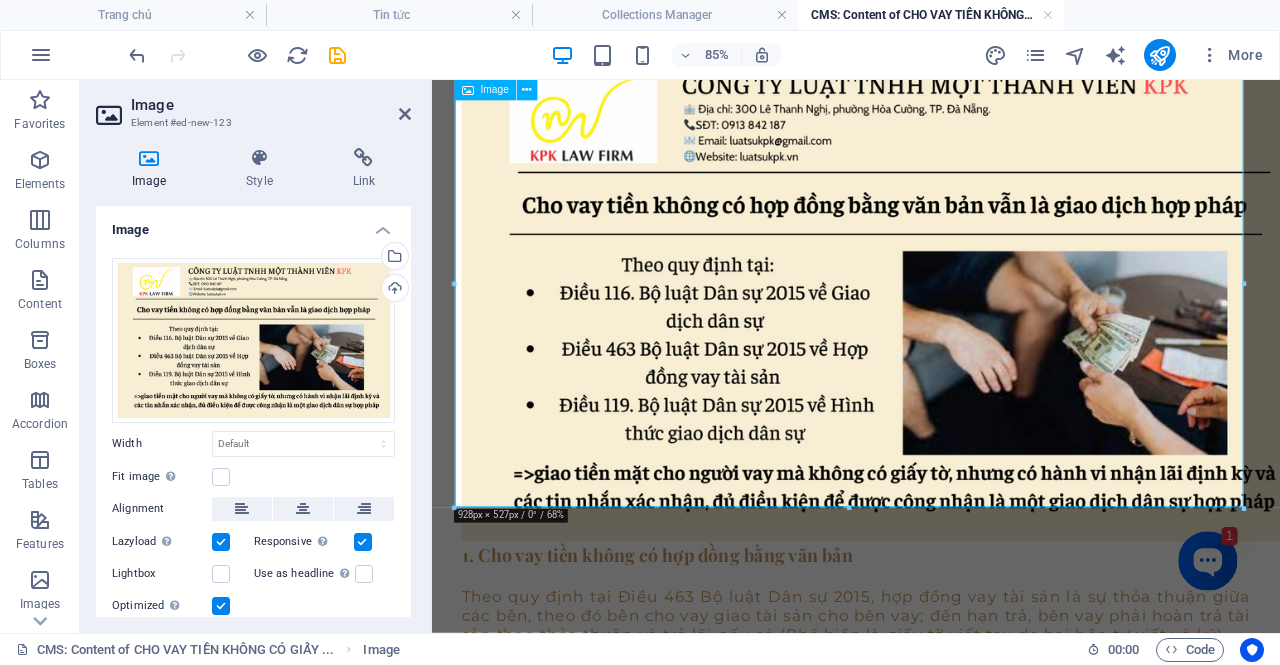drag, startPoint x: 1673, startPoint y: 584, endPoint x: 1296, endPoint y: 430, distance: 407.24072 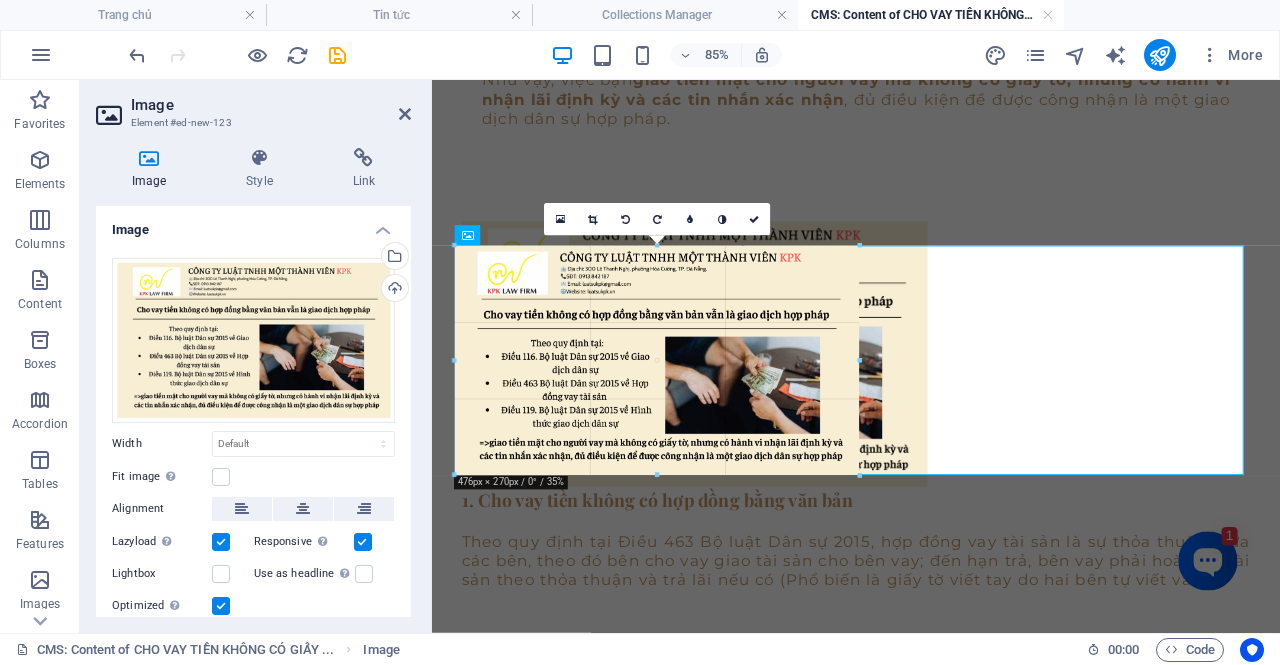 scroll, scrollTop: 929, scrollLeft: 0, axis: vertical 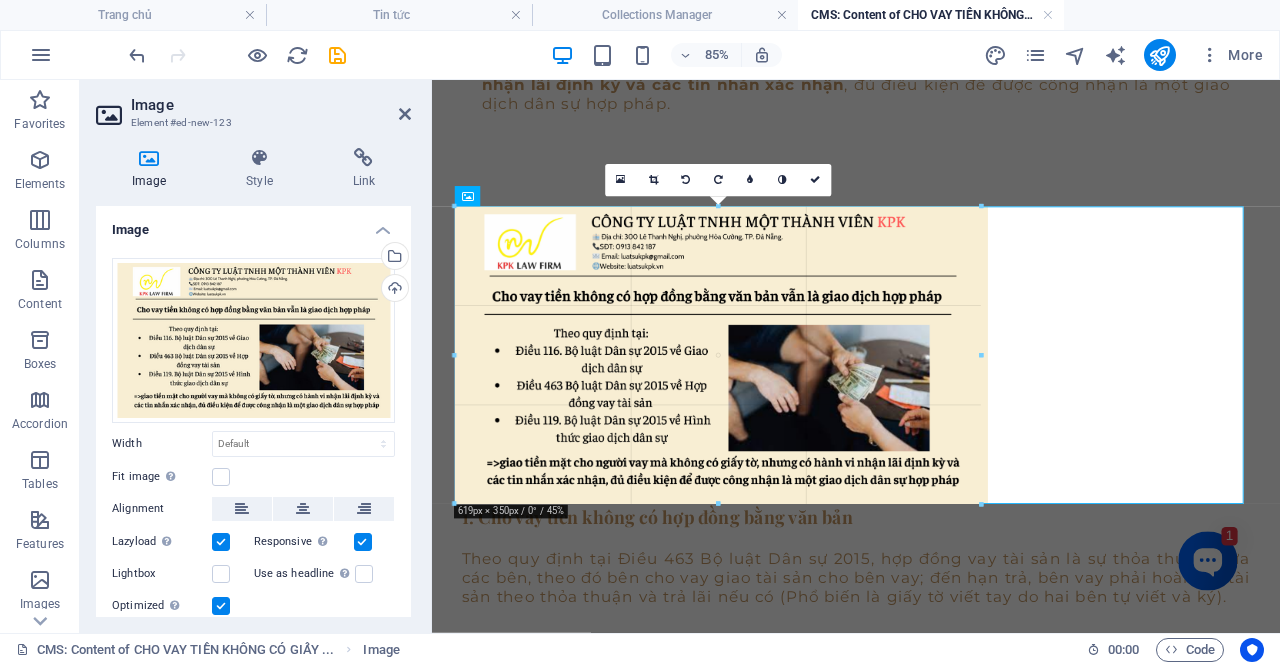 type on "621" 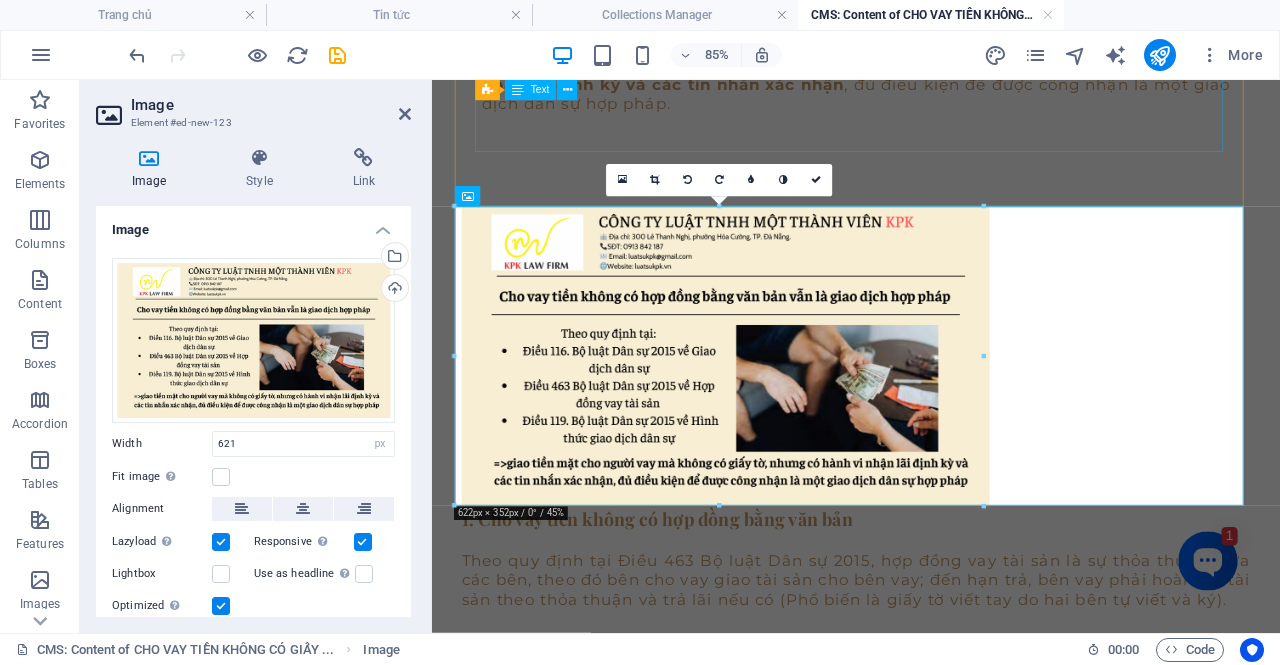 click on "Theo quy định tại Điều 463 Bộ luật Dân sự 2015, hợp đồng vay tài sản là sự thỏa thuận giữa các bên, theo đó bên cho vay giao tài sản cho bên vay; đến hạn trả, bên vay phải hoàn trả tài sản theo thỏa thuận và trả lãi nếu có (Phổ biến là giấy tờ viết tay do hai bên tự viết và ký). “ Điều 463. Hợp đồng vay tài sản Hợp đồng vay tài sản là sự thỏa thuận giữa các bên, theo đó bên cho vay giao tài sản cho bên vay; khi đến hạn trả, bên vay phải hoàn trả cho bên cho vay tài sản cùng loại theo đúng số lượng, chất lượng và chỉ phải trả lãi nếu có thỏa thuận hoặc pháp luật có quy định.” “Điều 116. Giao dịch dân sự Giao dịch dân sự là hợp đồng hoặc hành vi pháp lý đơn phương làm phát sinh, thay đổi hoặc chấm dứt quyền, nghĩa vụ dân sự.” “Điều 119. Hình thức giao dịch dân sự" at bounding box center (931, -164) 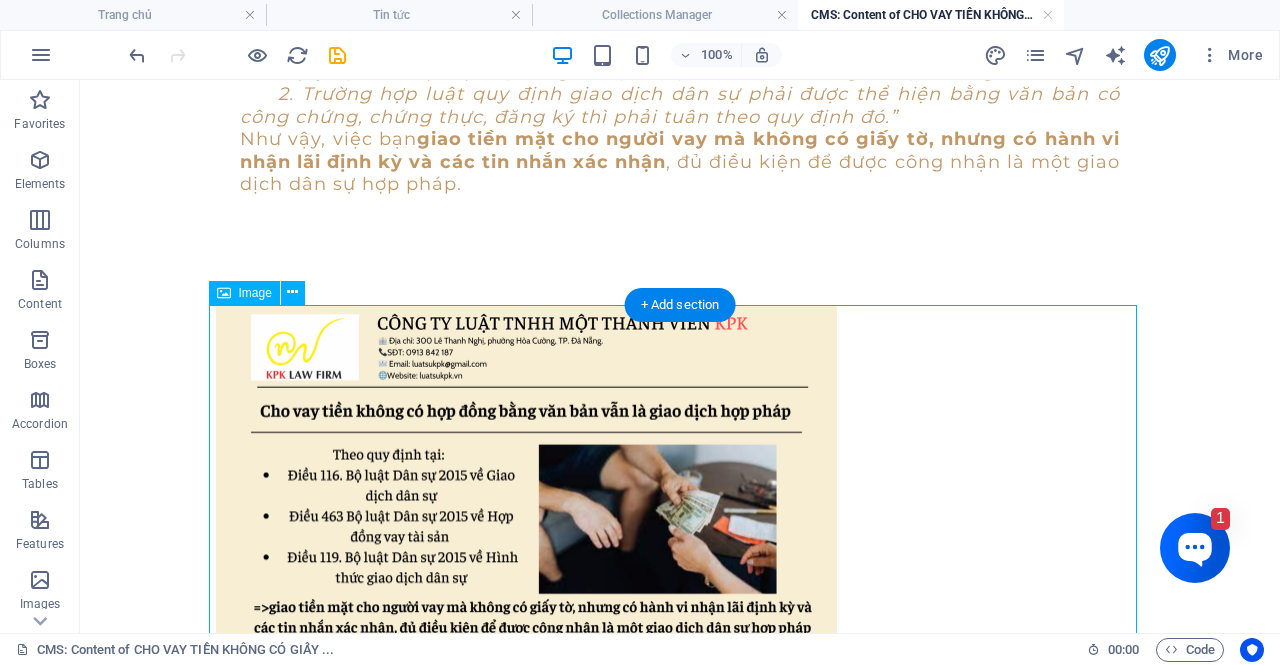 scroll, scrollTop: 852, scrollLeft: 0, axis: vertical 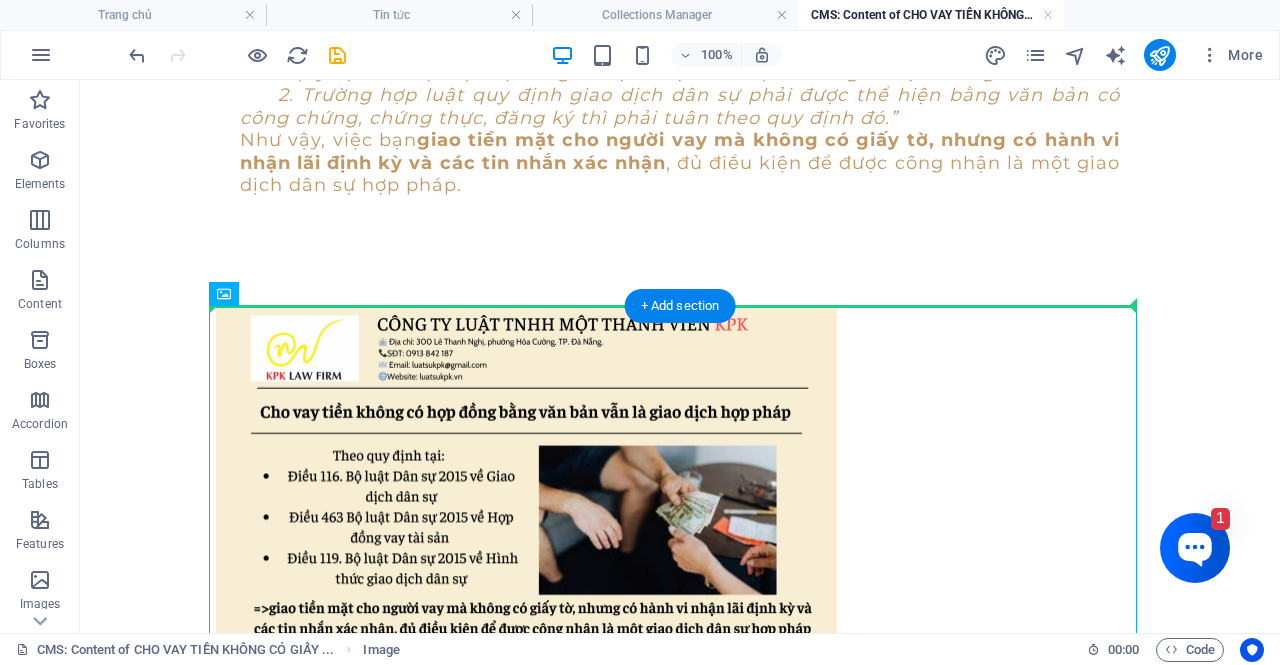 drag, startPoint x: 658, startPoint y: 405, endPoint x: 741, endPoint y: 247, distance: 178.47409 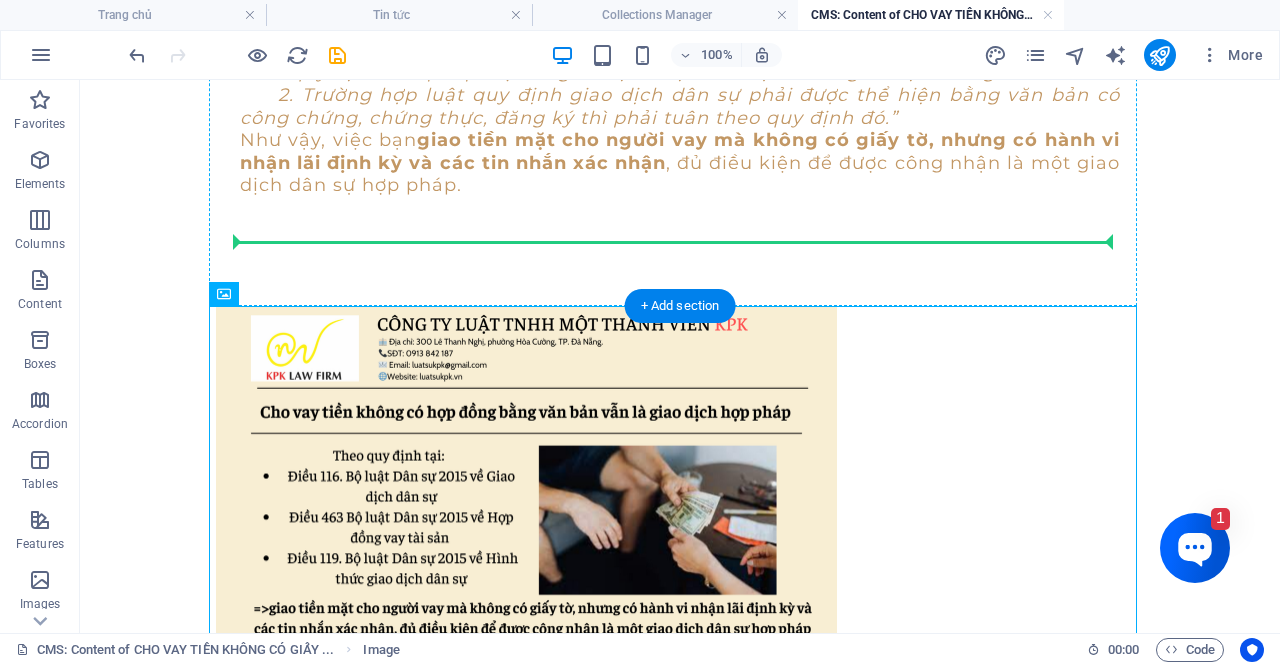 drag, startPoint x: 301, startPoint y: 379, endPoint x: 270, endPoint y: 210, distance: 171.81967 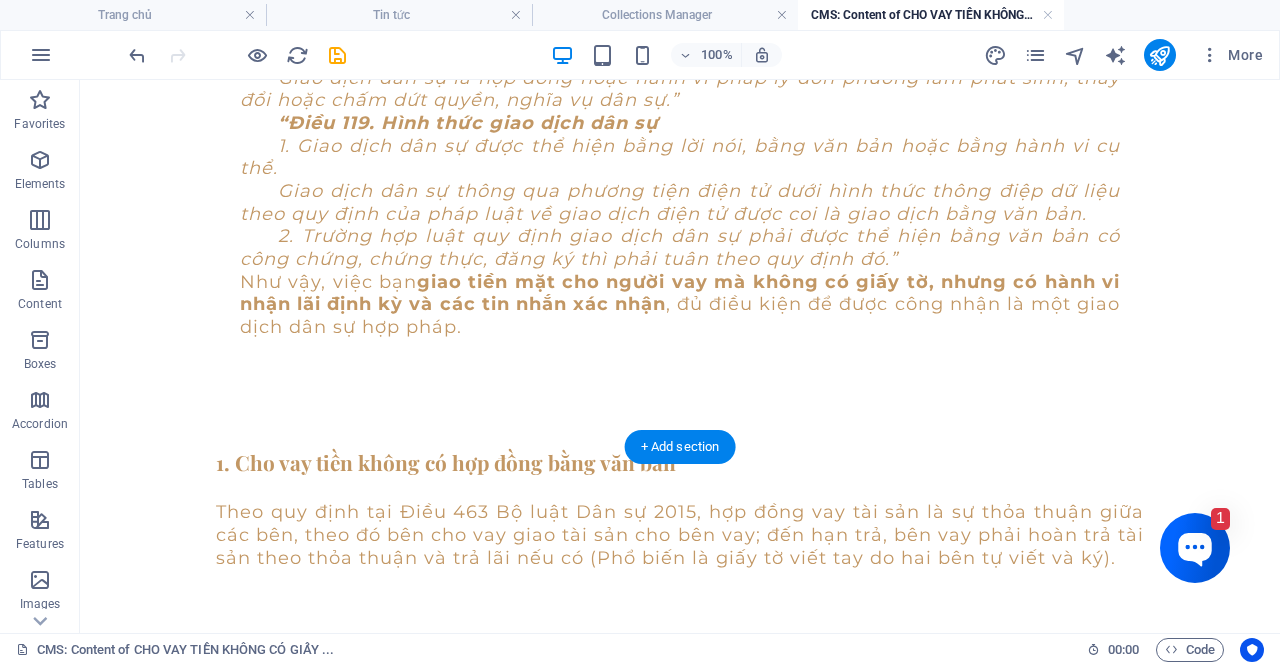drag, startPoint x: 329, startPoint y: 304, endPoint x: 271, endPoint y: 198, distance: 120.83046 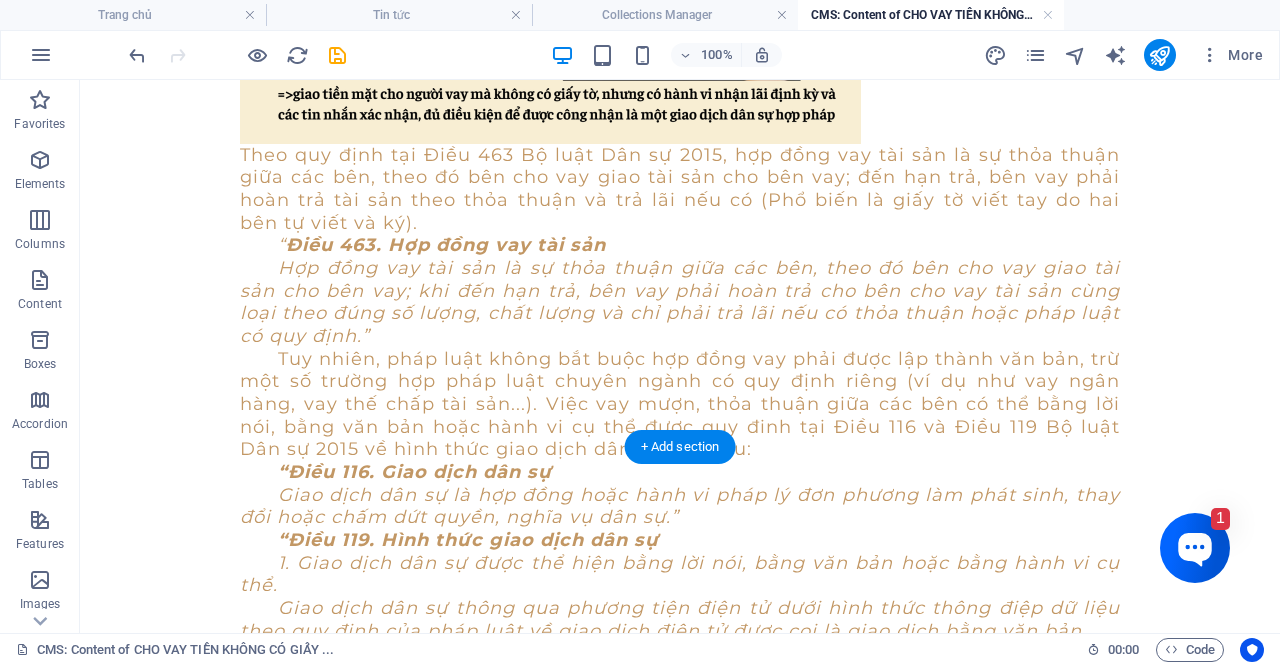 scroll, scrollTop: 257, scrollLeft: 0, axis: vertical 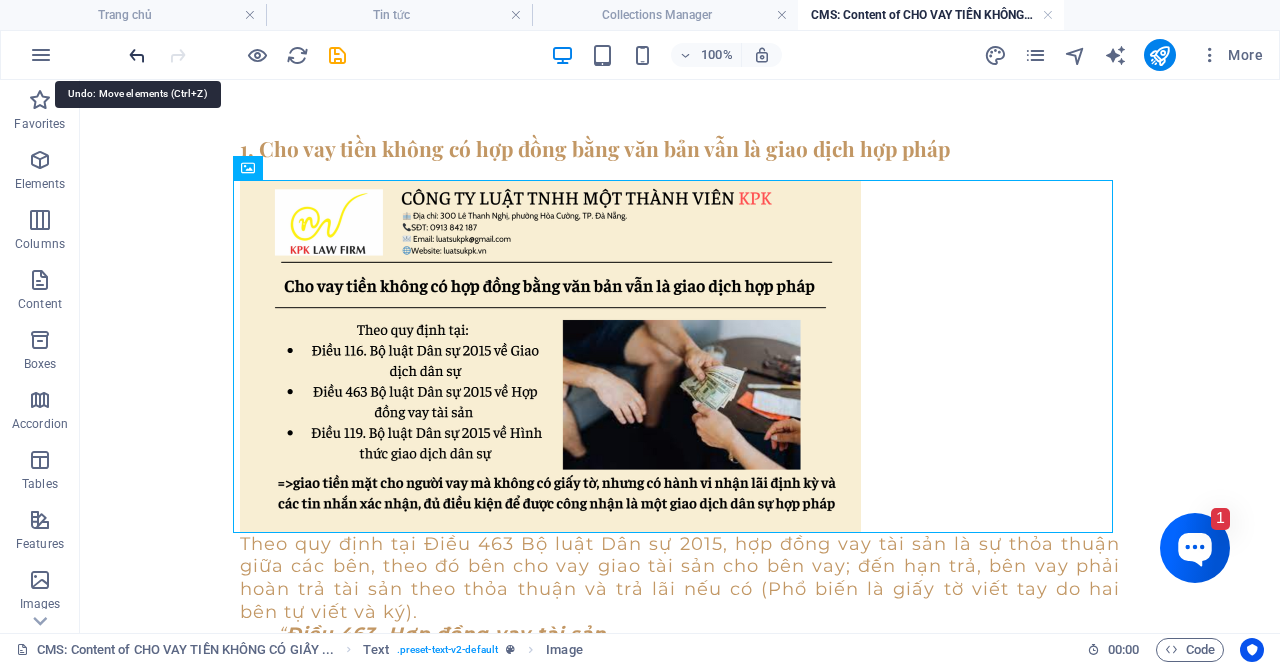 click at bounding box center [137, 55] 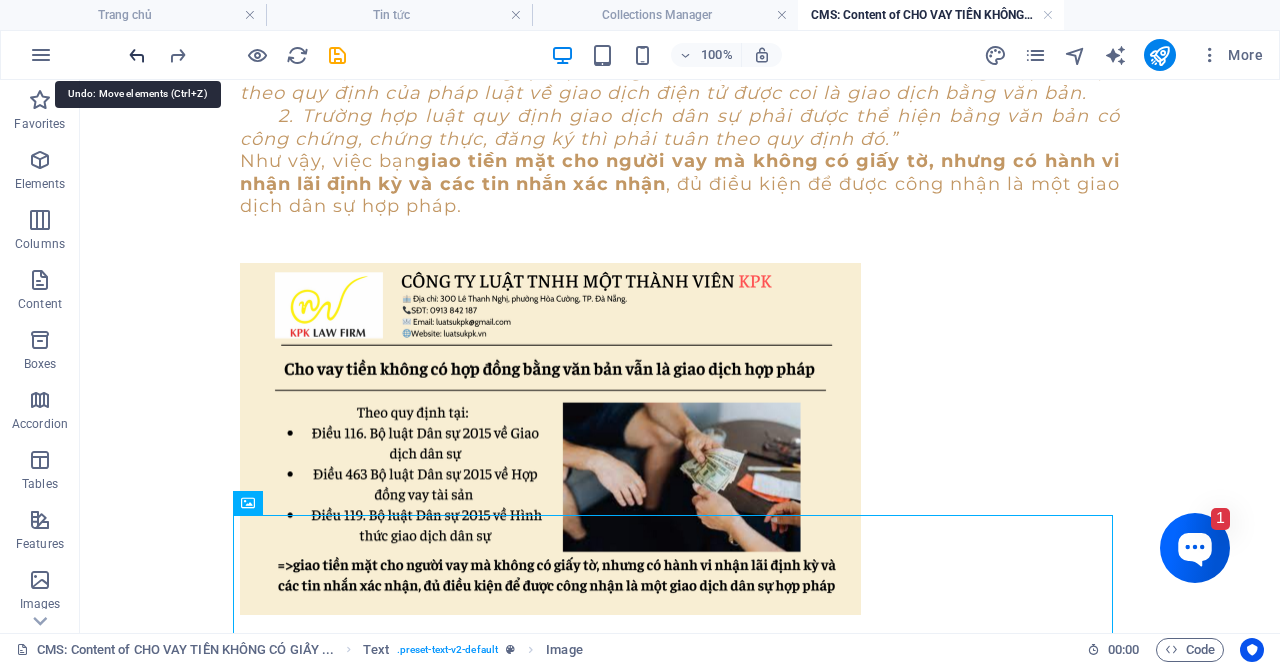 scroll, scrollTop: 913, scrollLeft: 0, axis: vertical 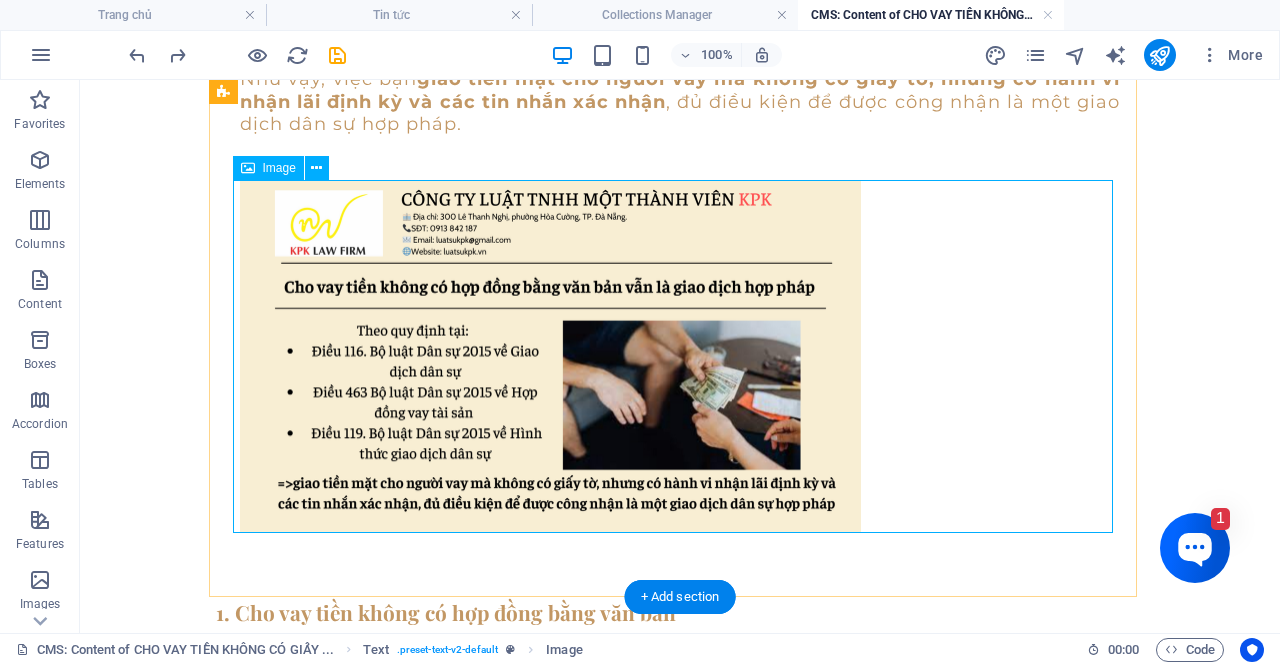 click at bounding box center (680, 357) 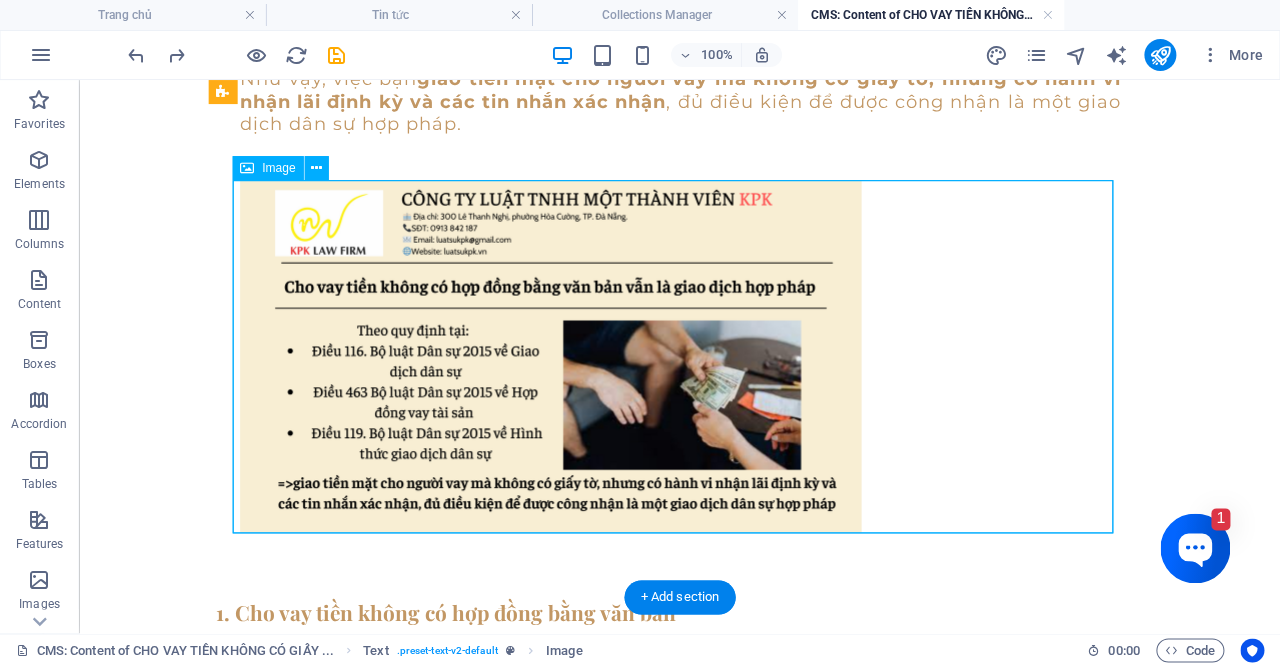 scroll, scrollTop: 0, scrollLeft: 0, axis: both 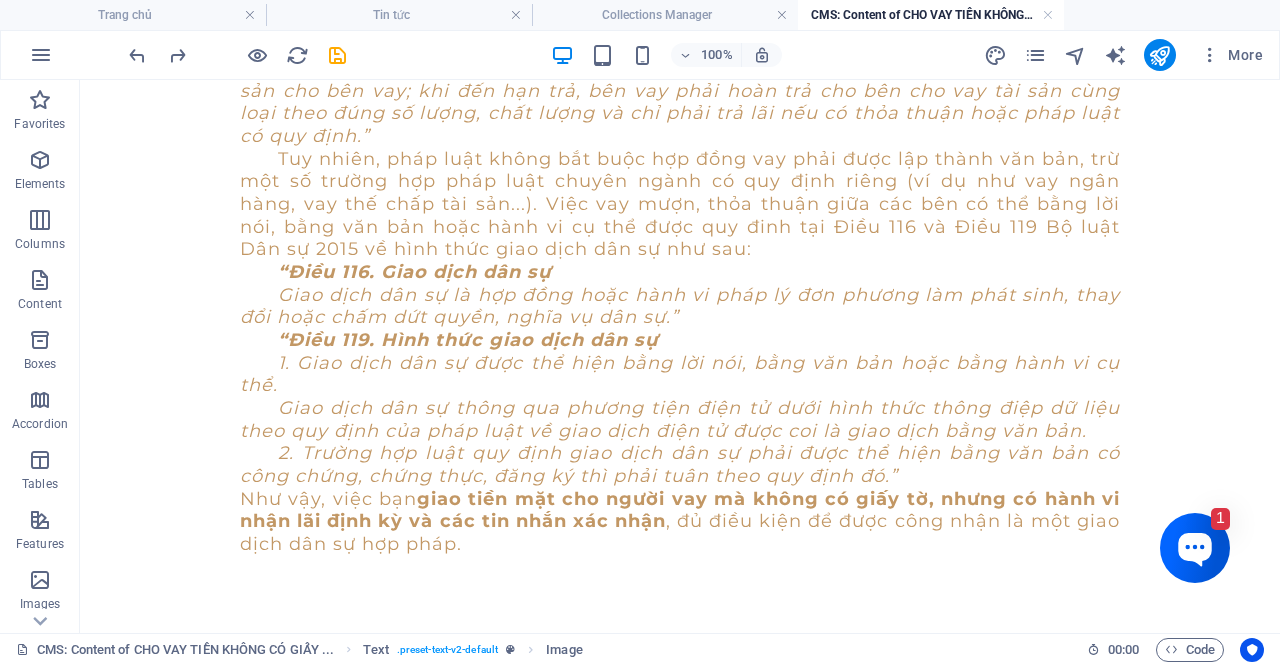 drag, startPoint x: 329, startPoint y: 248, endPoint x: 262, endPoint y: 320, distance: 98.35141 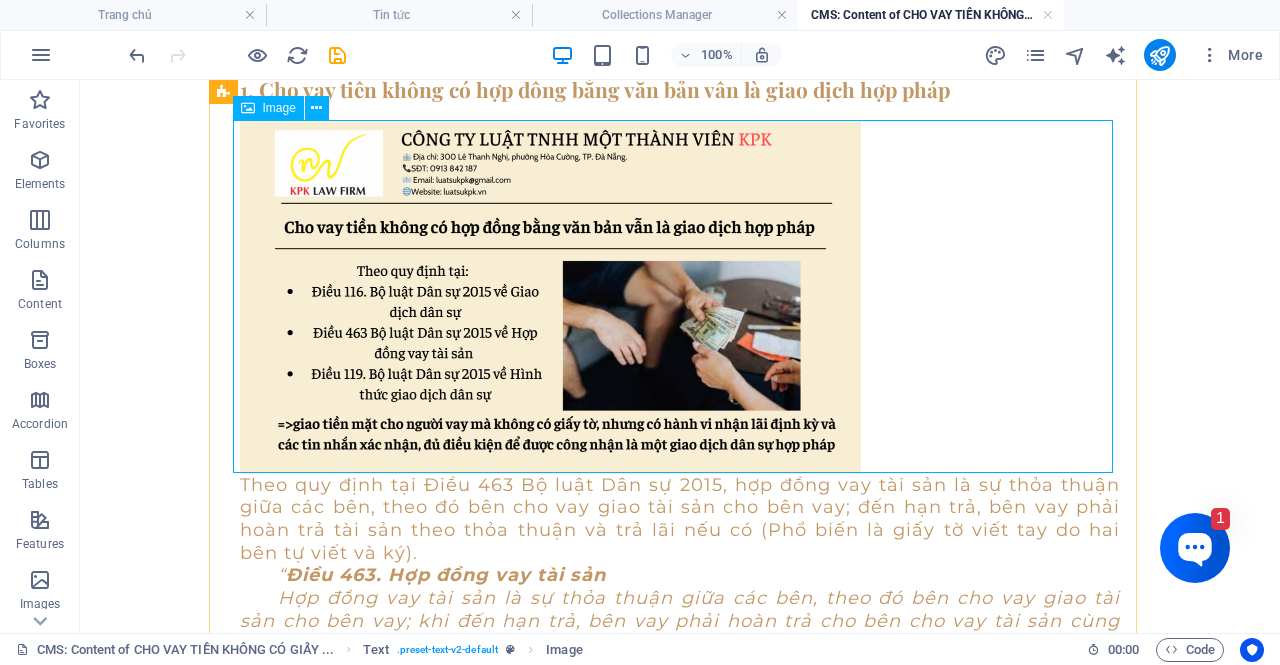 scroll, scrollTop: 320, scrollLeft: 0, axis: vertical 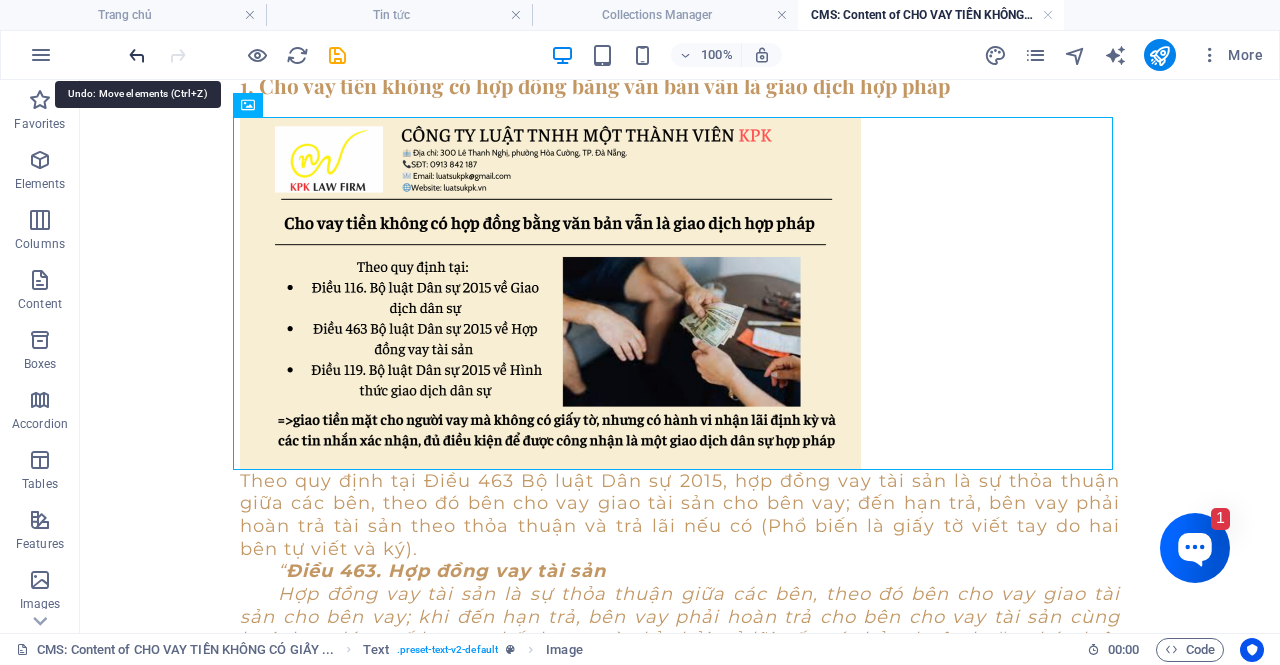 click at bounding box center [137, 55] 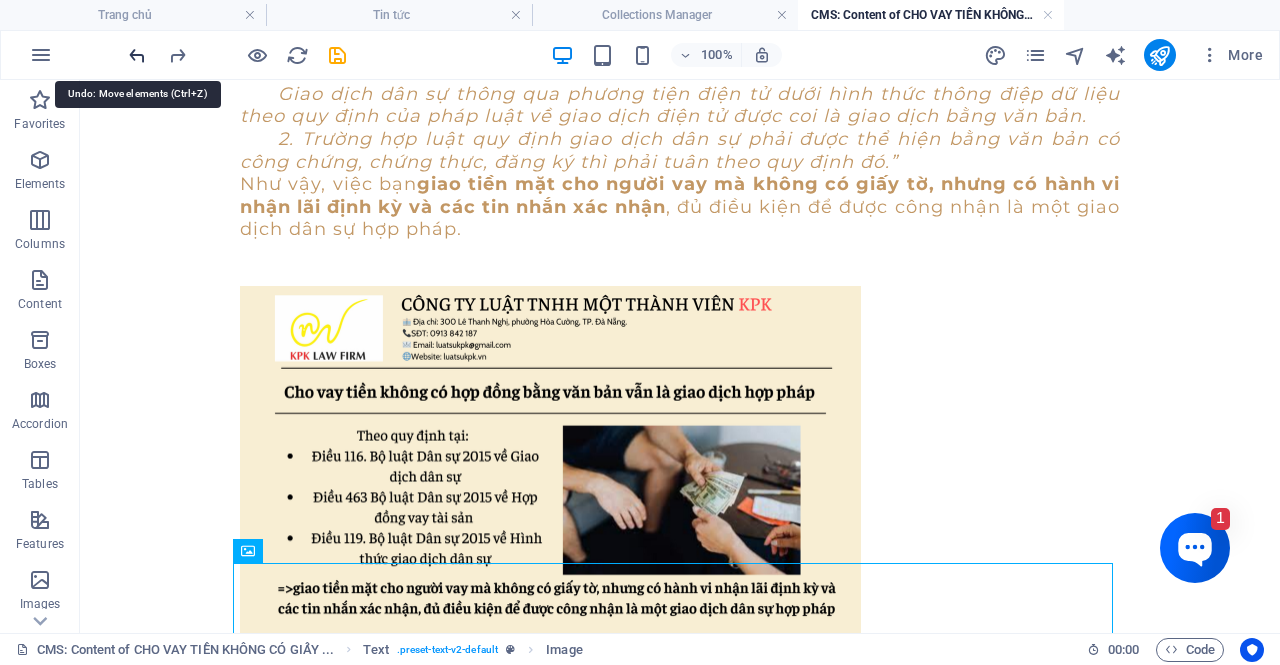 scroll, scrollTop: 913, scrollLeft: 0, axis: vertical 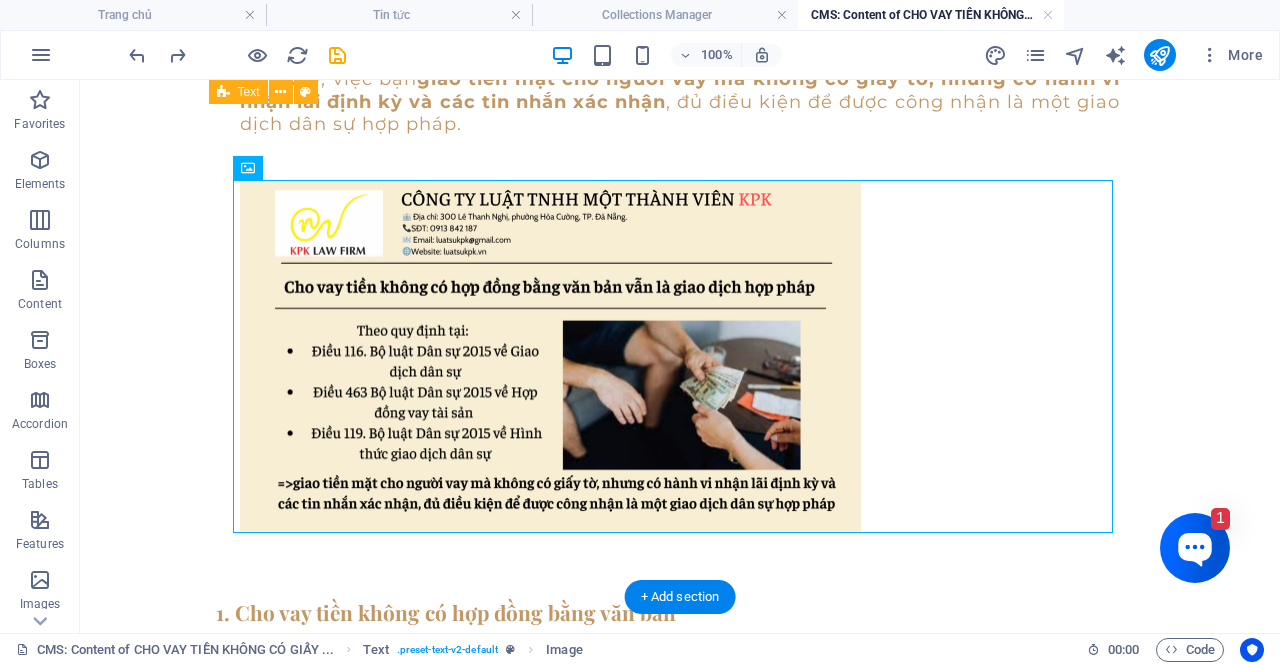 click on "1. Cho vay tiền không có hợp đồng bằng văn bản vẫn là giao dịch hợp pháp Theo quy định tại Điều 463 Bộ luật Dân sự 2015, hợp đồng vay tài sản là sự thỏa thuận giữa các bên, theo đó bên cho vay giao tài sản cho bên vay; đến hạn trả, bên vay phải hoàn trả tài sản theo thỏa thuận và trả lãi nếu có (Phổ biến là giấy tờ viết tay do hai bên tự viết và ký). “ Điều 463. Hợp đồng vay tài sản Hợp đồng vay tài sản là sự thỏa thuận giữa các bên, theo đó bên cho vay giao tài sản cho bên vay; khi đến hạn trả, bên vay phải hoàn trả cho bên cho vay tài sản cùng loại theo đúng số lượng, chất lượng và chỉ phải trả lãi nếu có thỏa thuận hoặc pháp luật có quy định.” “Điều 116. Giao dịch dân sự “Điều 119. Hình thức giao dịch dân sự  Như vậy, việc bạn" at bounding box center [680, 5] 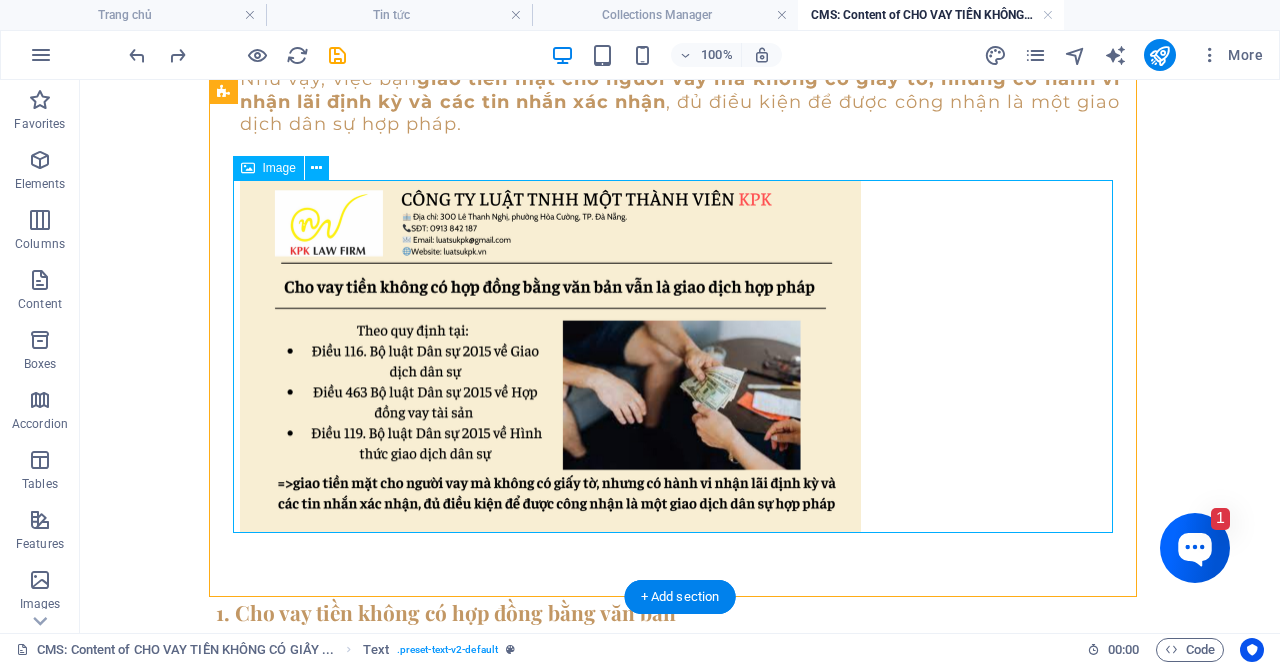 click at bounding box center (680, 357) 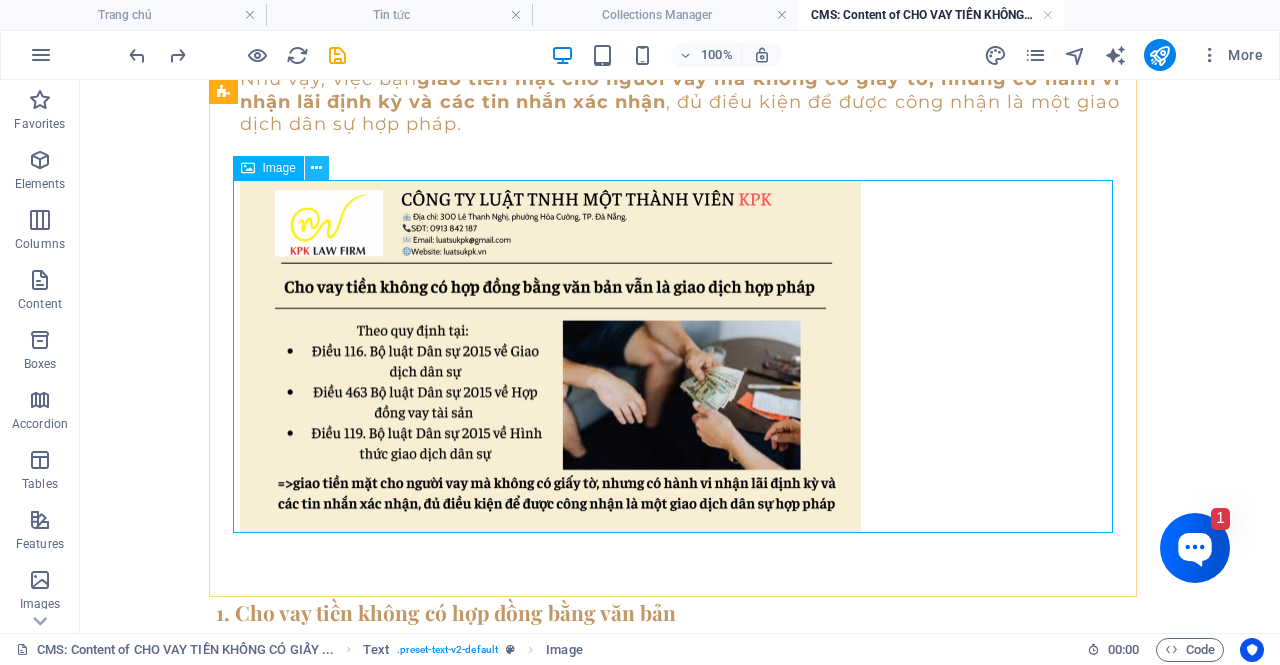 click at bounding box center [316, 168] 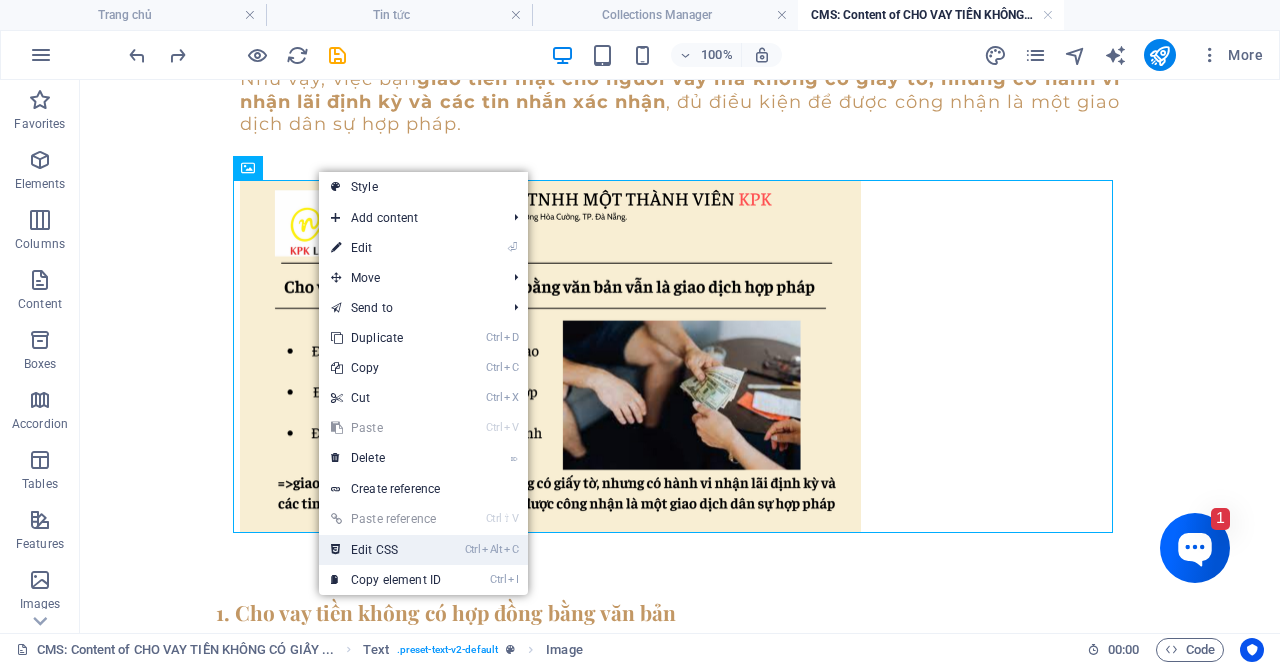 click on "Ctrl Alt C  Edit CSS" at bounding box center [386, 550] 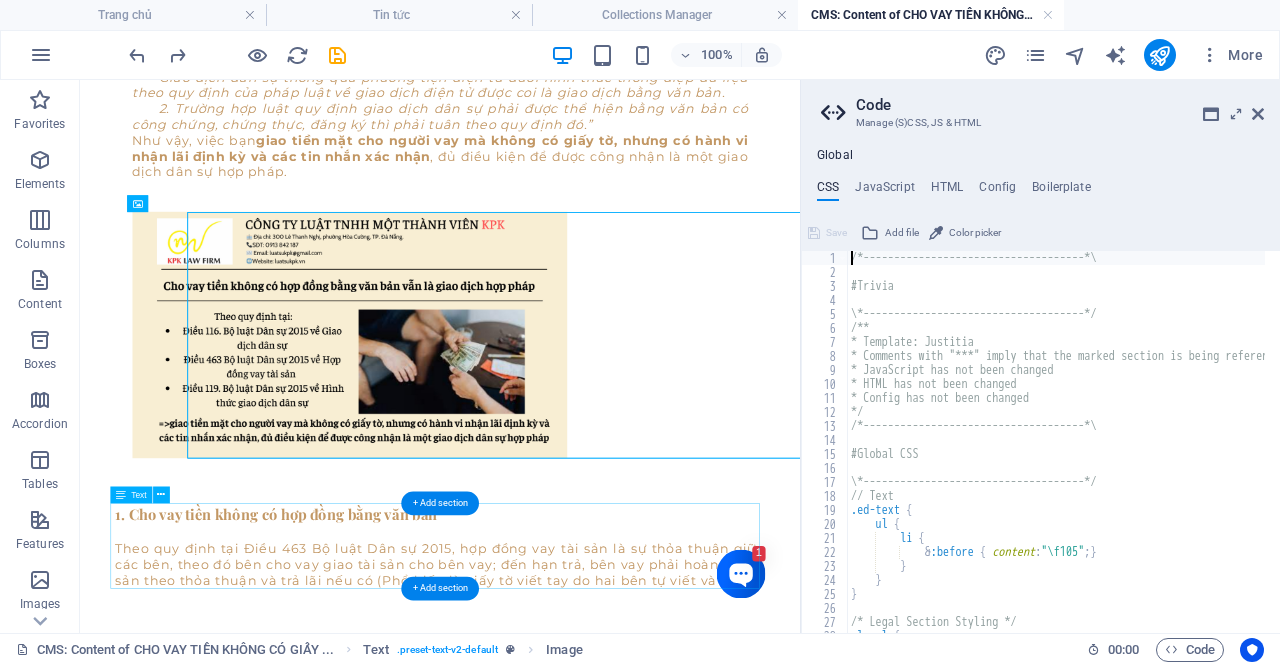 scroll, scrollTop: 826, scrollLeft: 0, axis: vertical 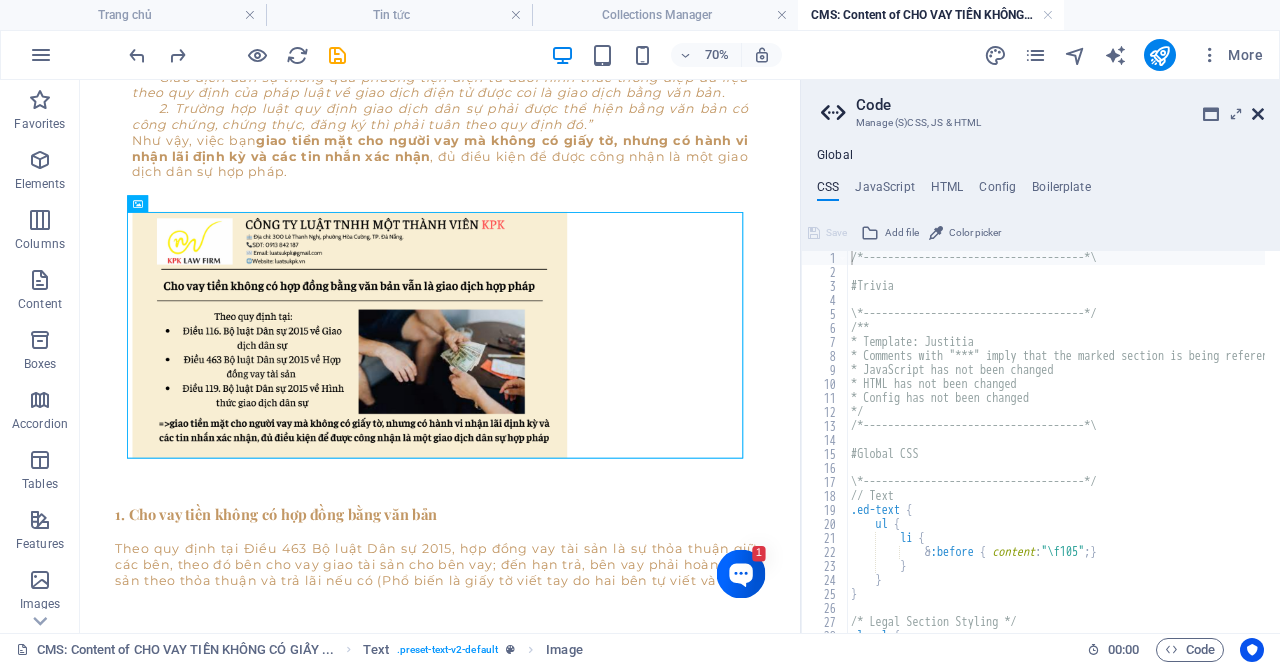 click at bounding box center (1258, 114) 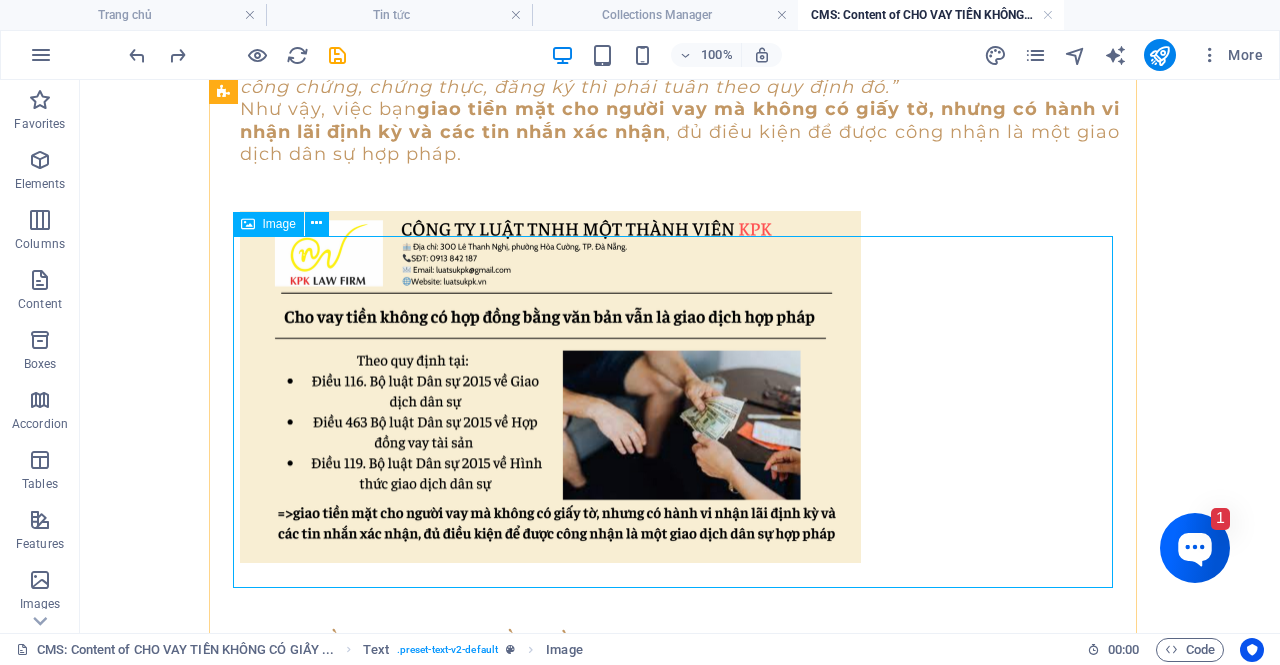 scroll, scrollTop: 884, scrollLeft: 0, axis: vertical 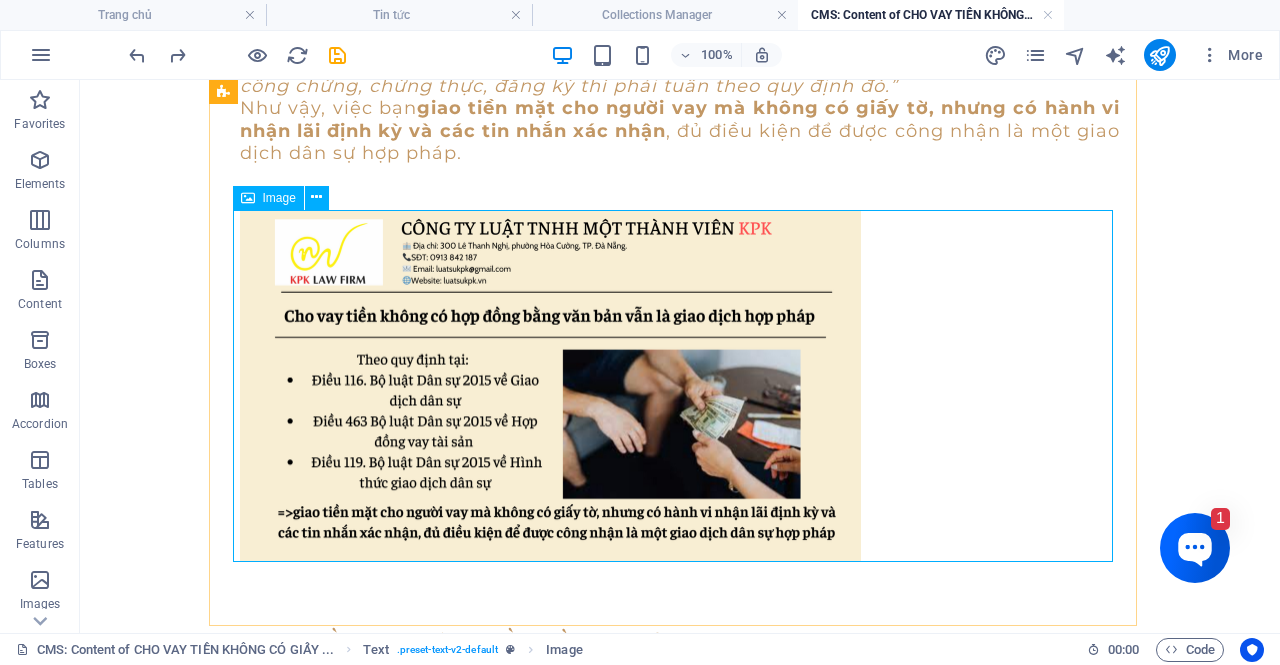 click on "Image" at bounding box center (279, 198) 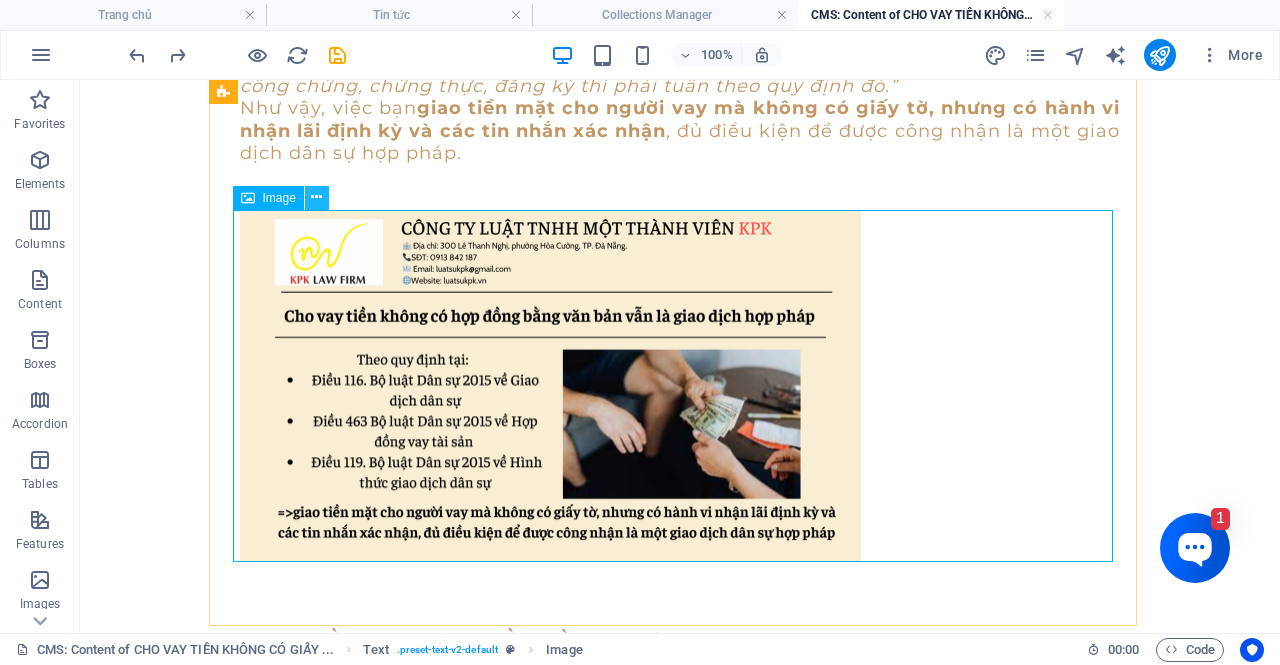 click at bounding box center [316, 197] 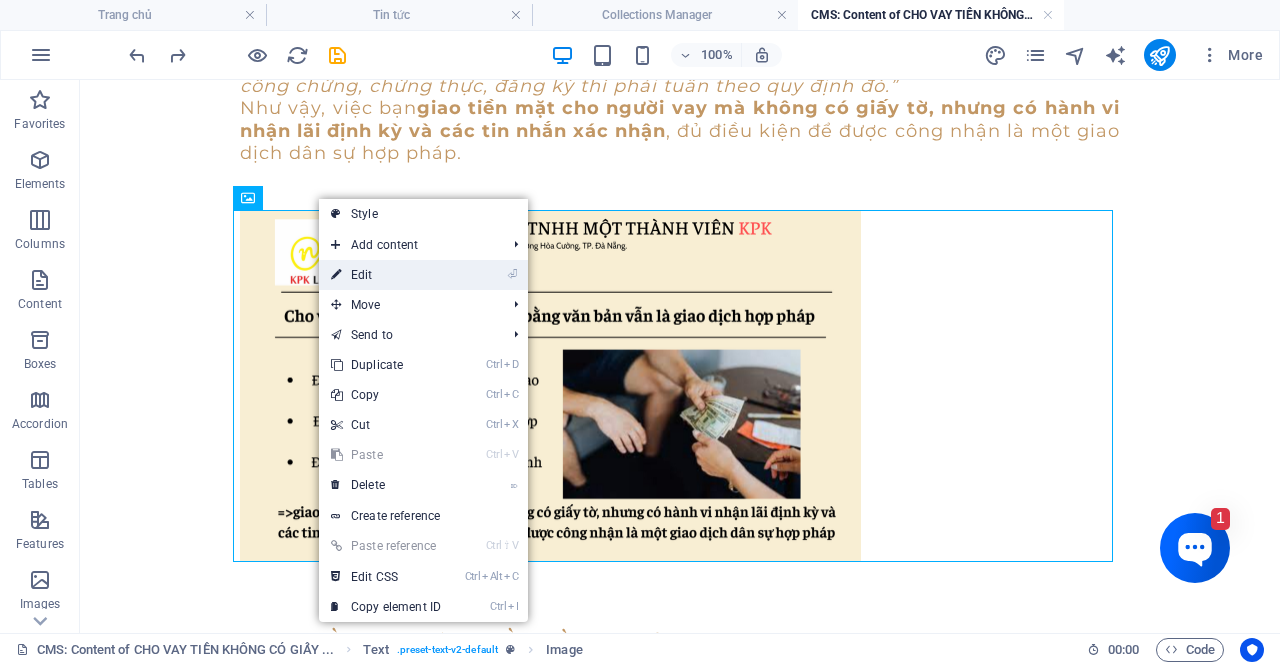click on "⏎  Edit" at bounding box center [386, 275] 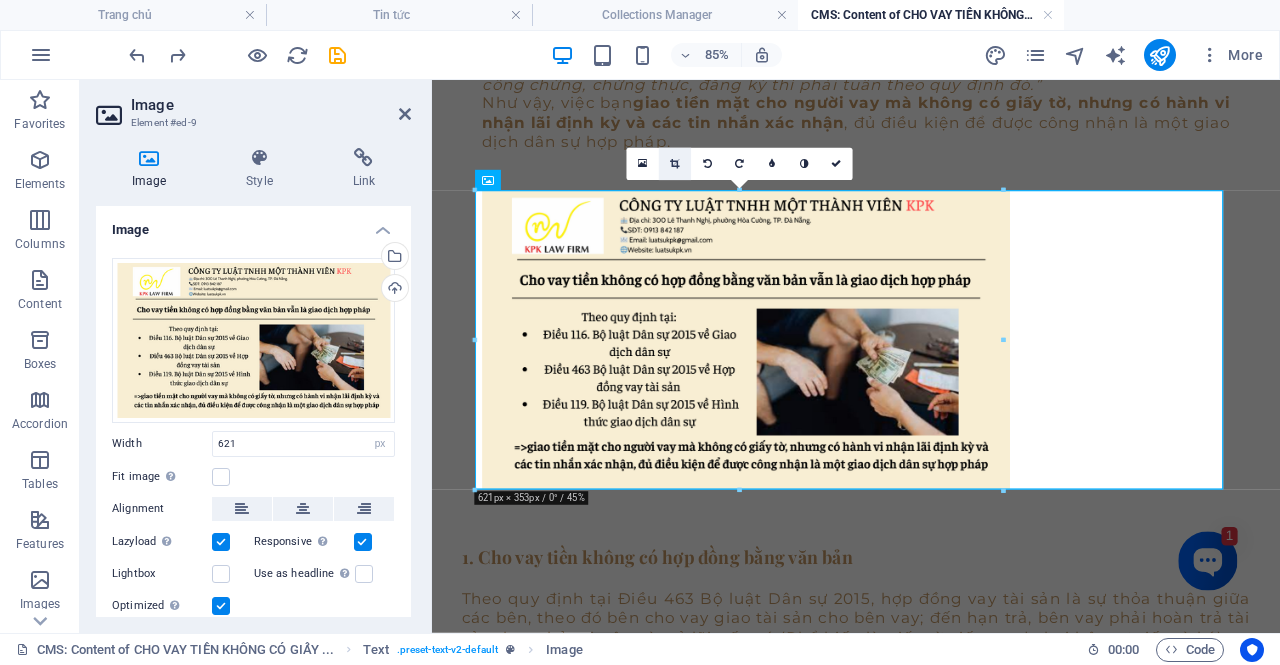 click at bounding box center (674, 164) 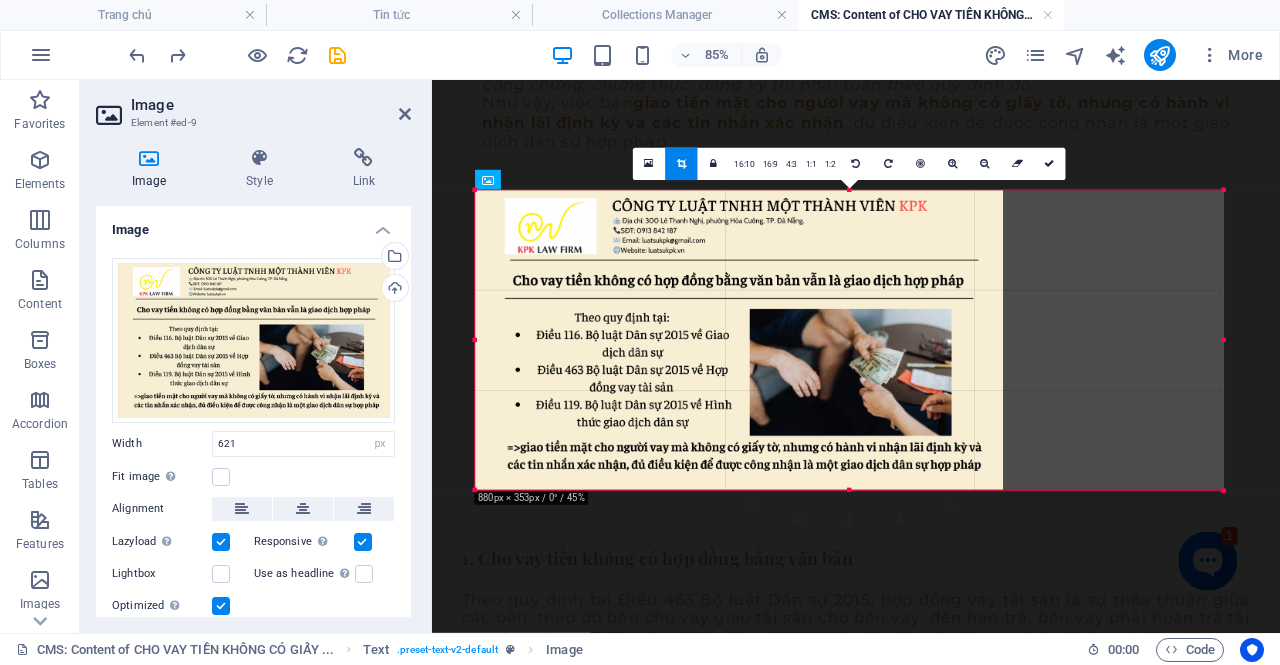 drag, startPoint x: 1003, startPoint y: 344, endPoint x: 977, endPoint y: 302, distance: 49.396355 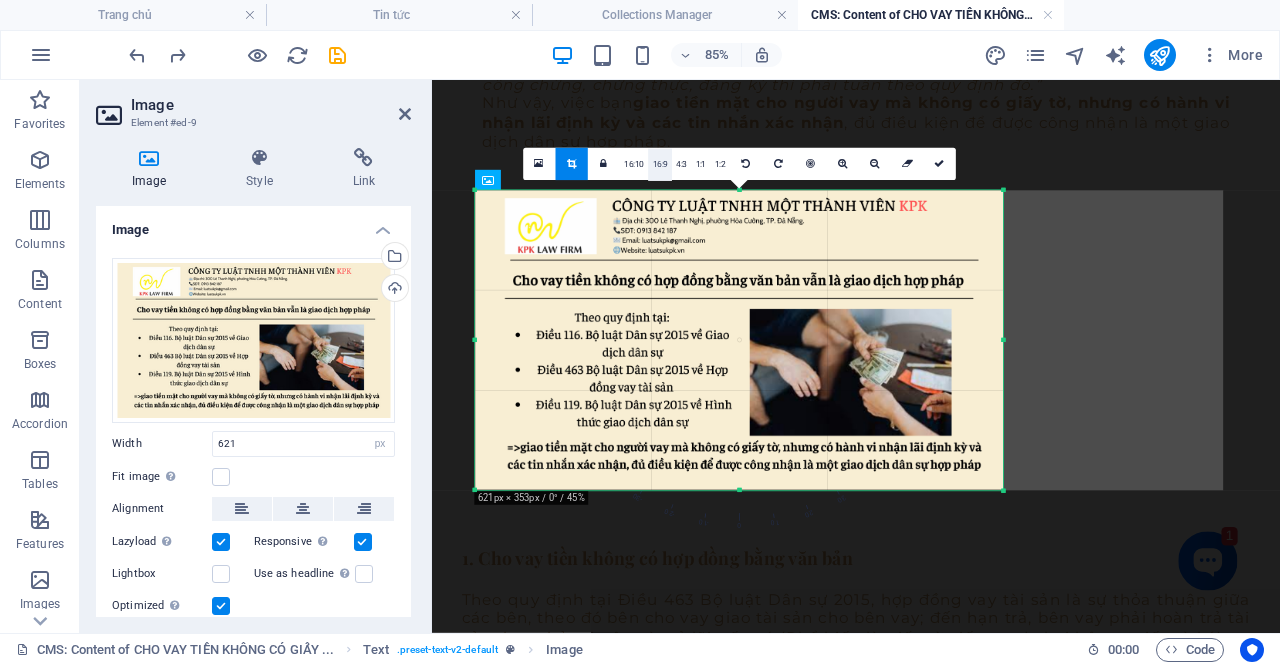 click on "16:9" at bounding box center (661, 165) 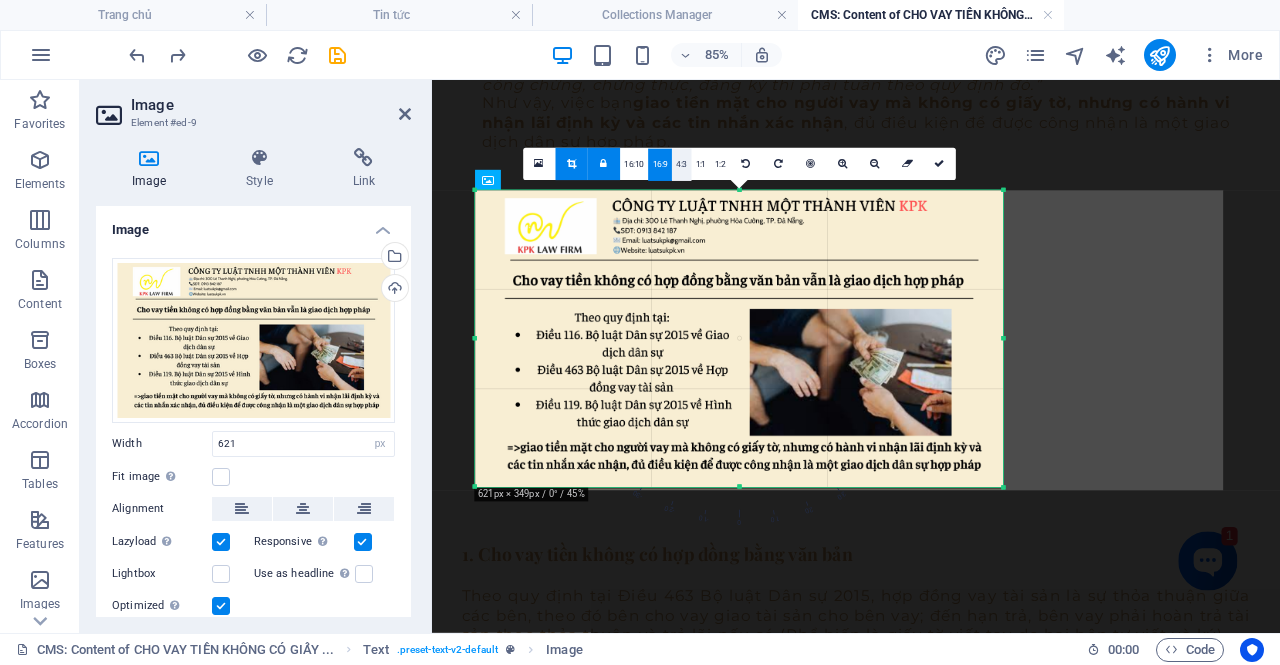 click on "4:3" at bounding box center [681, 165] 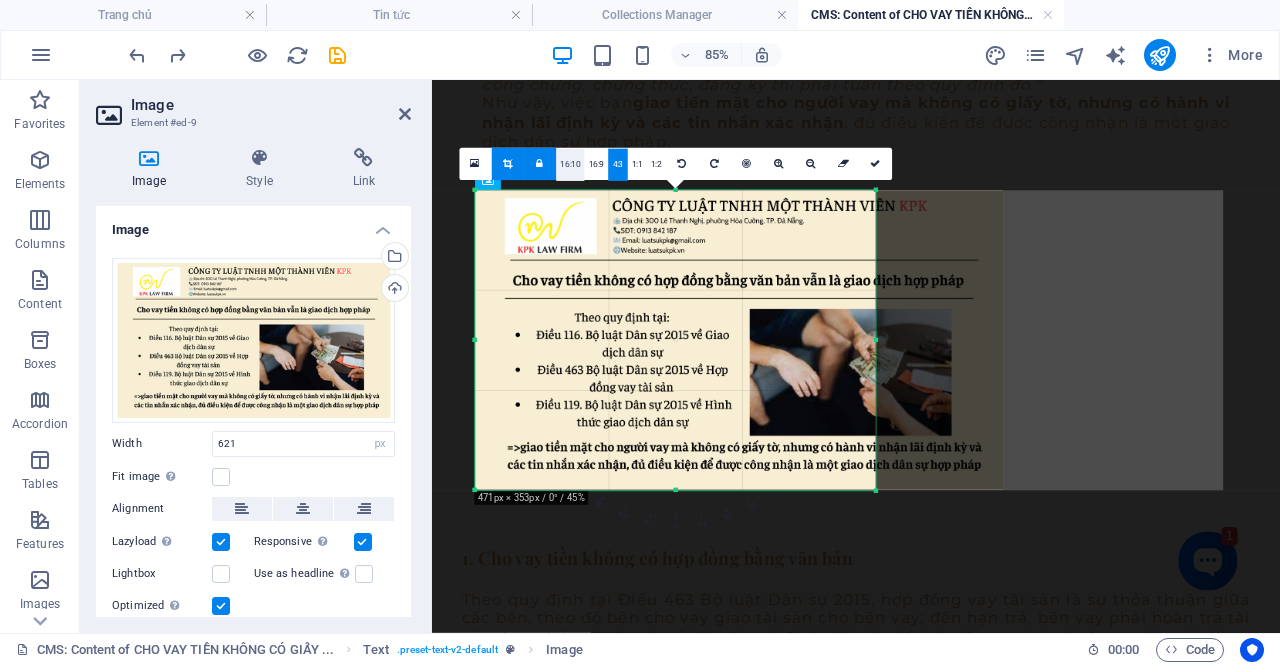 click on "16:10" at bounding box center [570, 165] 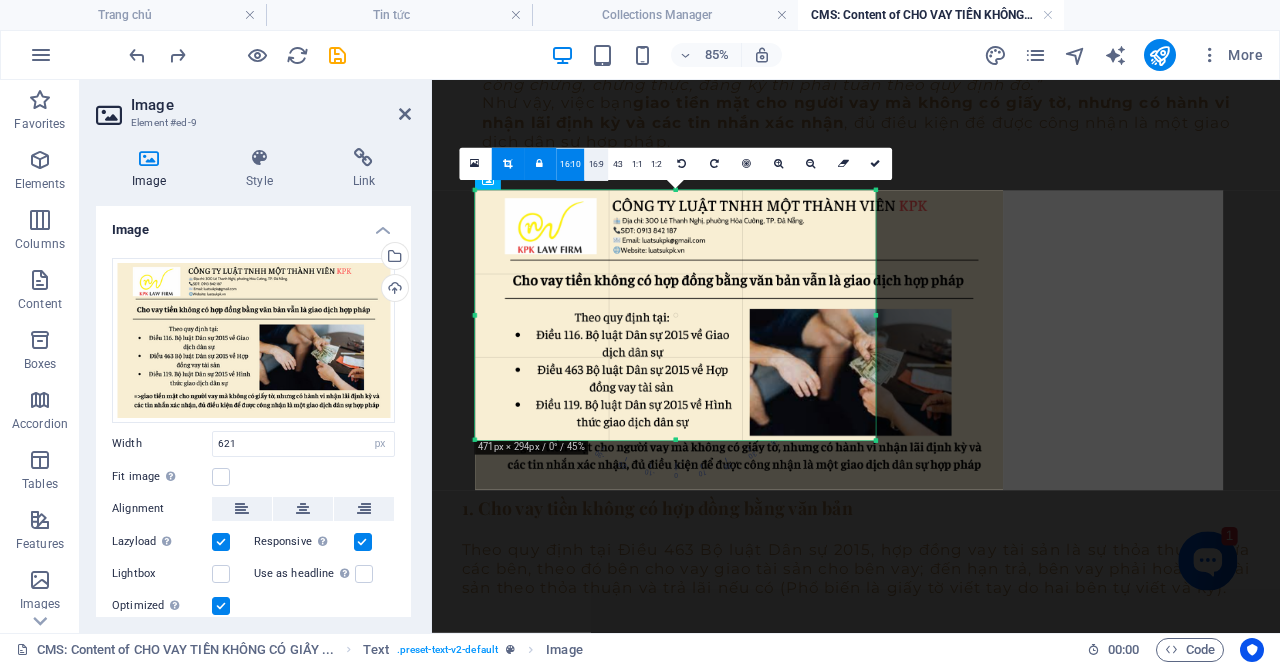click on "16:9" at bounding box center (597, 165) 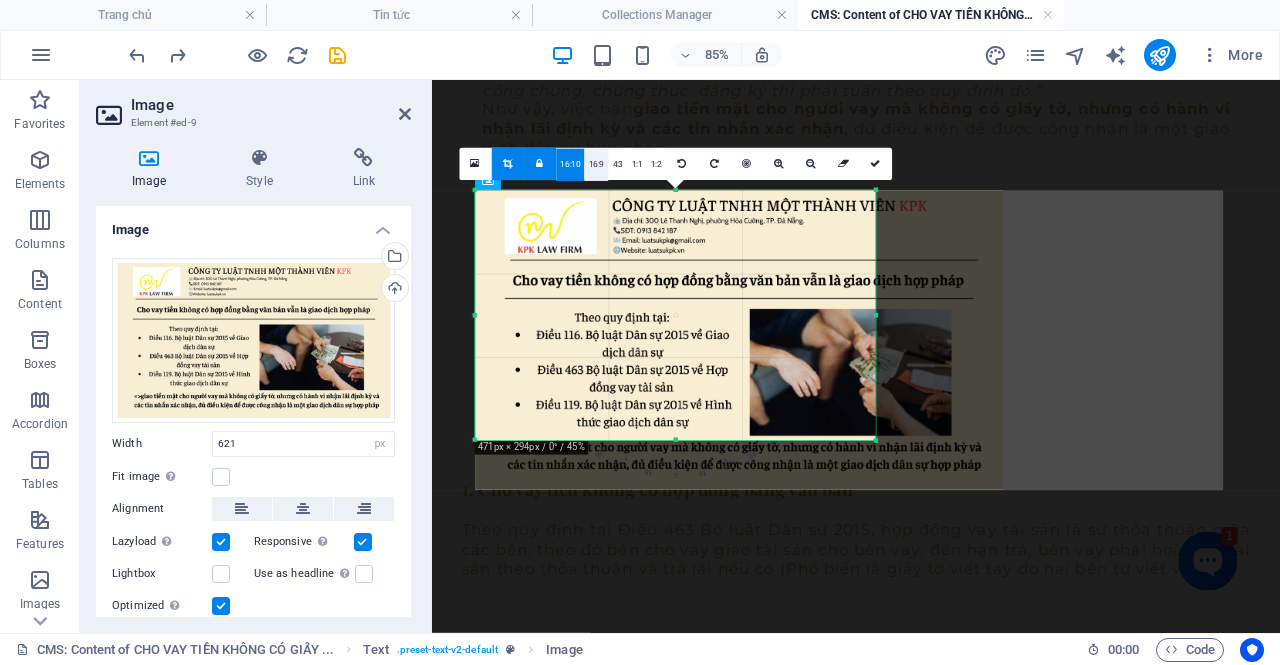 scroll, scrollTop: 877, scrollLeft: 0, axis: vertical 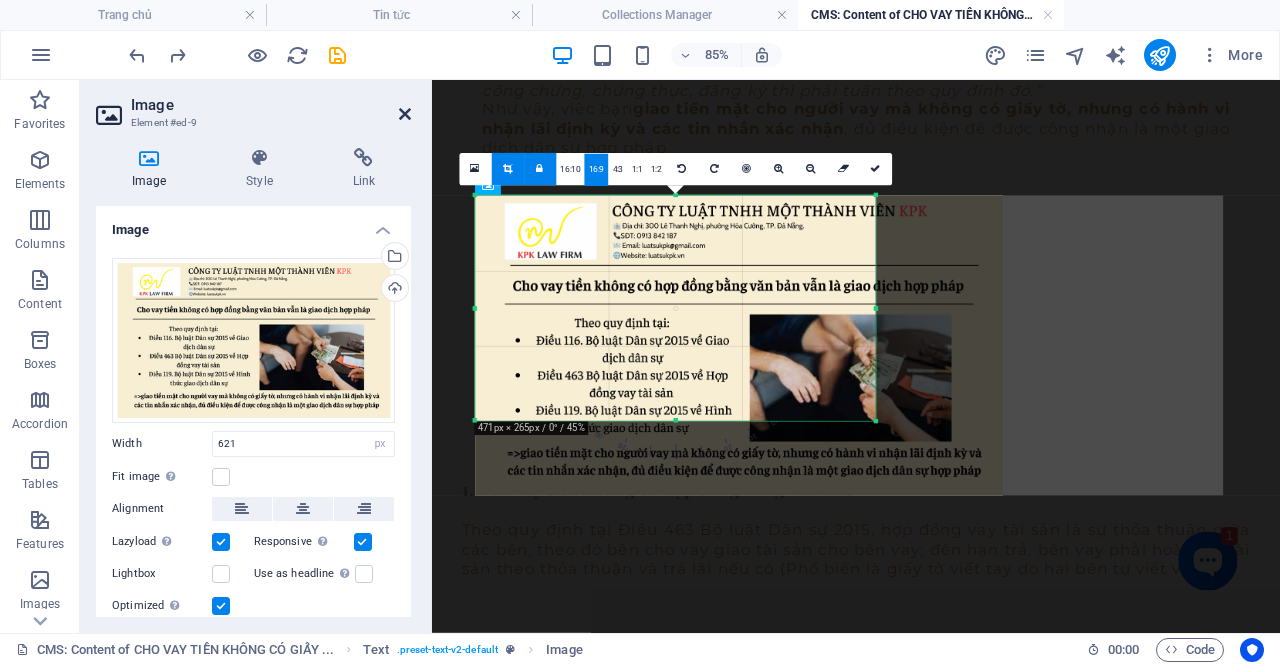 click at bounding box center (405, 114) 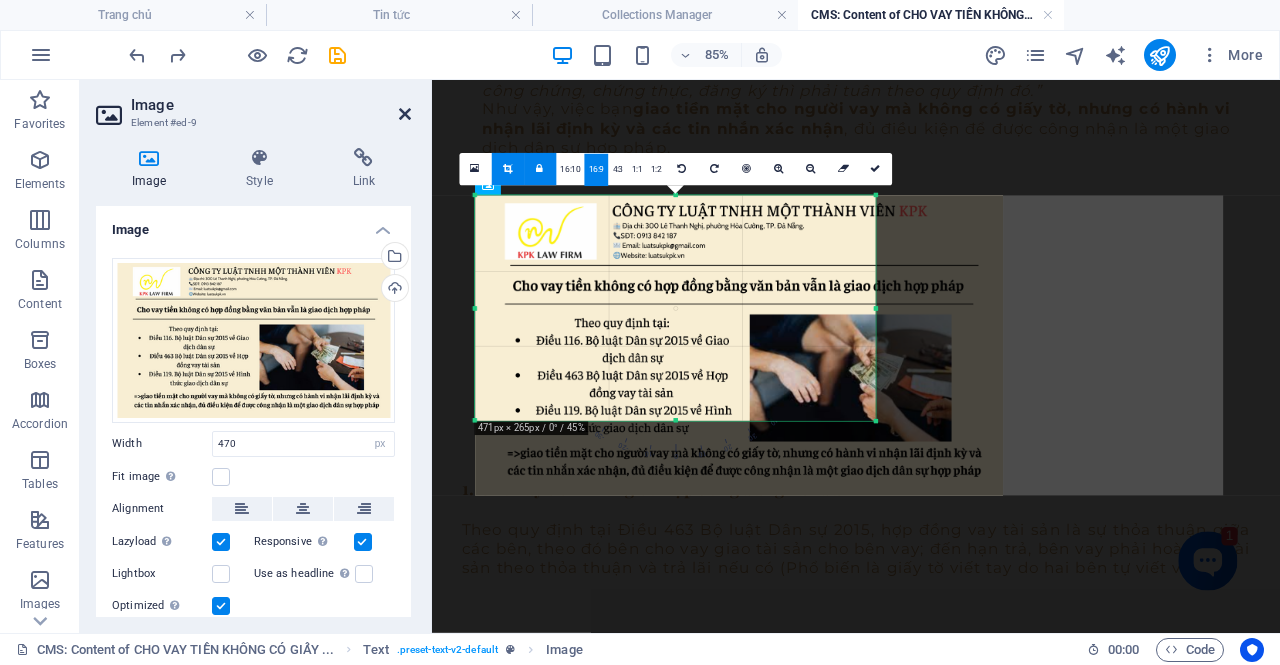 scroll, scrollTop: 884, scrollLeft: 0, axis: vertical 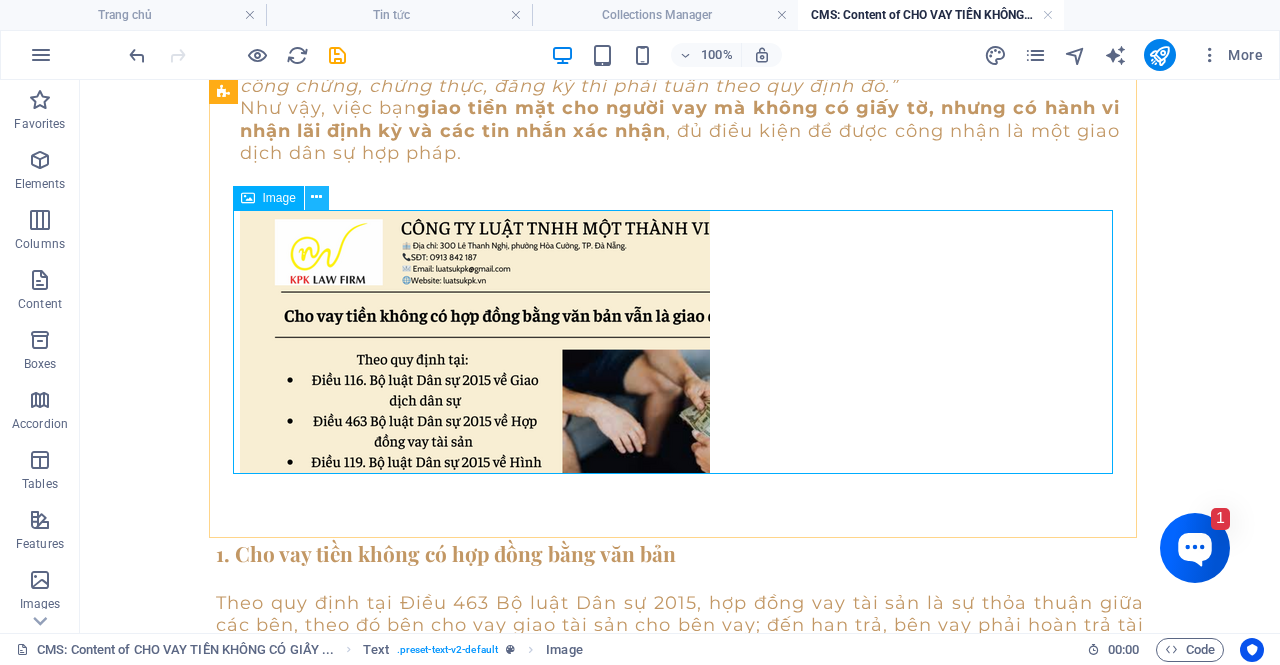 click at bounding box center (316, 197) 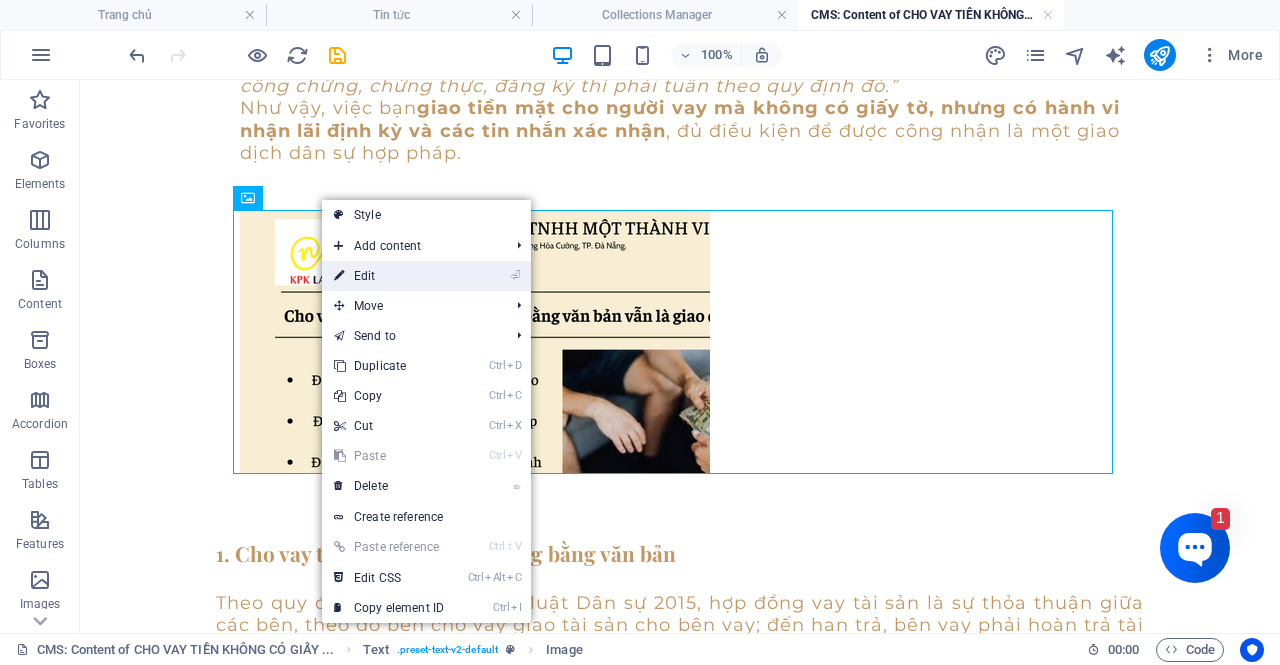 click on "⏎  Edit" at bounding box center (389, 276) 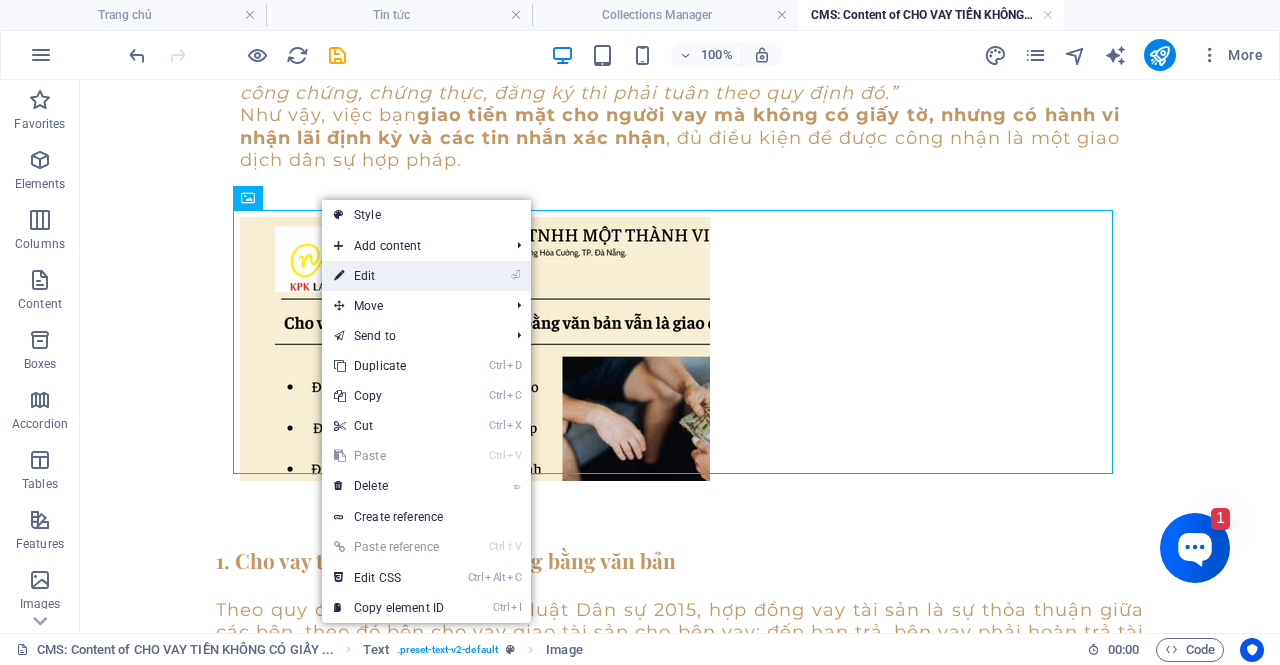 select on "px" 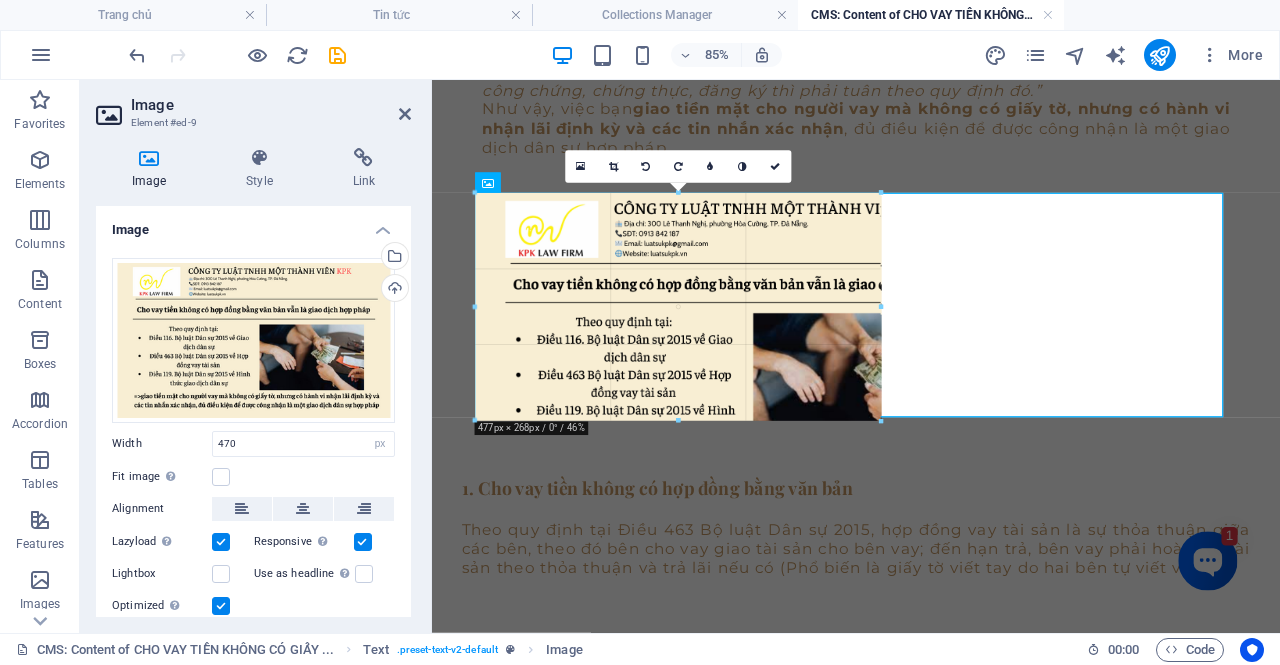 scroll, scrollTop: 884, scrollLeft: 0, axis: vertical 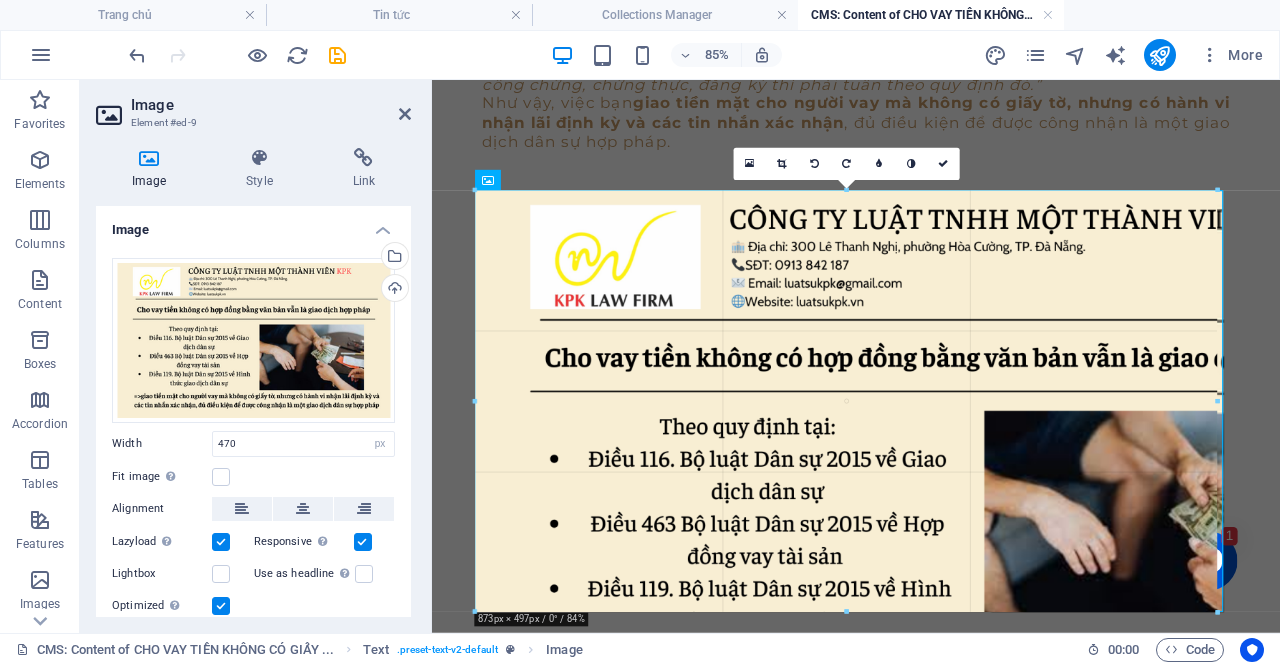 drag, startPoint x: 876, startPoint y: 311, endPoint x: 997, endPoint y: 244, distance: 138.31125 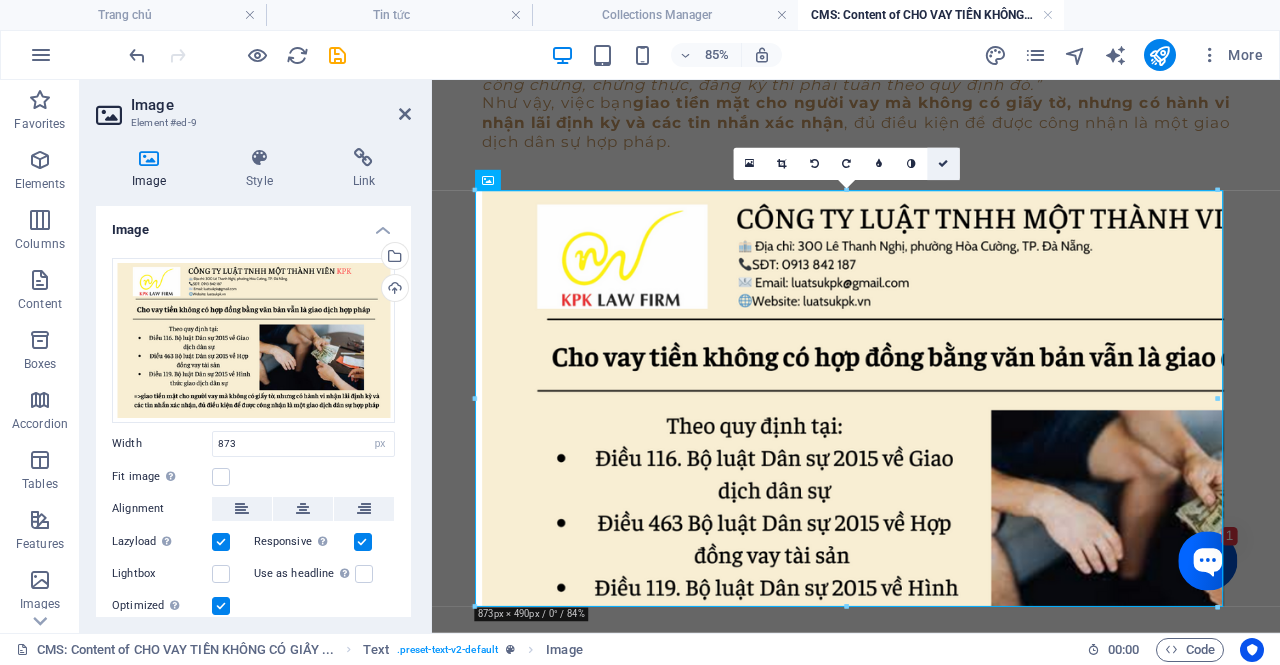 click at bounding box center [943, 164] 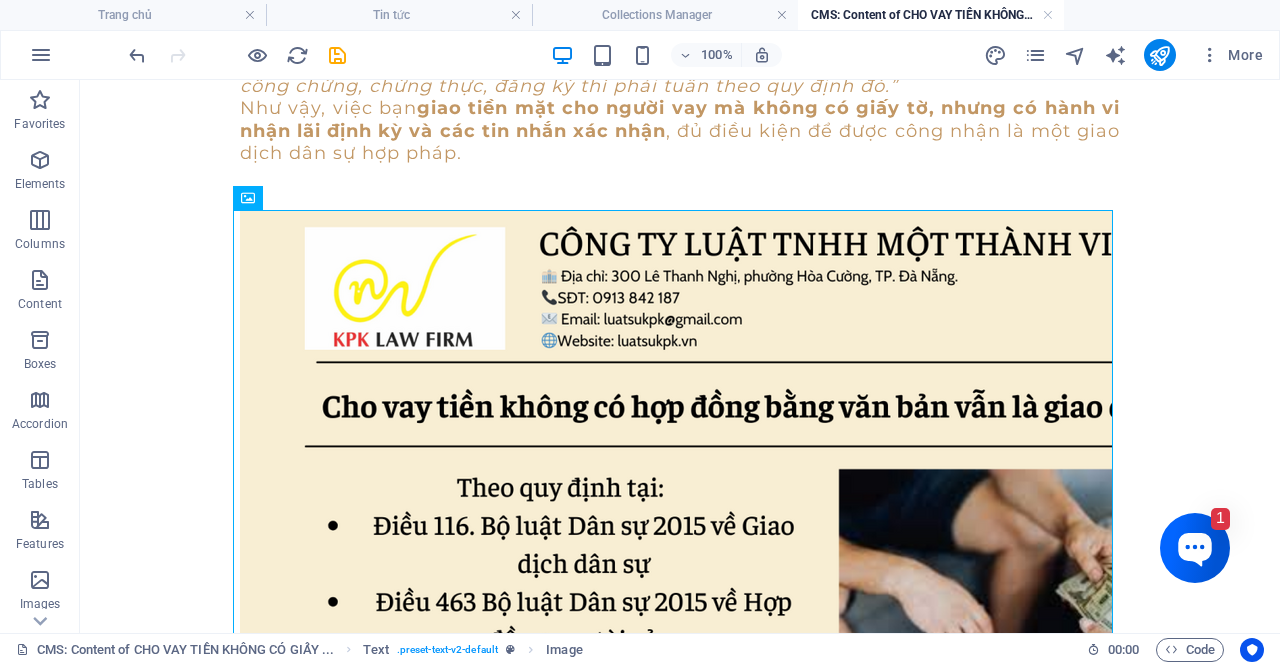 click on "Xin chào, vợ chồng tôi đã thế chấp ngôi nhà để vay tiền, sau đó cho anh họ vay lại toàn bộ số tiền mặt để anh ấy làm ăn. Vì tin tưởng là người thân nên khi giao tiền, chúng tôi không lập giấy tờ vay mượn nào. Nhưng, mỗi tháng anh họ đều chuyển khoản trả lãi cho tôi và có một số tin nhắn qua Zalo trao đổi về khoản nợ và việc trả lãi. Đến nay đã 04 tháng anh họ không trả lãi và cũng né tránh liên hệ. Vợ chồng tôi muốn hỏi : trong trường hợp này, chúng tôi có thể khởi kiện ra Tòa để đòi lại khoản tiền đã cho vay không? 1. Cho vay tiền không có hợp đồng bằng văn bản “ Điều 463. Hợp đồng vay tài sản “Điều 116. Giao dịch dân sự “Điều 119. Hình thức giao dịch dân sự
Như vậy, việc bạn  1. Cho vay tiền không có hợp đồng bằng văn bản" at bounding box center (680, 73) 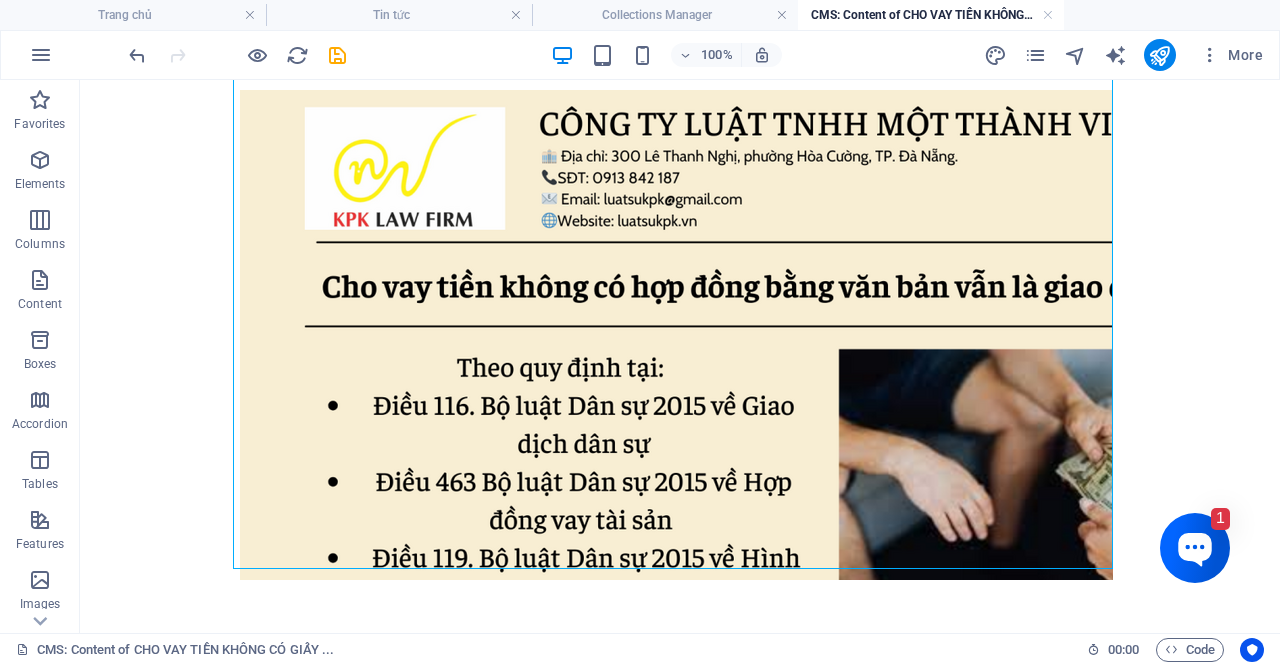scroll, scrollTop: 998, scrollLeft: 0, axis: vertical 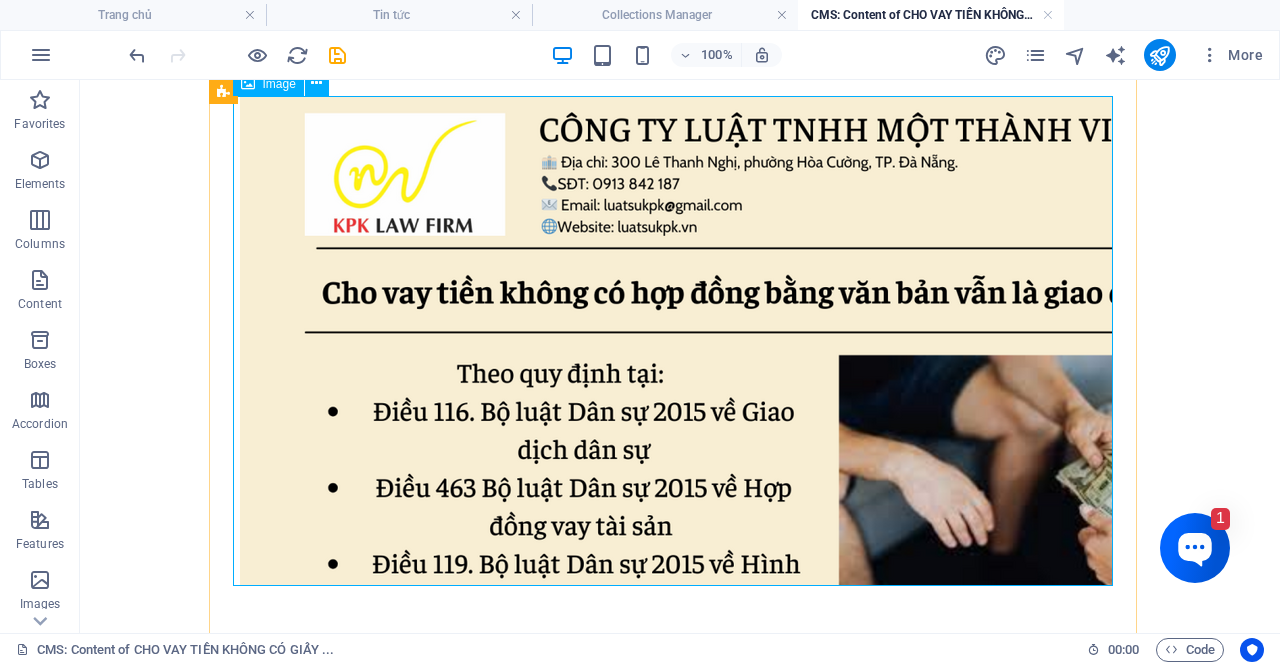 click at bounding box center [680, 341] 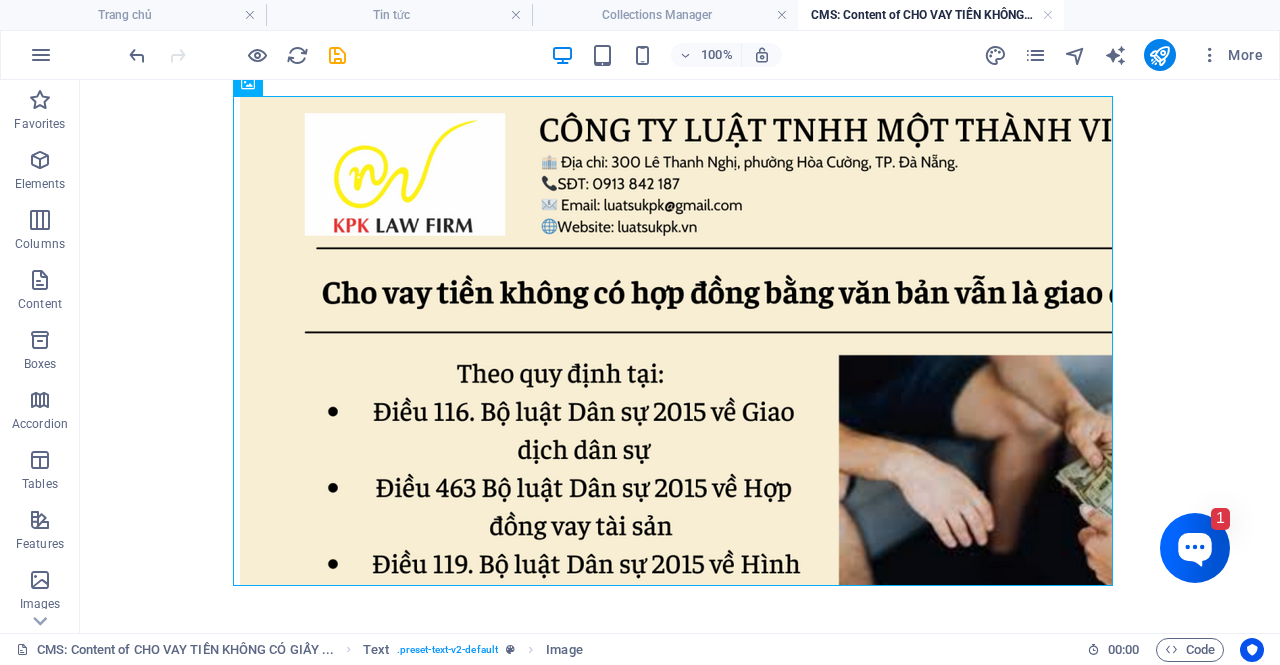 click on "100% More" at bounding box center (698, 55) 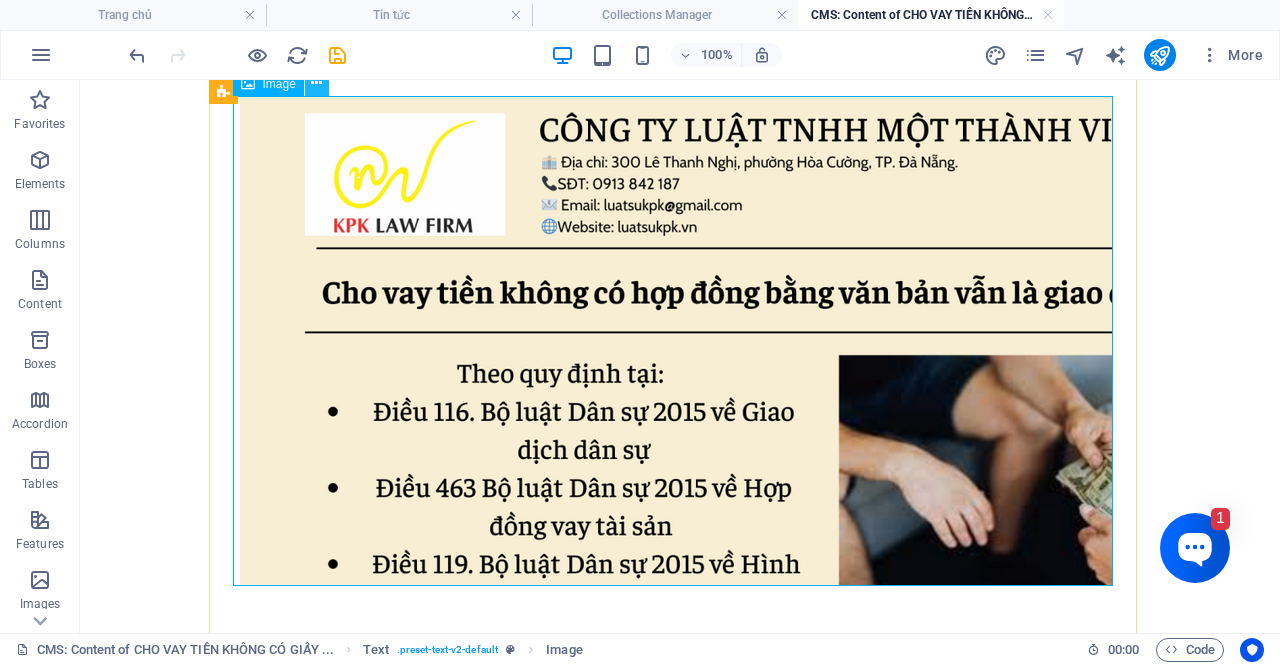 click at bounding box center [316, 83] 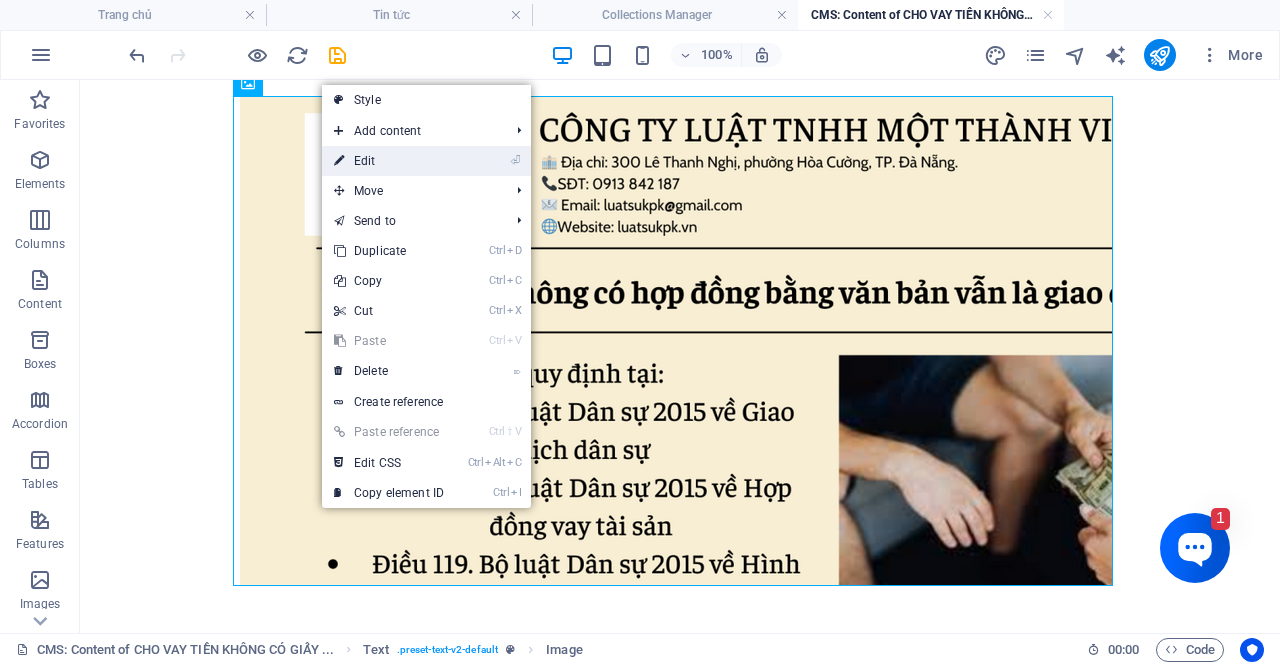 click on "⏎  Edit" at bounding box center [389, 161] 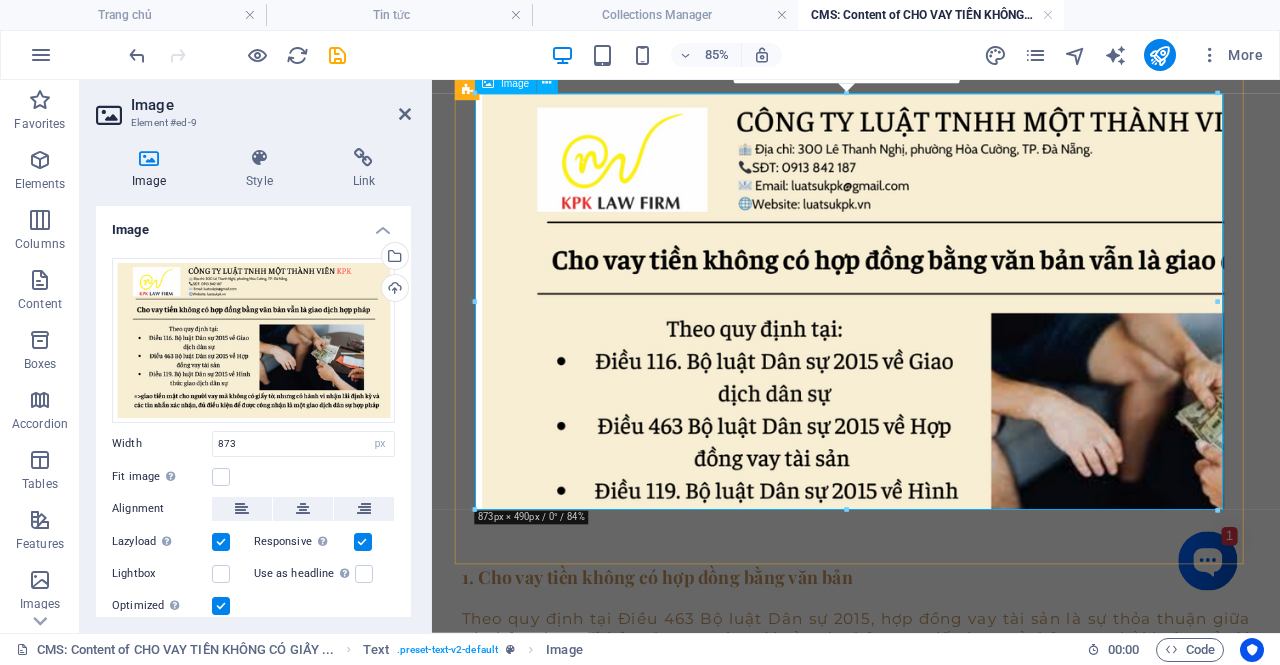 drag, startPoint x: 1648, startPoint y: 376, endPoint x: 1230, endPoint y: 316, distance: 422.28427 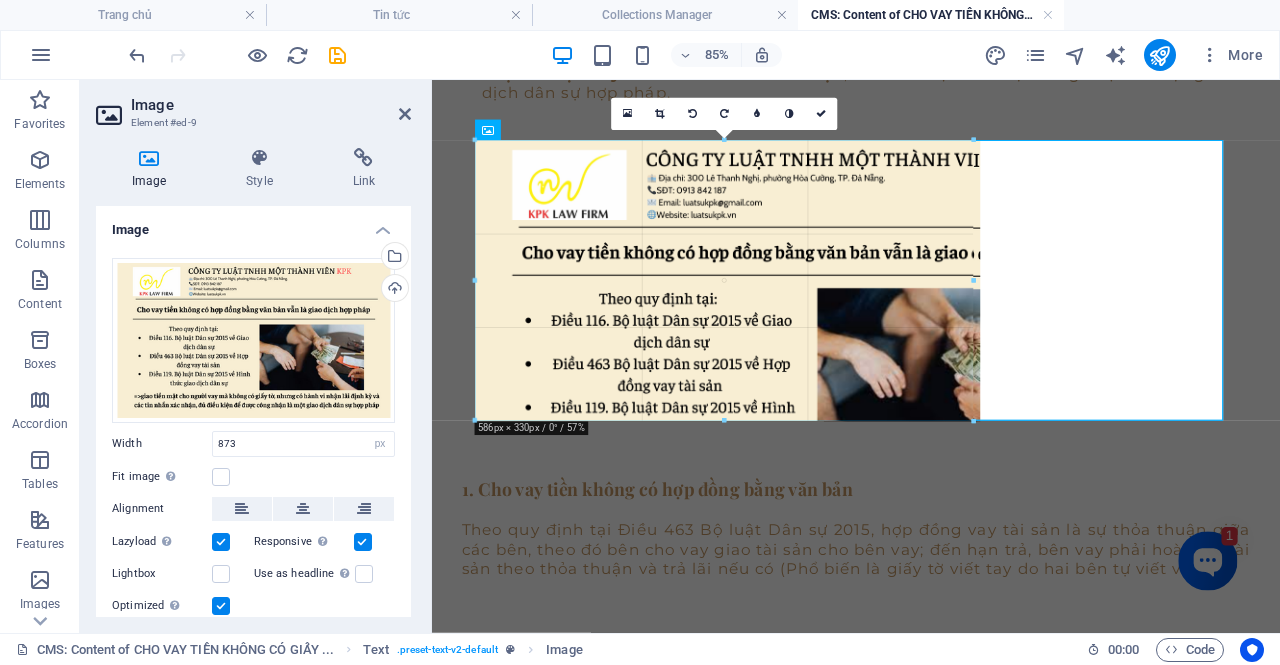scroll, scrollTop: 954, scrollLeft: 0, axis: vertical 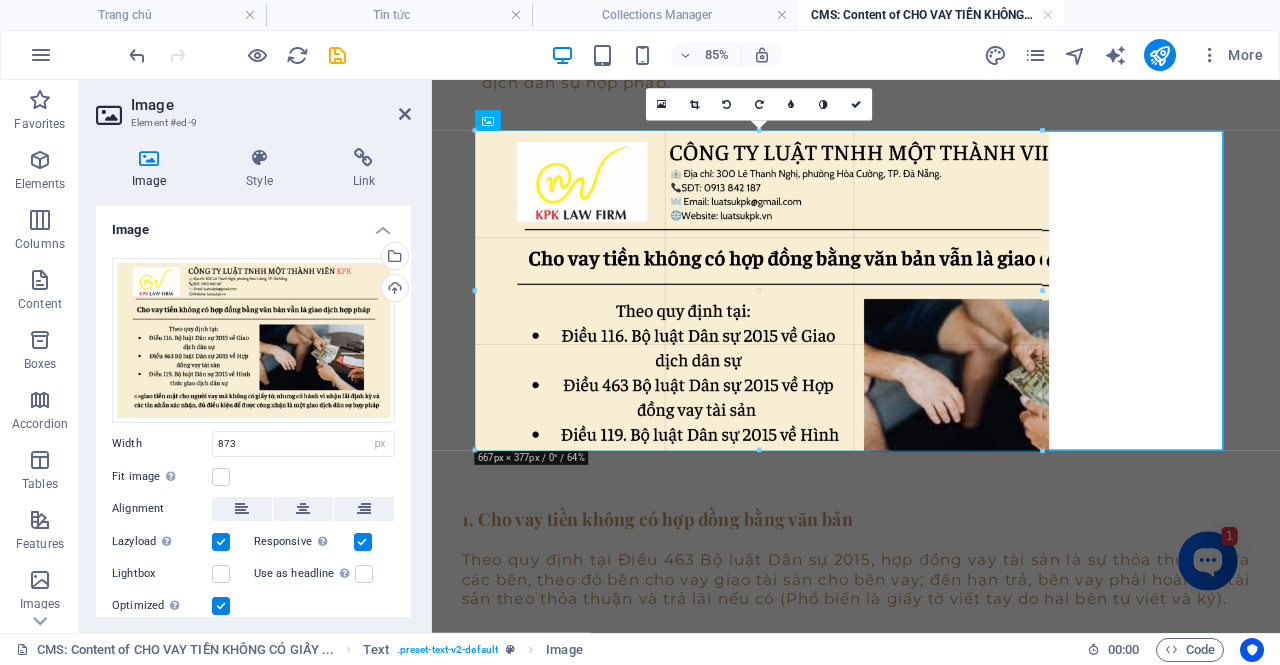 type on "667" 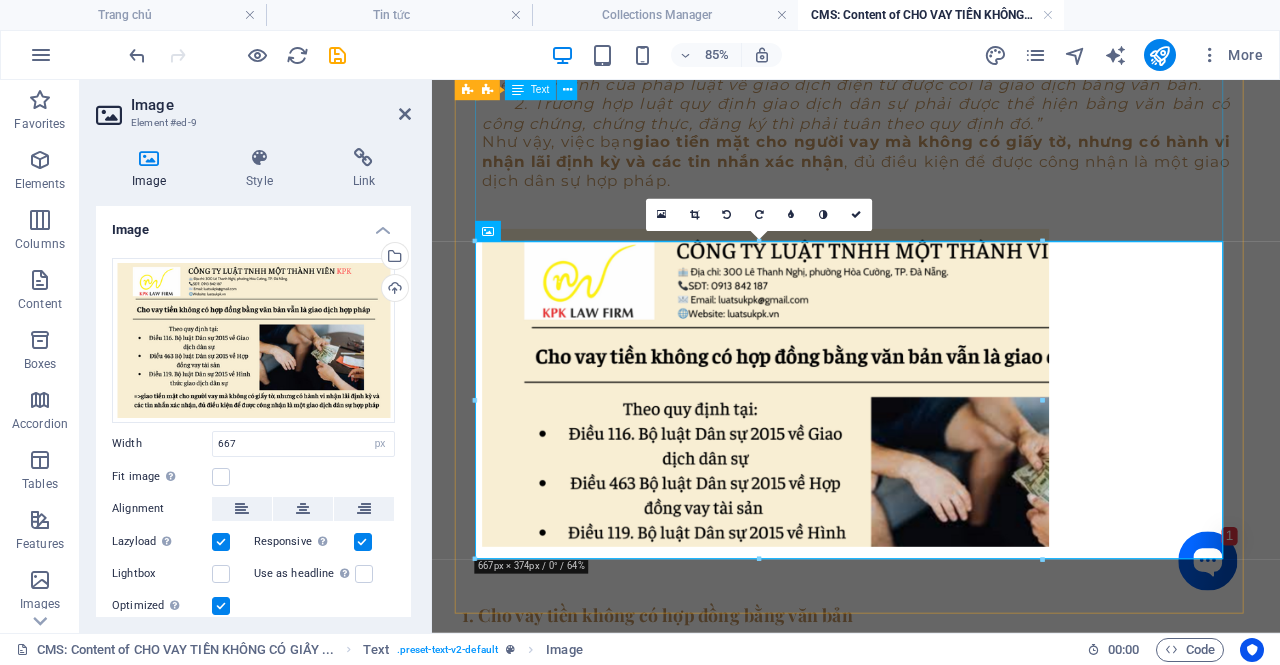 scroll, scrollTop: 843, scrollLeft: 0, axis: vertical 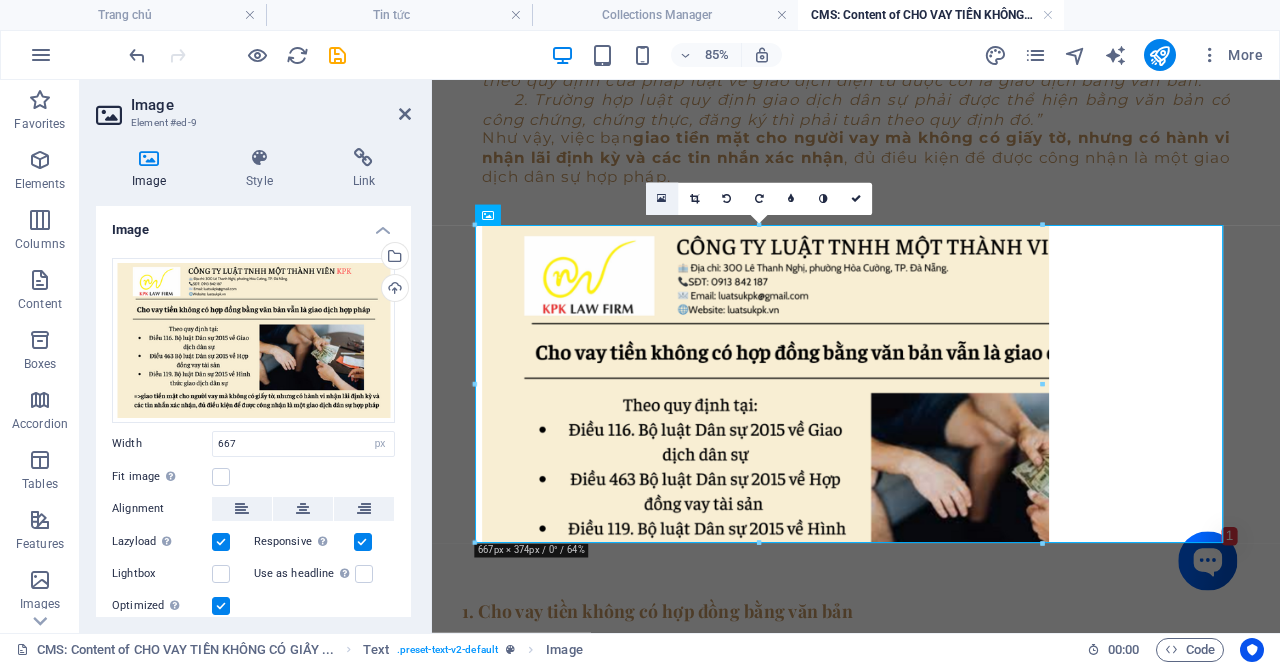 click at bounding box center (662, 199) 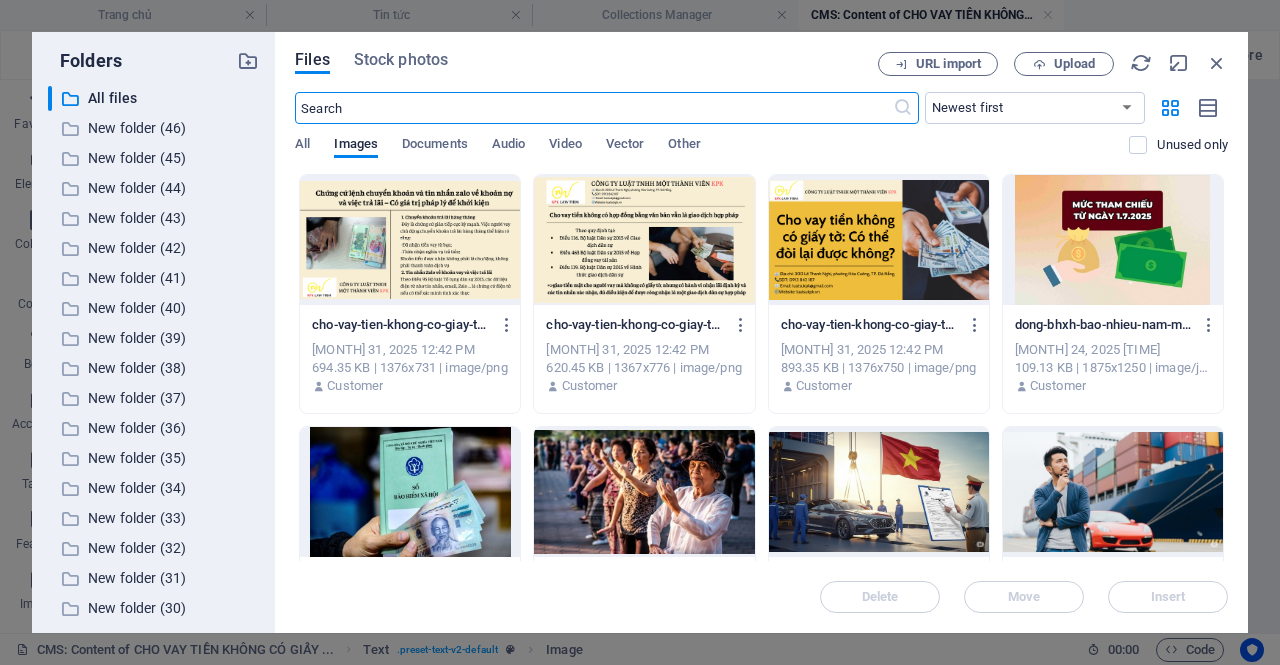 scroll, scrollTop: 58, scrollLeft: 0, axis: vertical 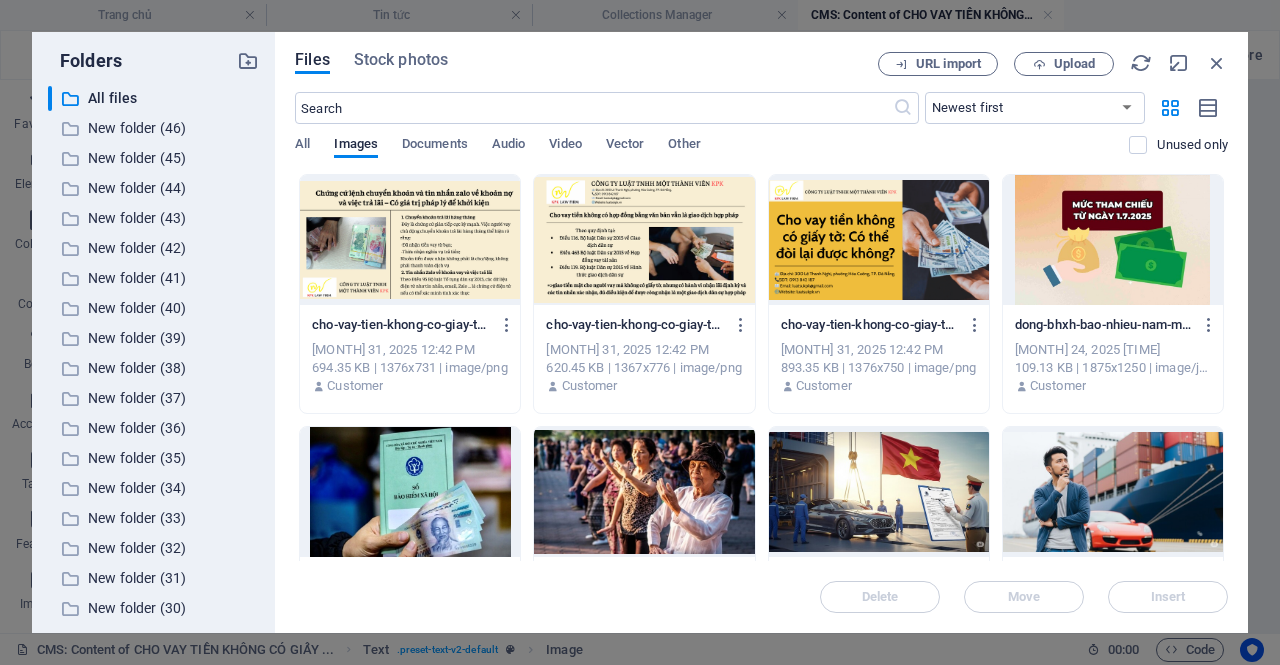 click at bounding box center [644, 240] 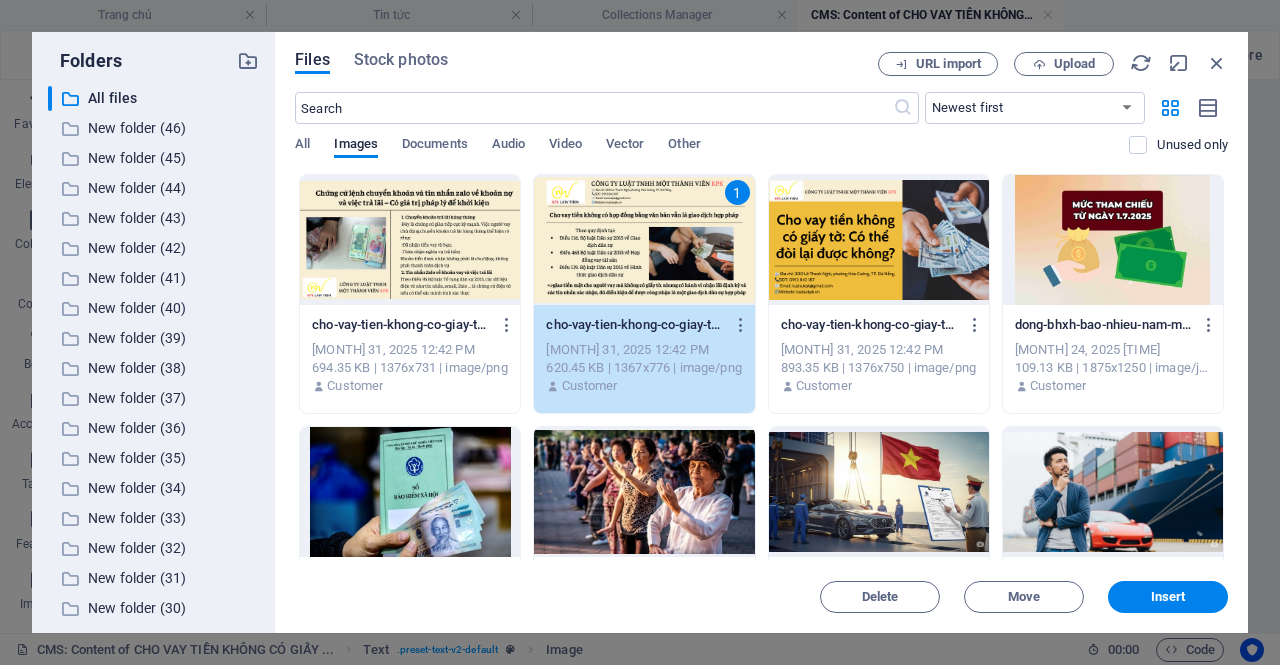 click on "Delete Move Insert" at bounding box center [761, 587] 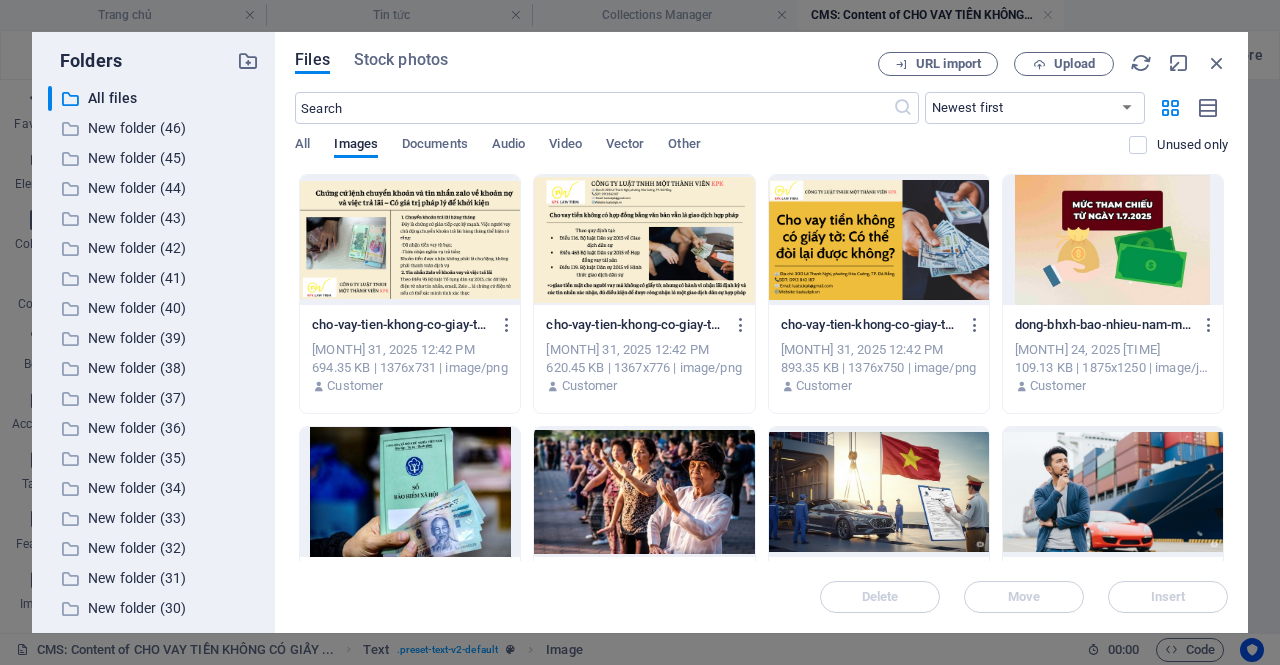 click on "Delete Move Insert" at bounding box center (761, 587) 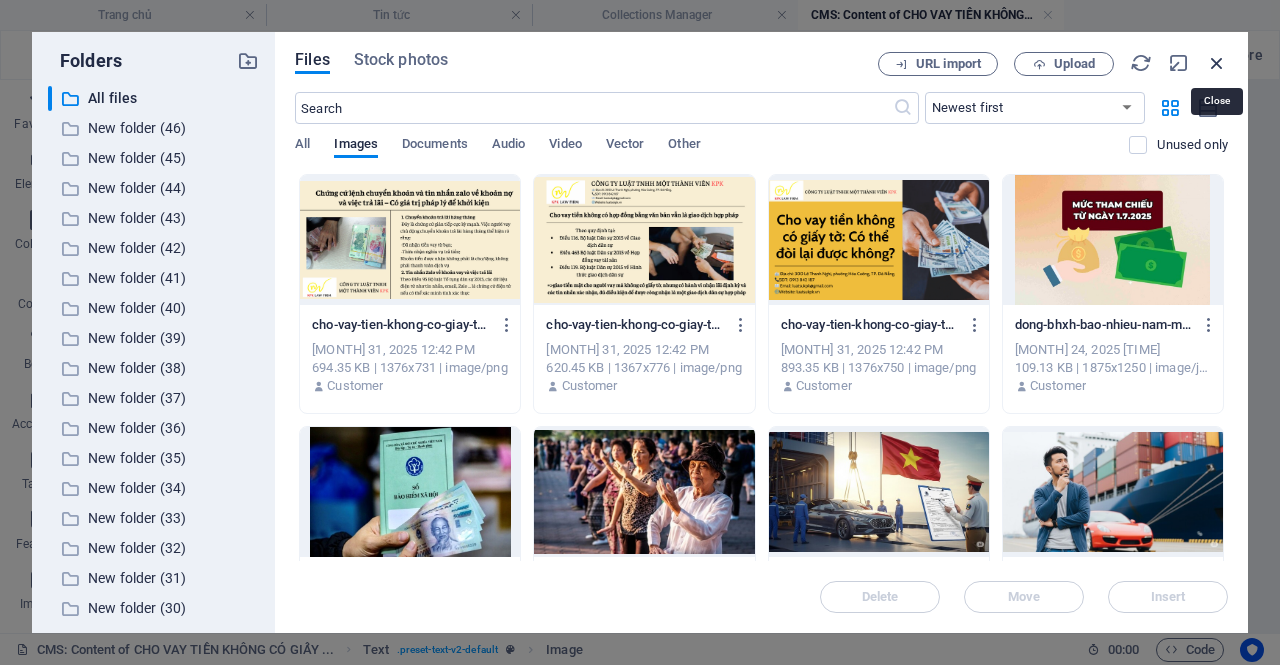 click at bounding box center (1217, 63) 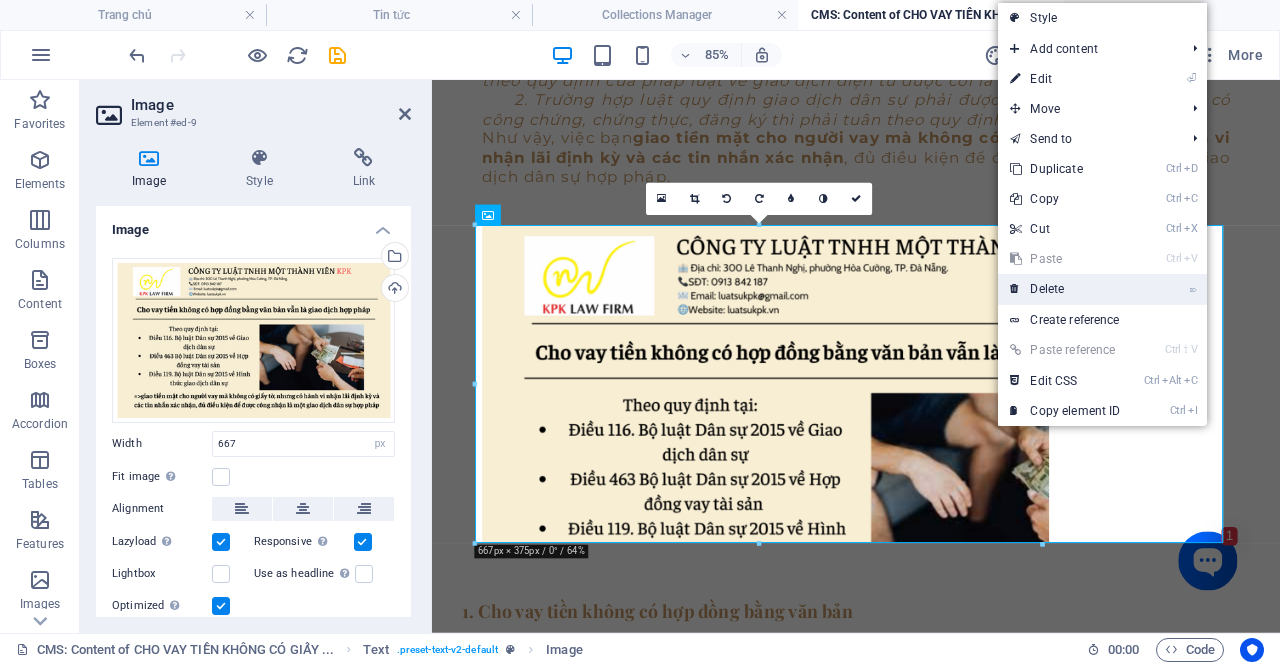 click on "⌦  Delete" at bounding box center [1065, 289] 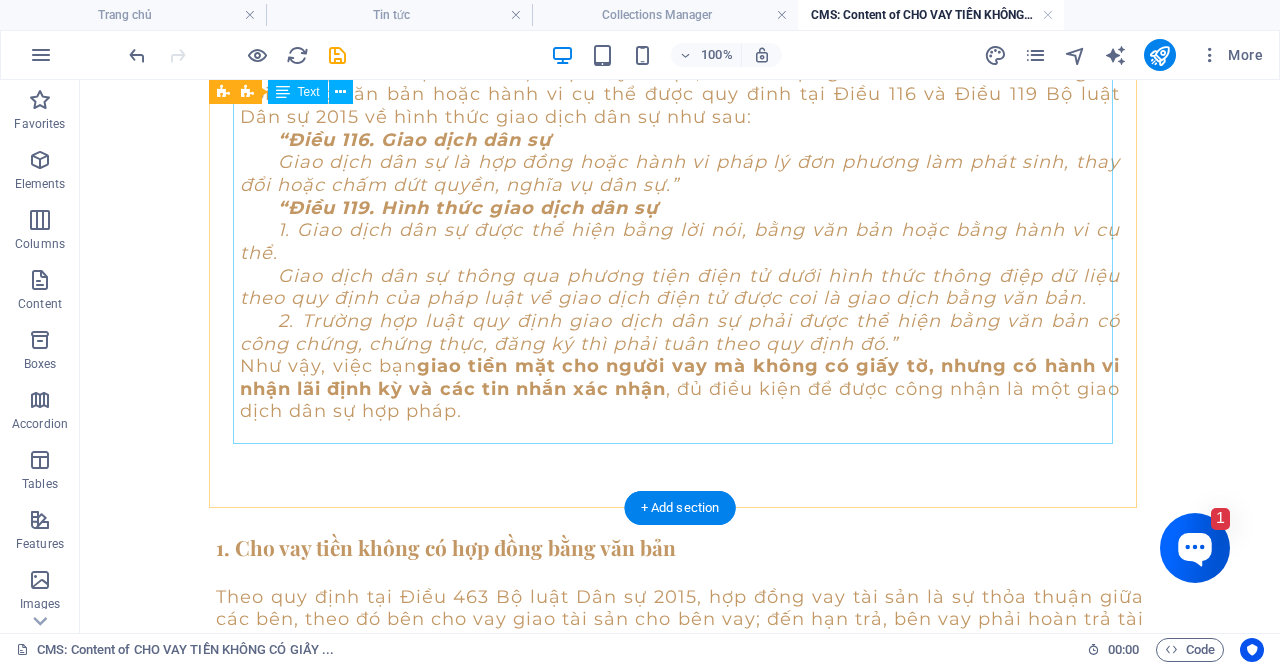 scroll, scrollTop: 619, scrollLeft: 0, axis: vertical 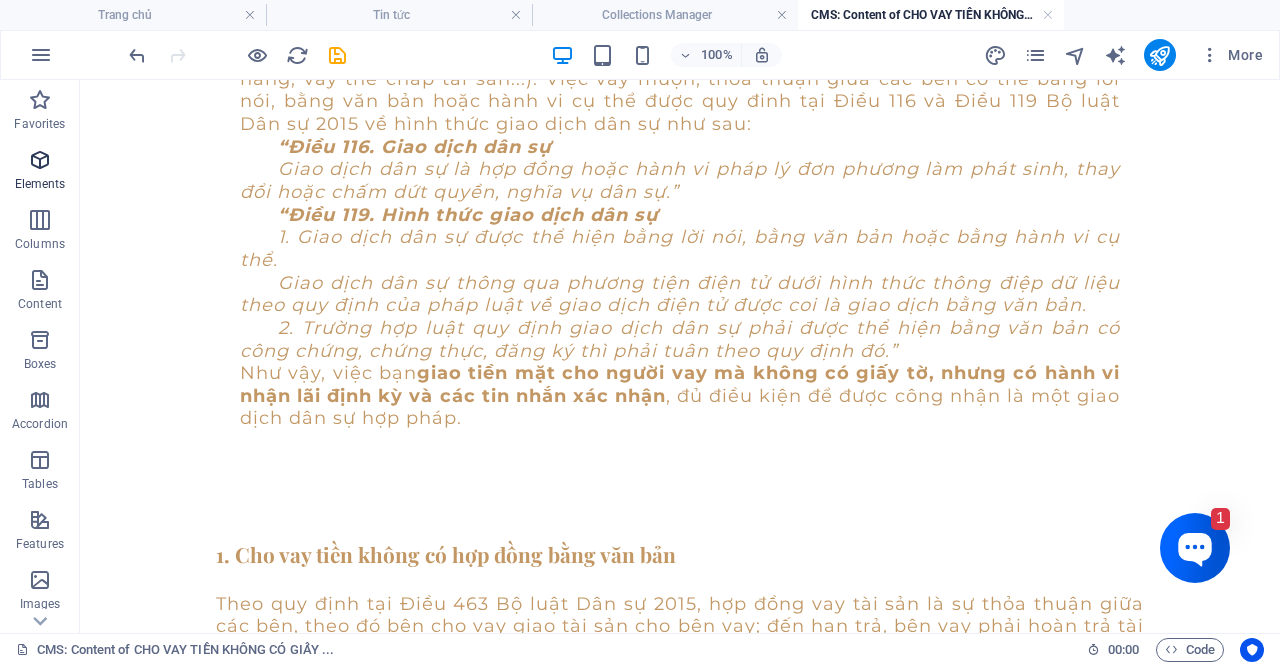 click on "Elements" at bounding box center (40, 184) 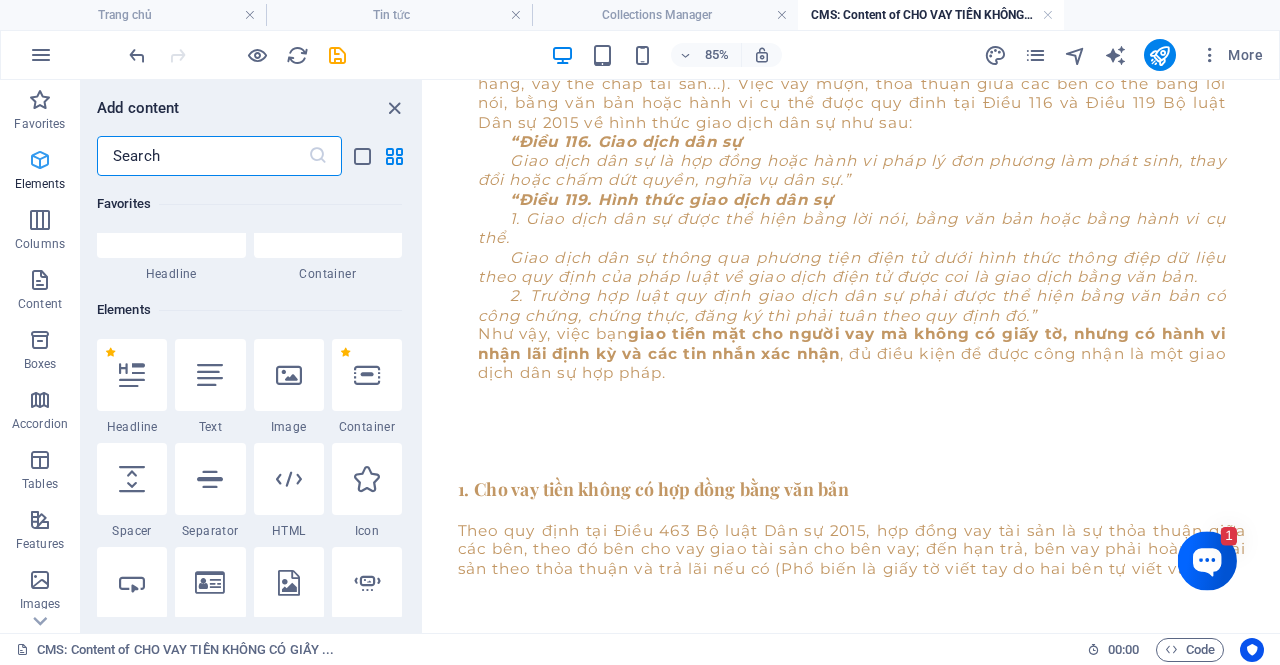 scroll, scrollTop: 213, scrollLeft: 0, axis: vertical 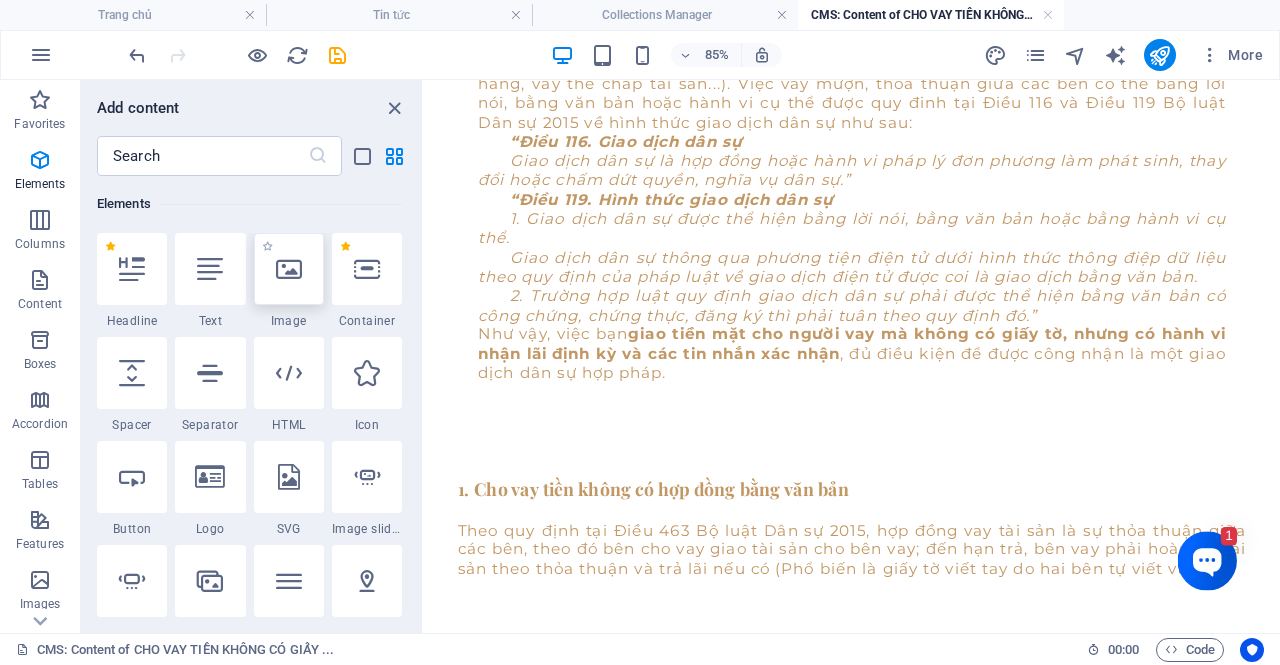 click at bounding box center (289, 269) 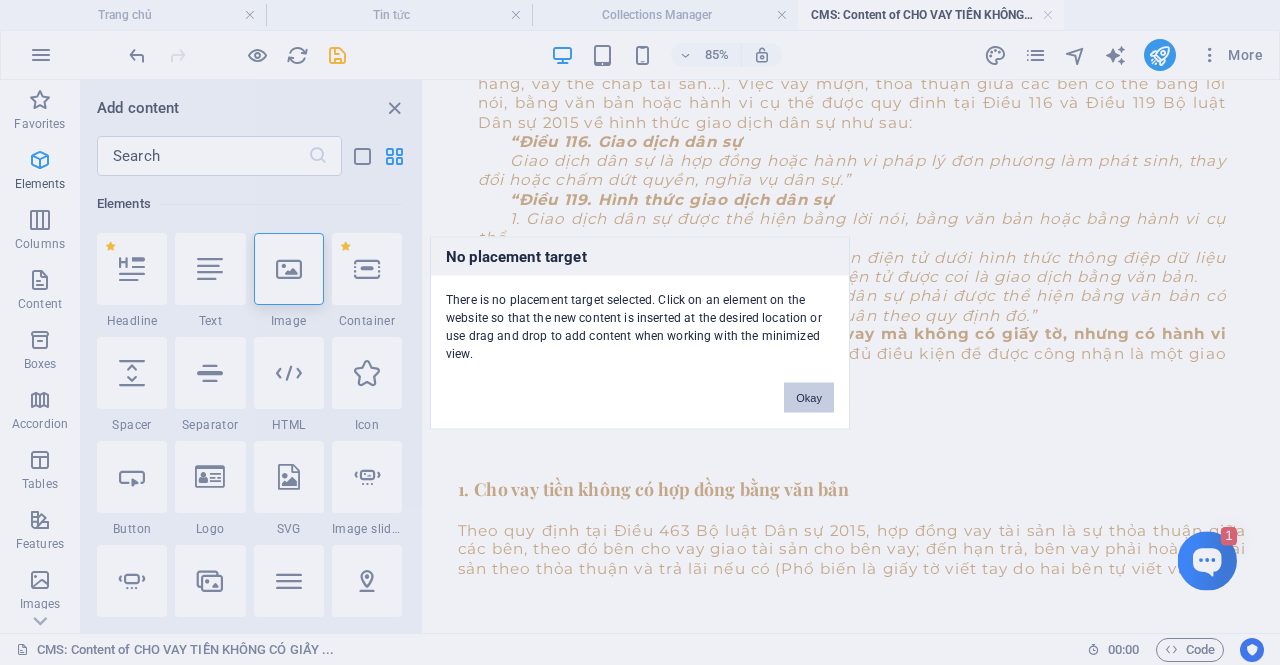 click on "Okay" at bounding box center [809, 397] 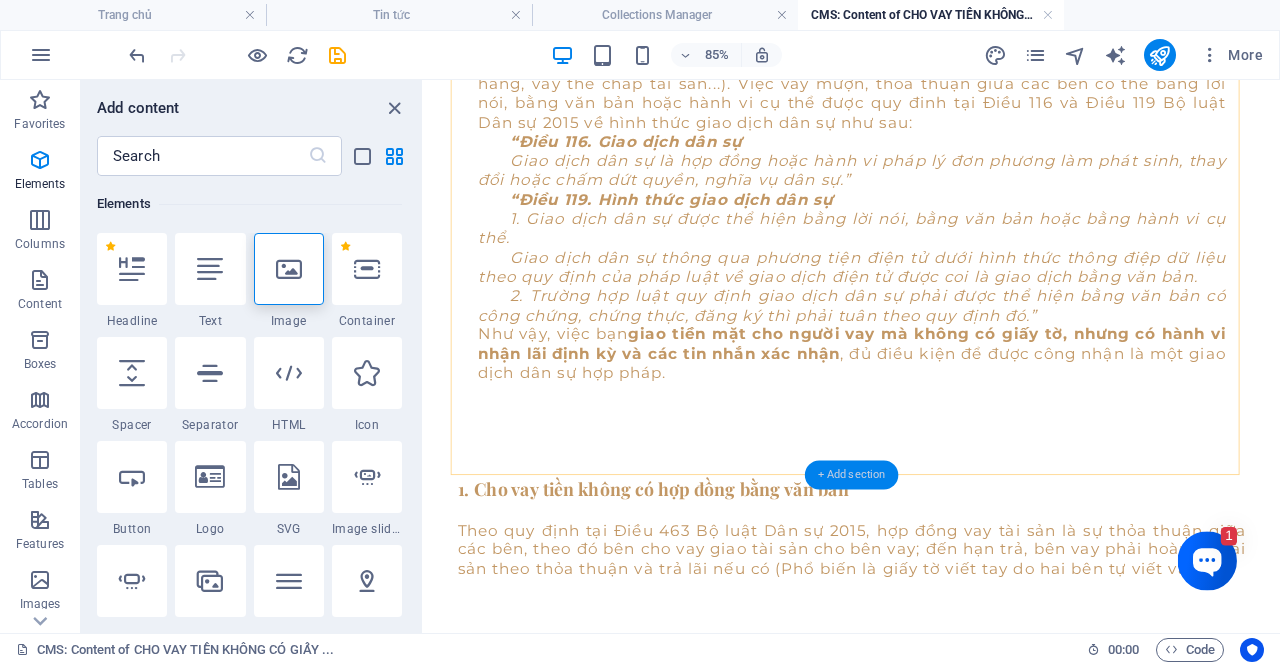 click on "+ Add section" at bounding box center [852, 475] 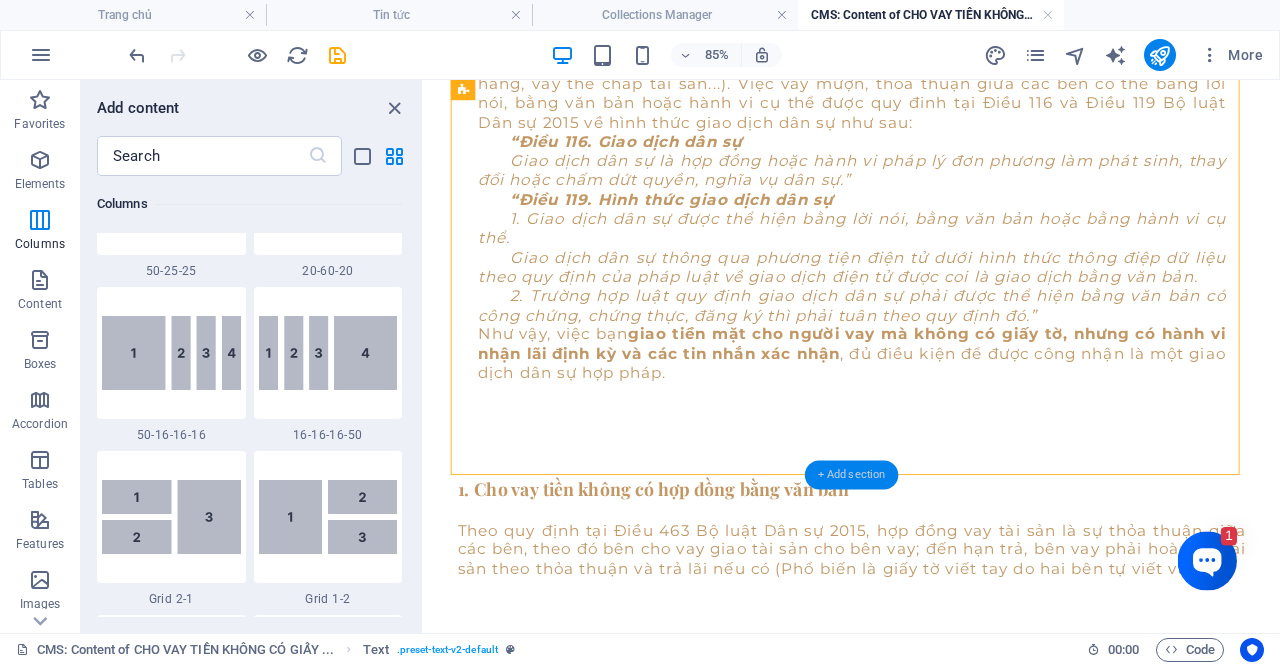scroll, scrollTop: 3499, scrollLeft: 0, axis: vertical 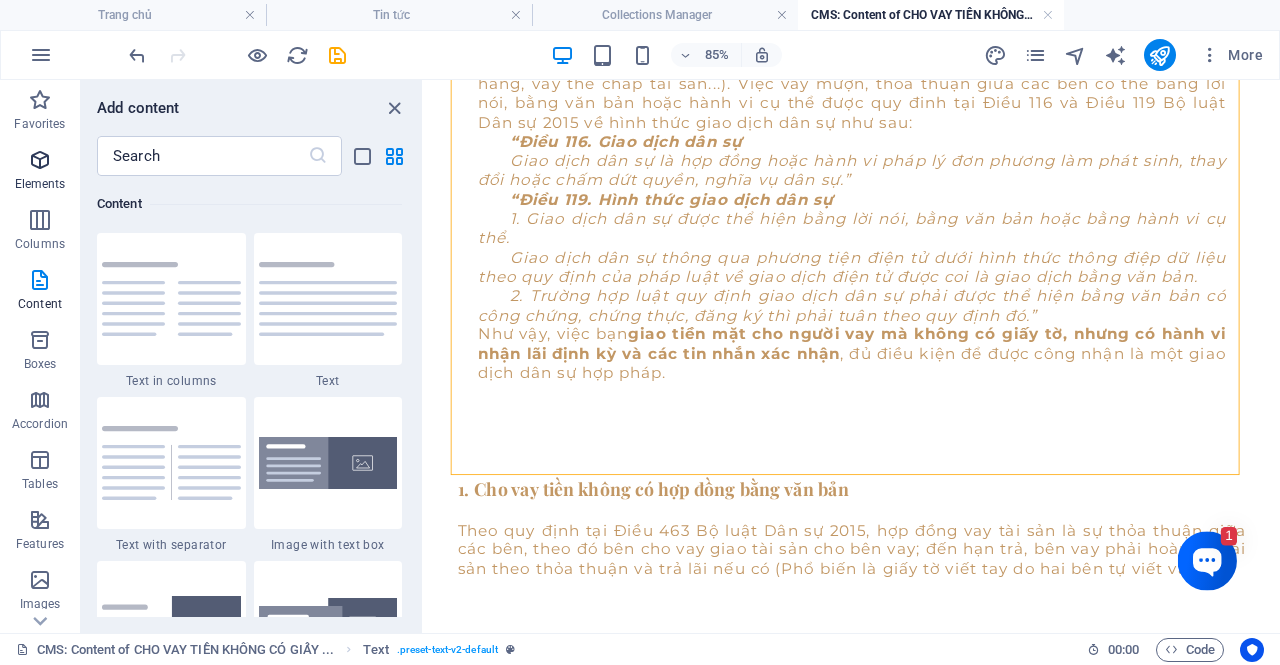 click on "Elements" at bounding box center (40, 172) 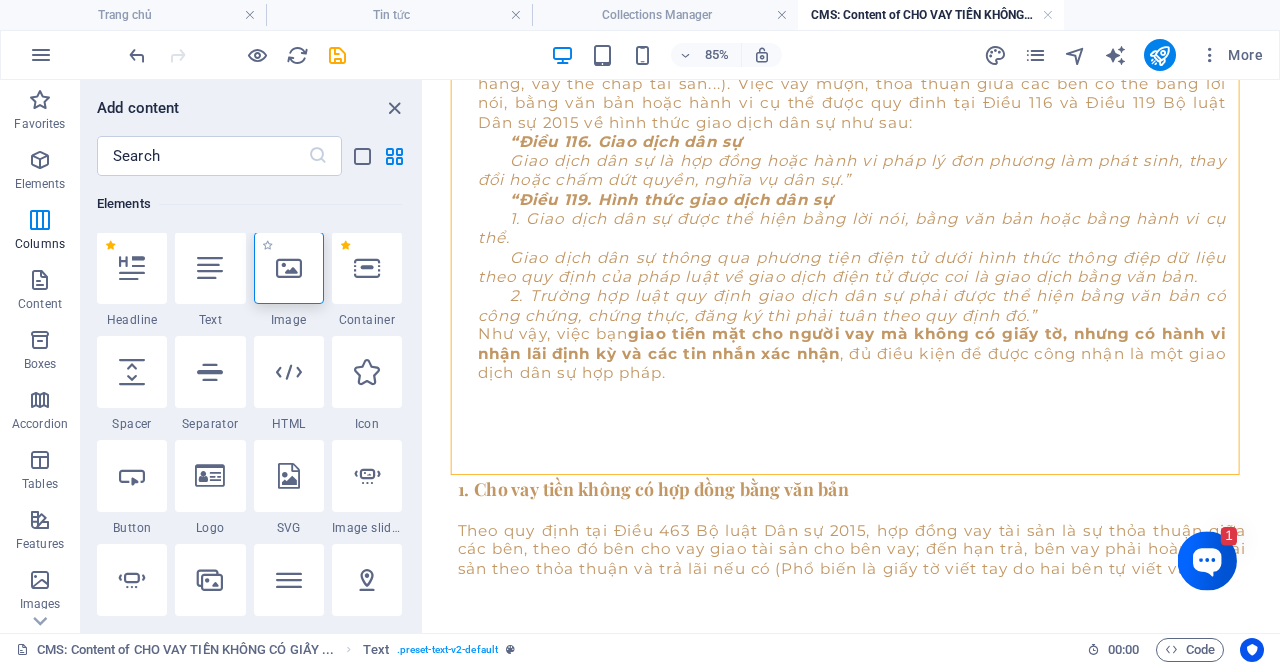scroll, scrollTop: 213, scrollLeft: 0, axis: vertical 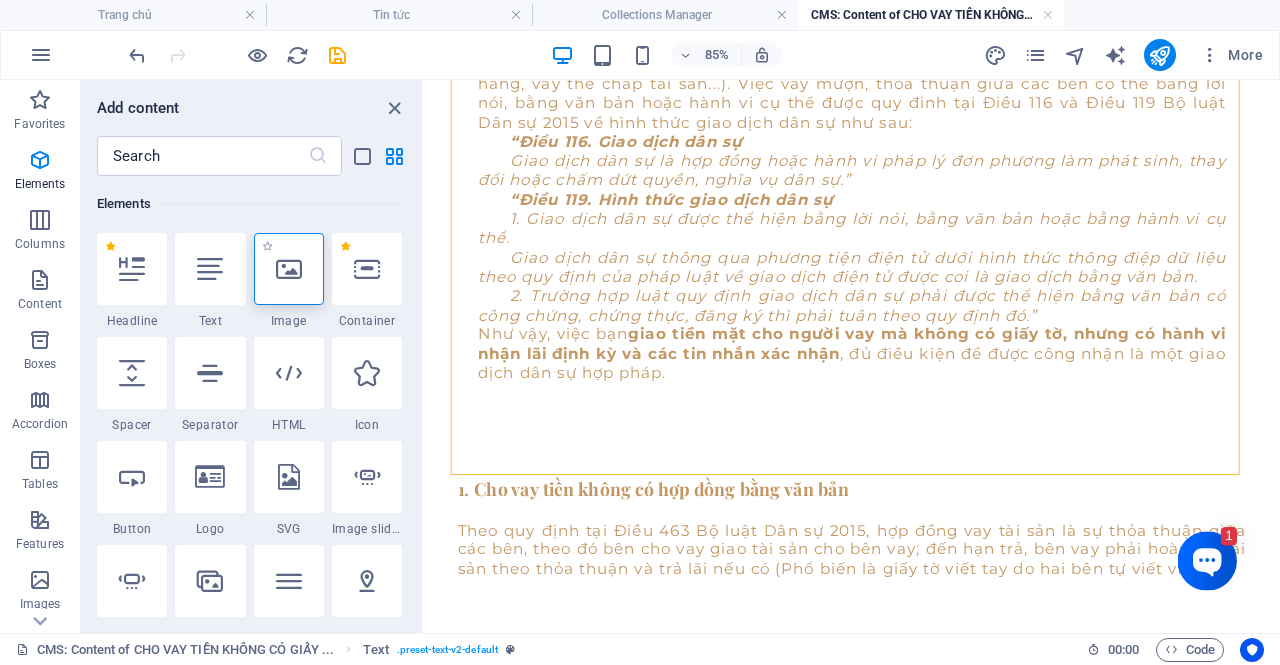 click at bounding box center (289, 269) 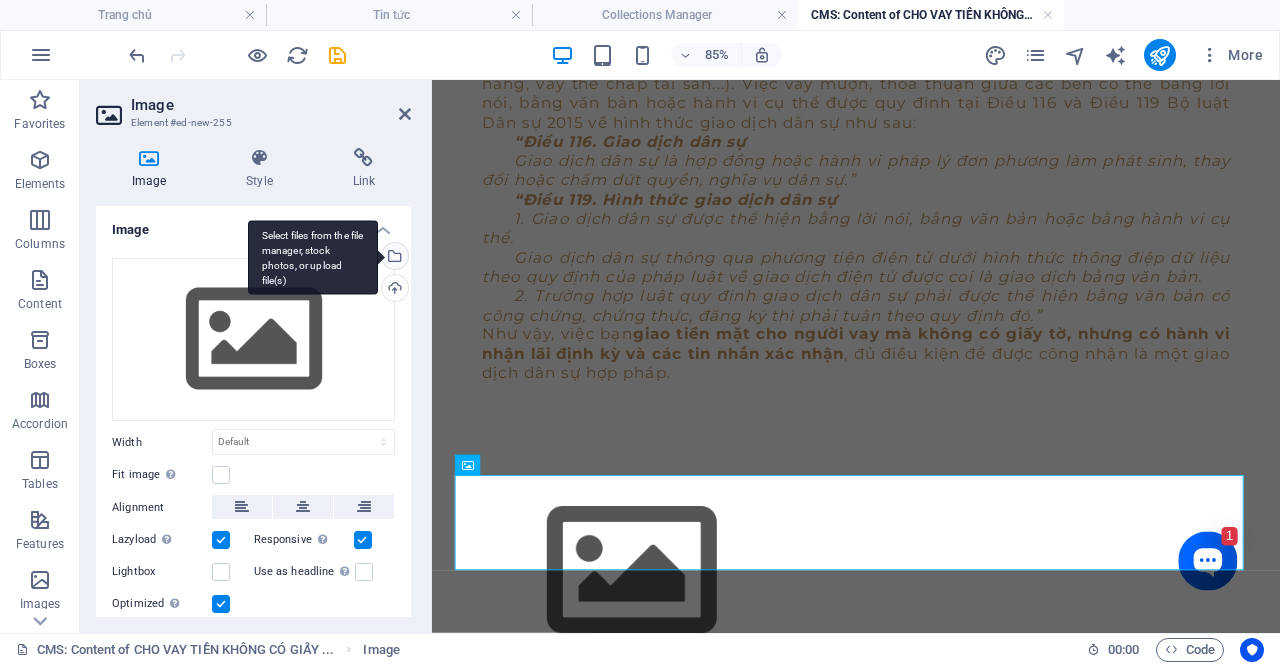 click on "Select files from the file manager, stock photos, or upload file(s)" at bounding box center [393, 258] 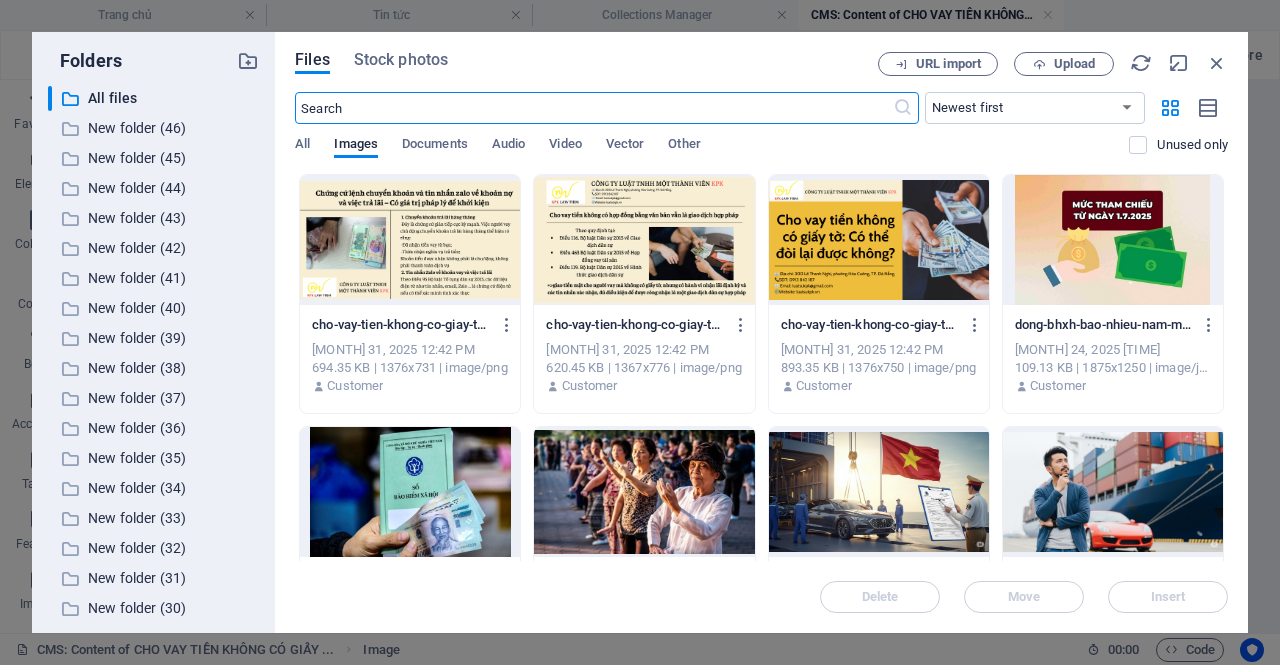 scroll, scrollTop: 0, scrollLeft: 0, axis: both 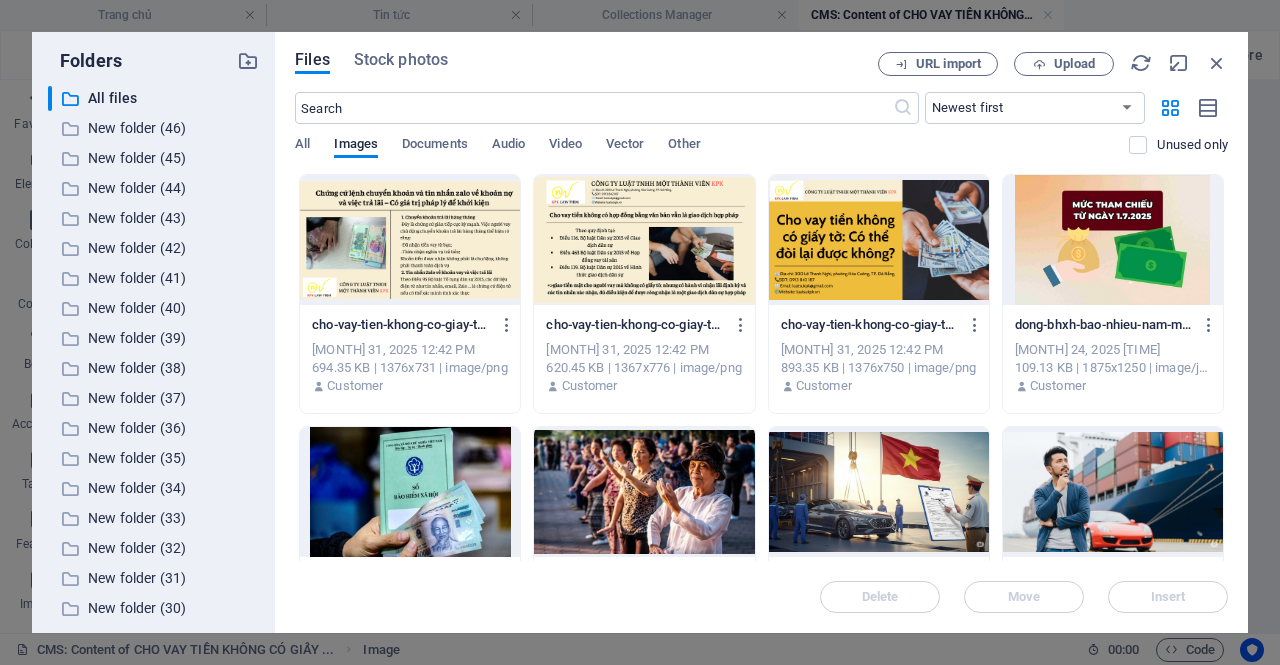 click at bounding box center [644, 240] 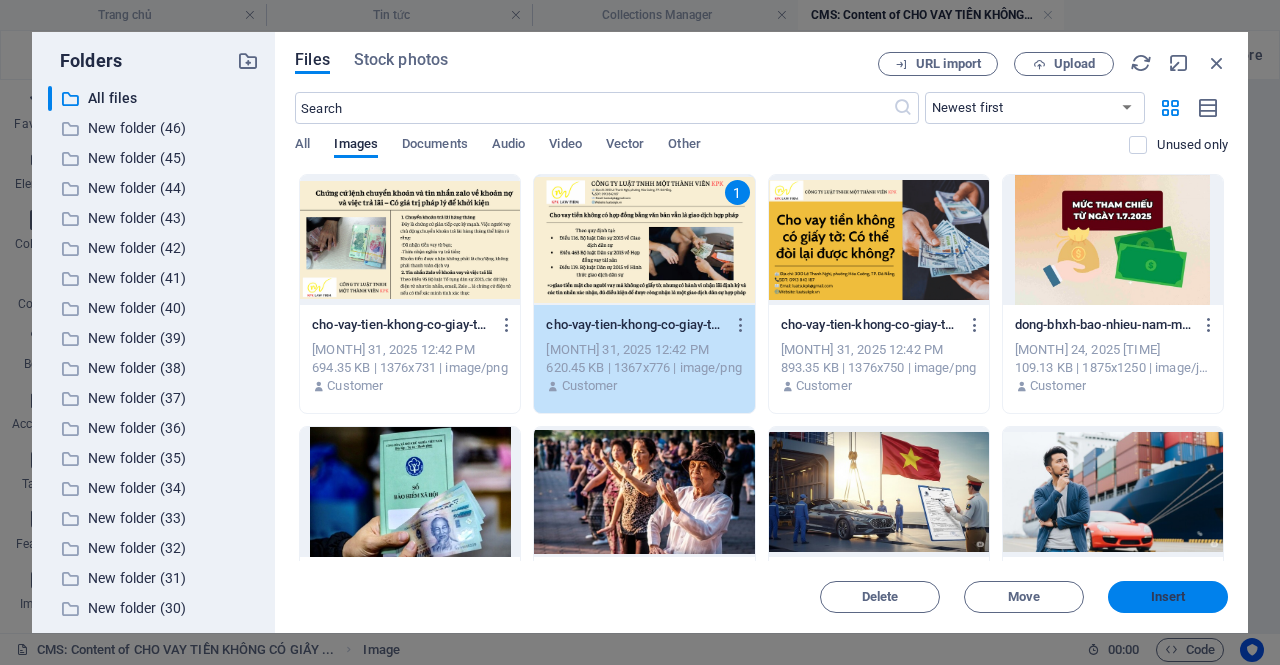 click on "Insert" at bounding box center [1168, 597] 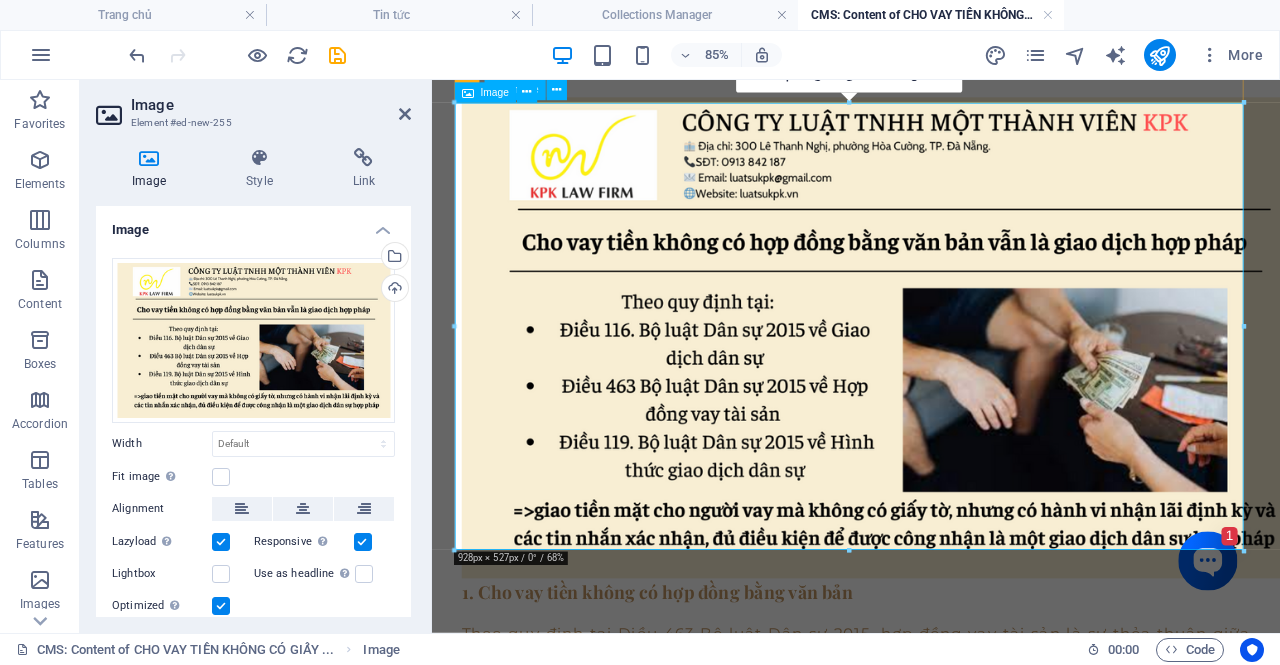 scroll, scrollTop: 1058, scrollLeft: 0, axis: vertical 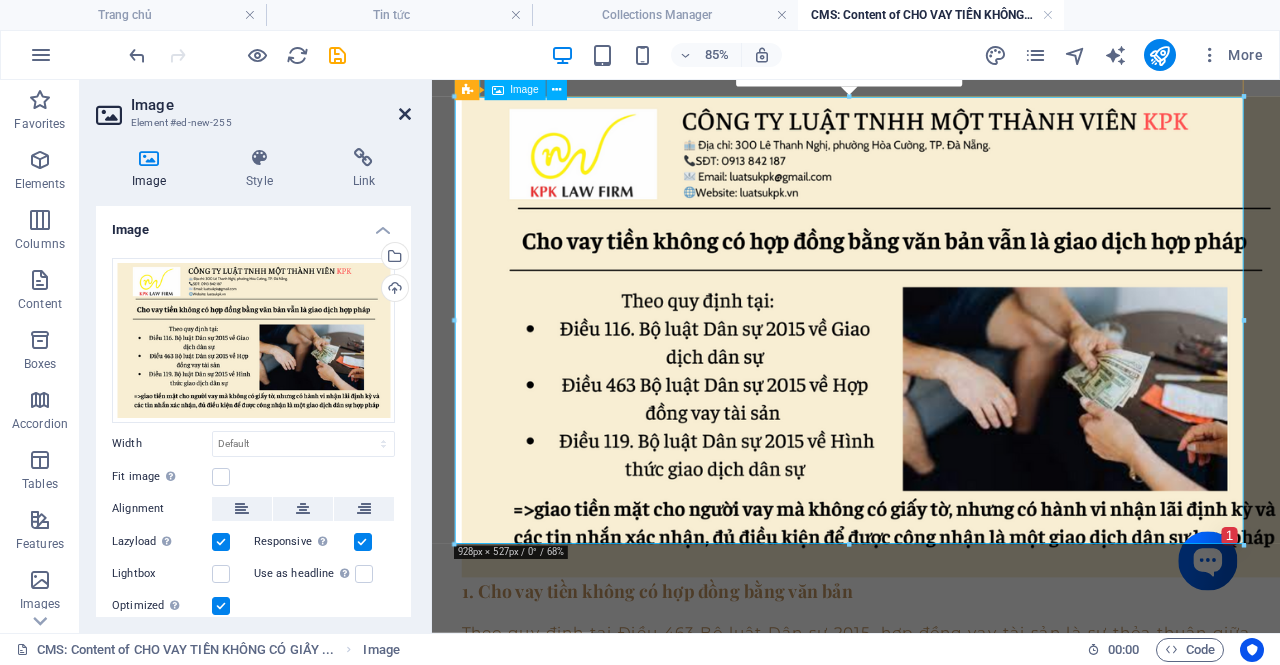 click at bounding box center (405, 114) 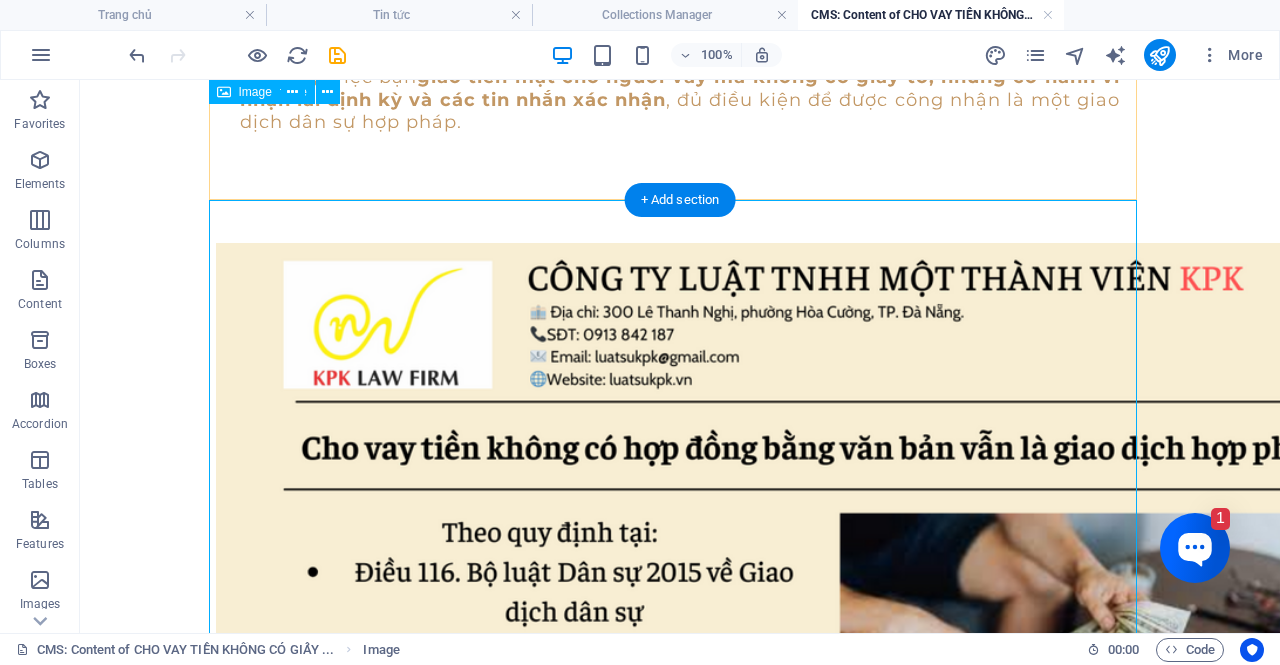 scroll, scrollTop: 880, scrollLeft: 0, axis: vertical 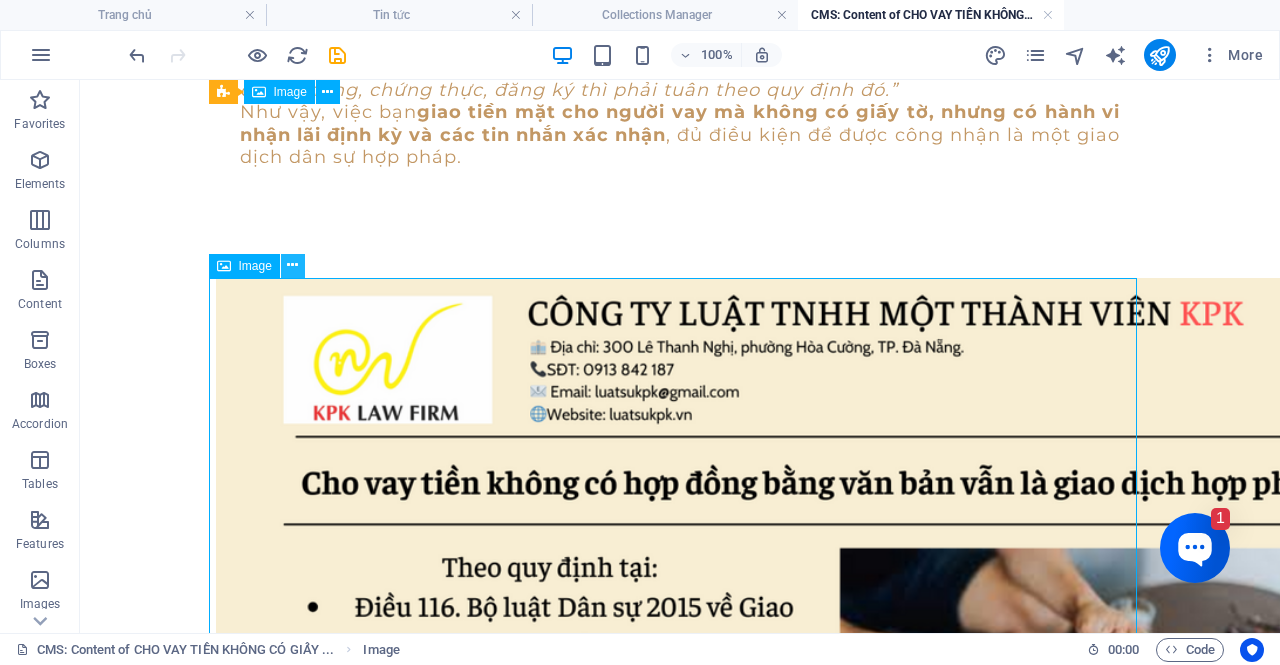 click at bounding box center [292, 265] 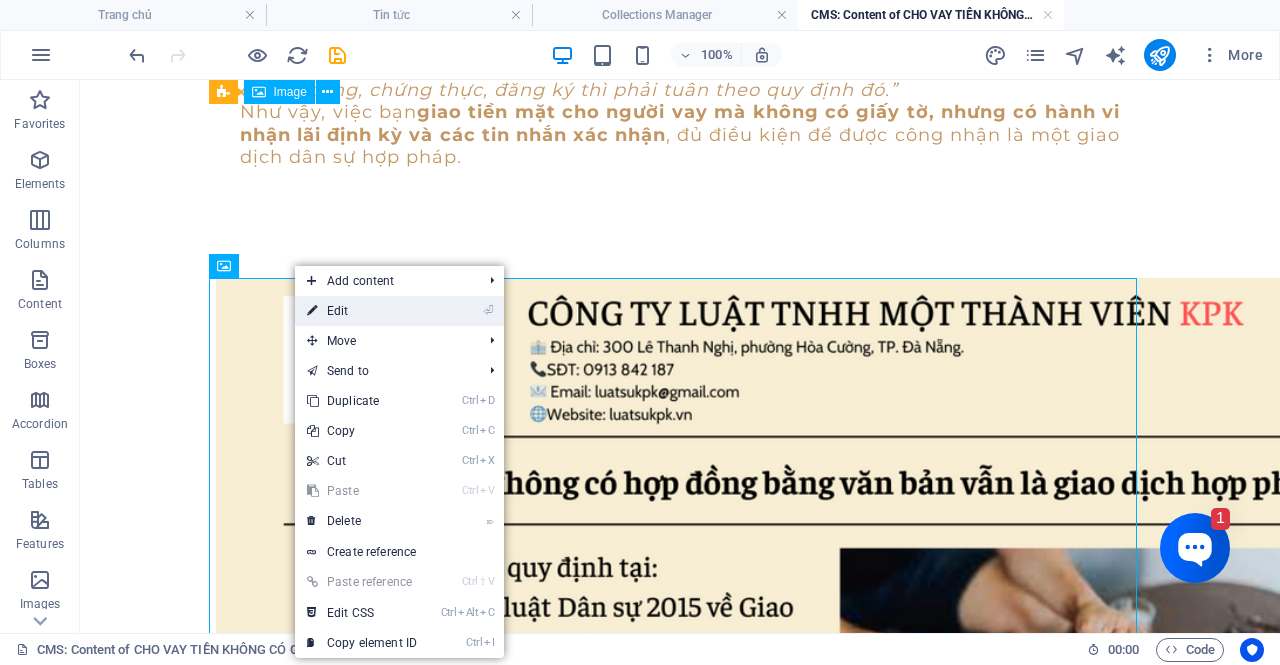 click on "⏎  Edit" at bounding box center [362, 311] 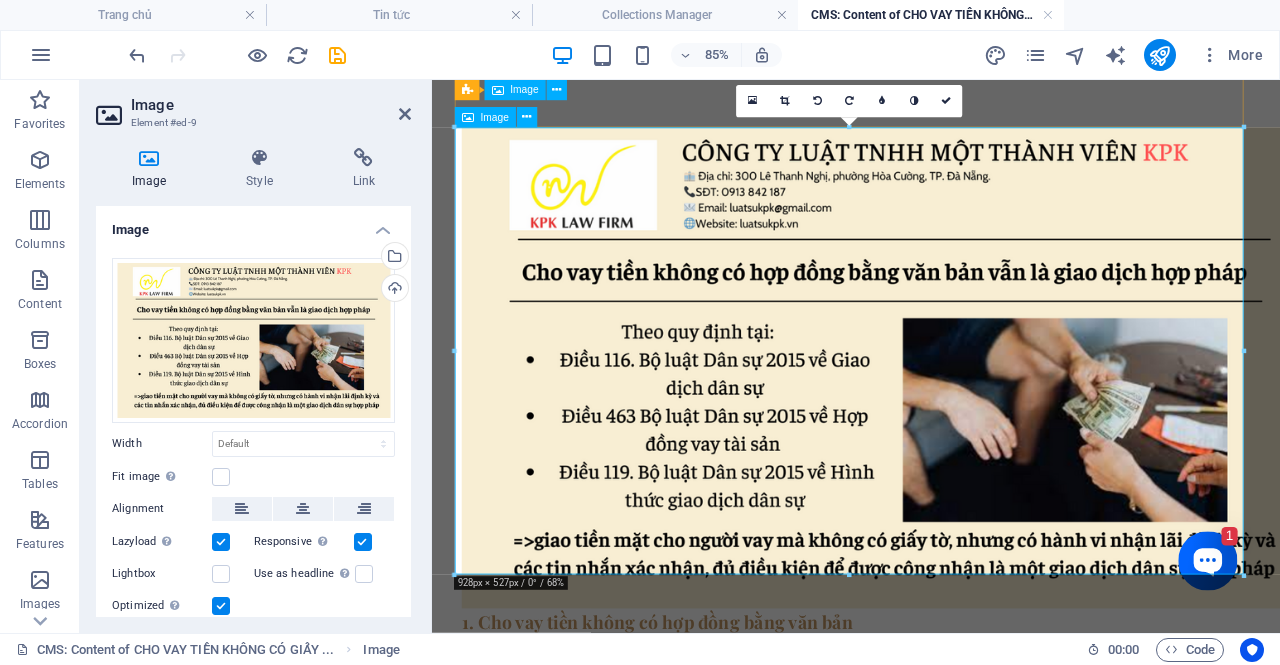 scroll, scrollTop: 1100, scrollLeft: 0, axis: vertical 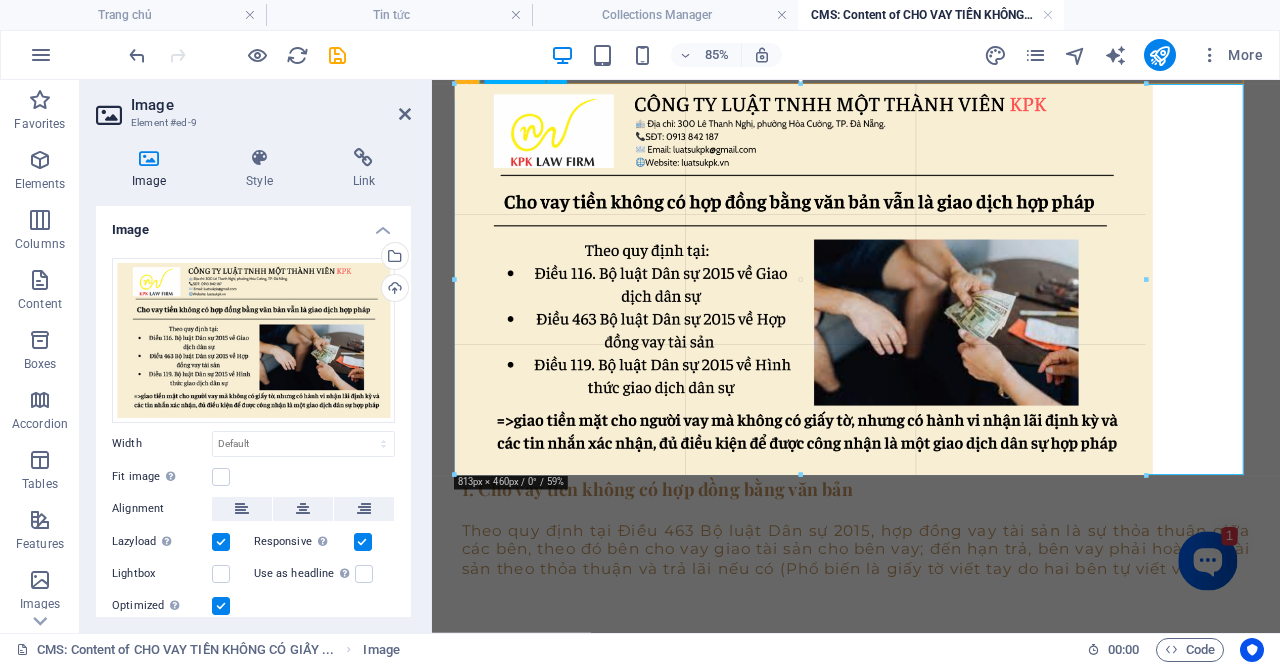 drag, startPoint x: 1244, startPoint y: 509, endPoint x: 816, endPoint y: 248, distance: 501.3033 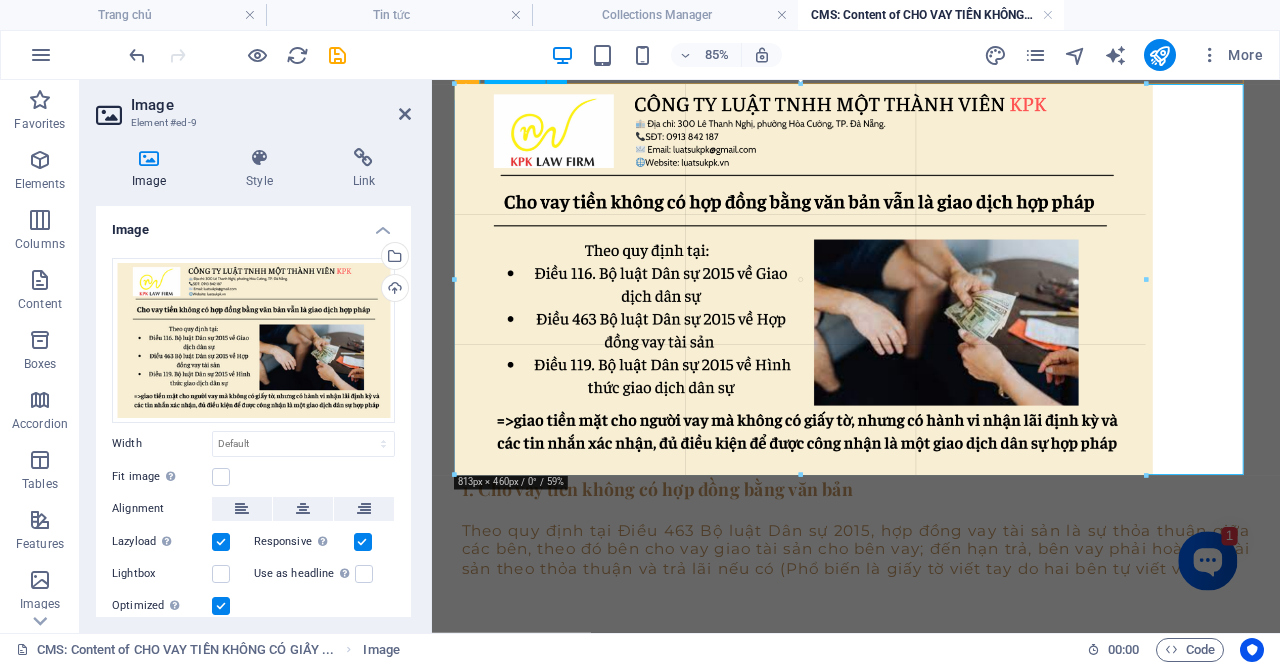 type on "815" 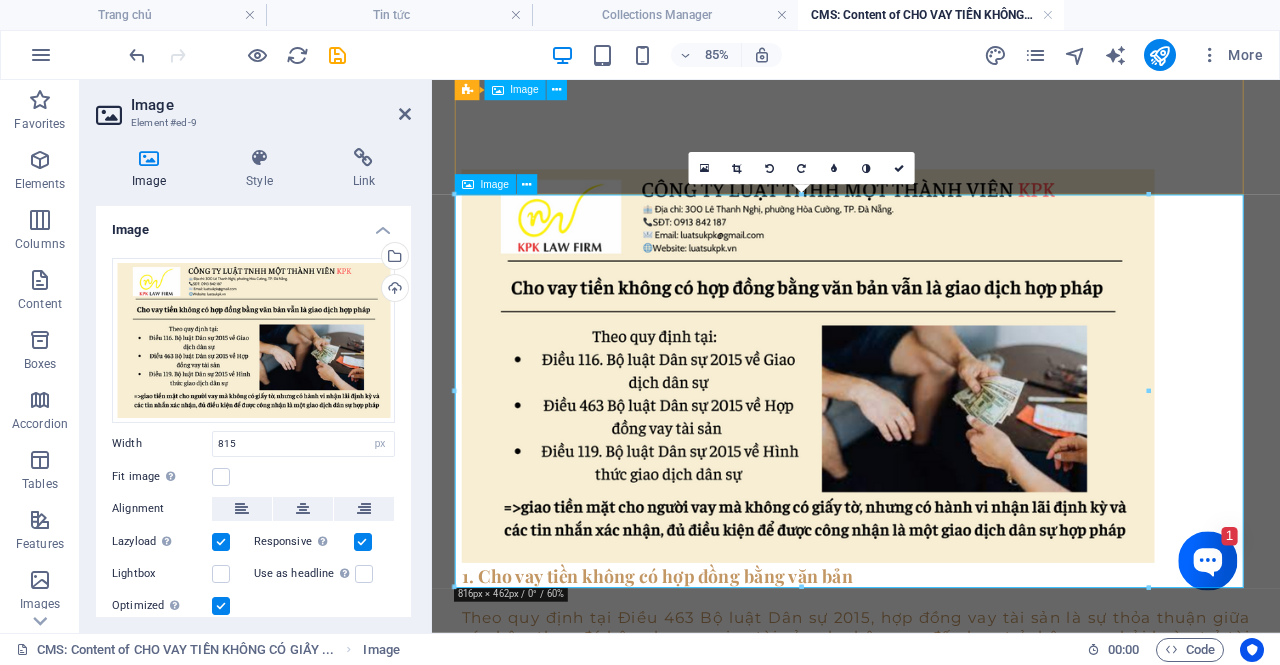 scroll, scrollTop: 975, scrollLeft: 0, axis: vertical 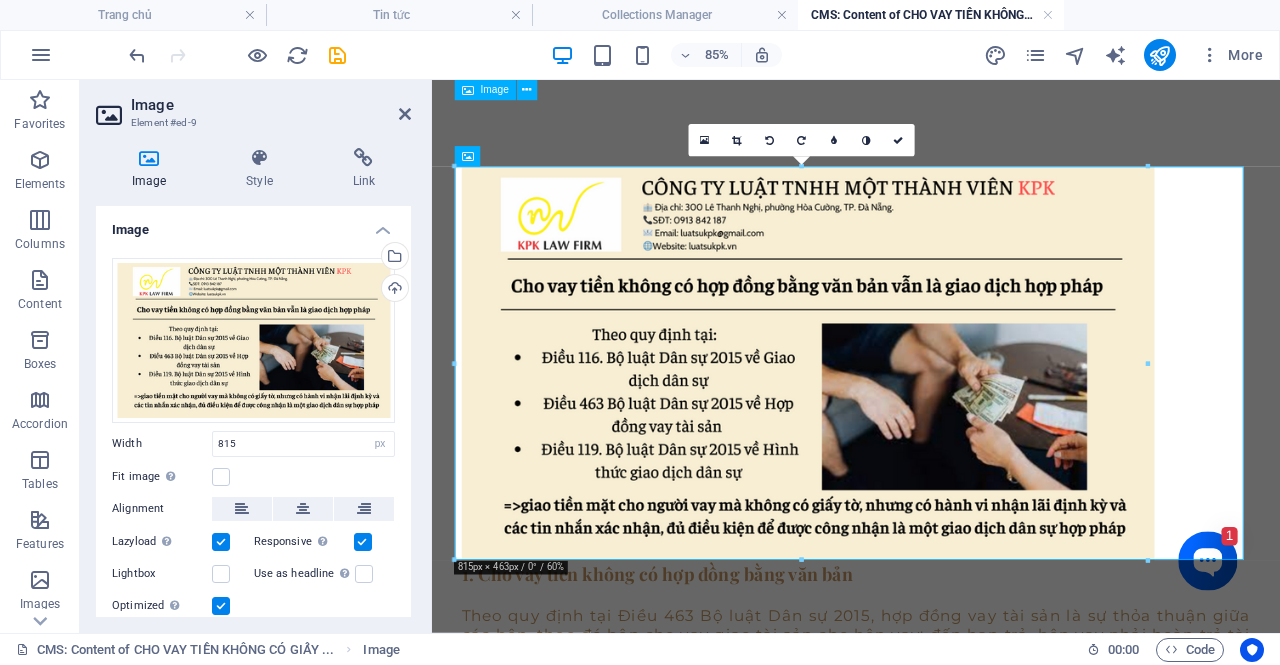 click on "Xin chào, vợ chồng tôi đã thế chấp ngôi nhà để vay tiền, sau đó cho anh họ vay lại toàn bộ số tiền mặt để anh ấy làm ăn. Vì tin tưởng là người thân nên khi giao tiền, chúng tôi không lập giấy tờ vay mượn nào. Nhưng, mỗi tháng anh họ đều chuyển khoản trả lãi cho tôi và có một số tin nhắn qua Zalo trao đổi về khoản nợ và việc trả lãi. Đến nay đã 04 tháng anh họ không trả lãi và cũng né tránh liên hệ. Vợ chồng tôi muốn hỏi : trong trường hợp này, chúng tôi có thể khởi kiện ra Tòa để đòi lại khoản tiền đã cho vay không? 1. Cho vay tiền không có hợp đồng bằng văn bản “ Điều 463. Hợp đồng vay tài sản “Điều 116. Giao dịch dân sự “Điều 119. Hình thức giao dịch dân sự
Như vậy, việc bạn  1. Cho vay tiền không có hợp đồng bằng văn bản" at bounding box center (931, -32) 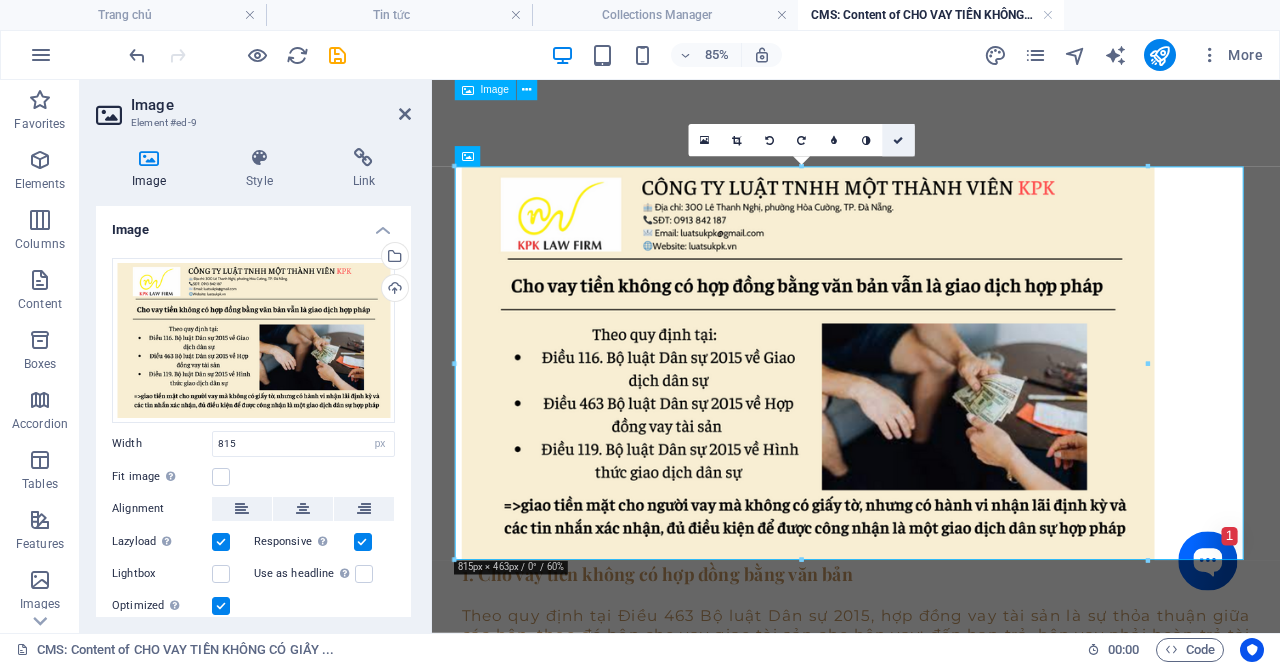 click at bounding box center (898, 141) 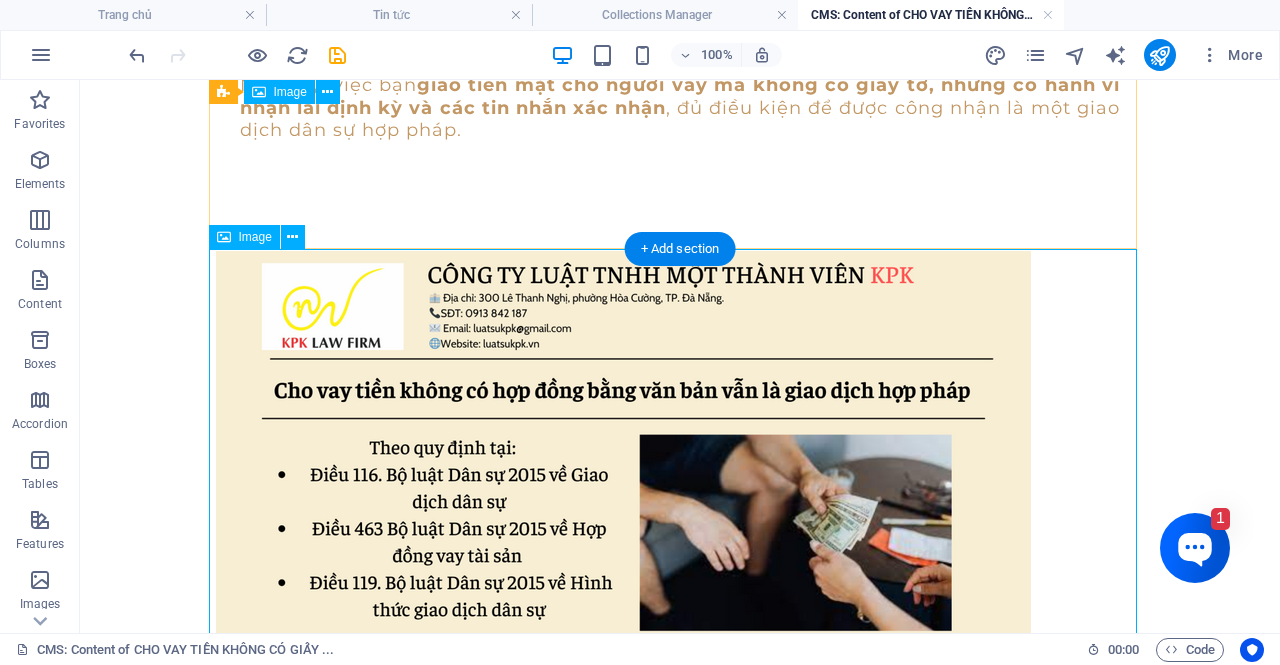 scroll, scrollTop: 908, scrollLeft: 0, axis: vertical 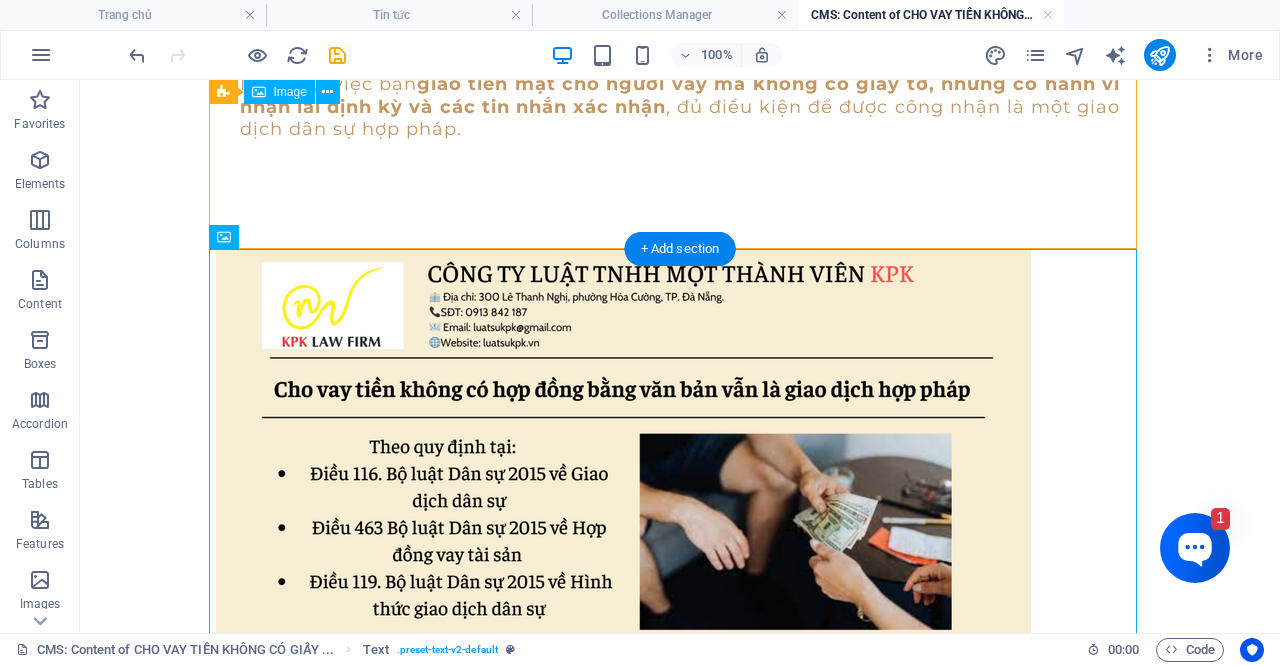 drag, startPoint x: 824, startPoint y: 290, endPoint x: 861, endPoint y: 189, distance: 107.563934 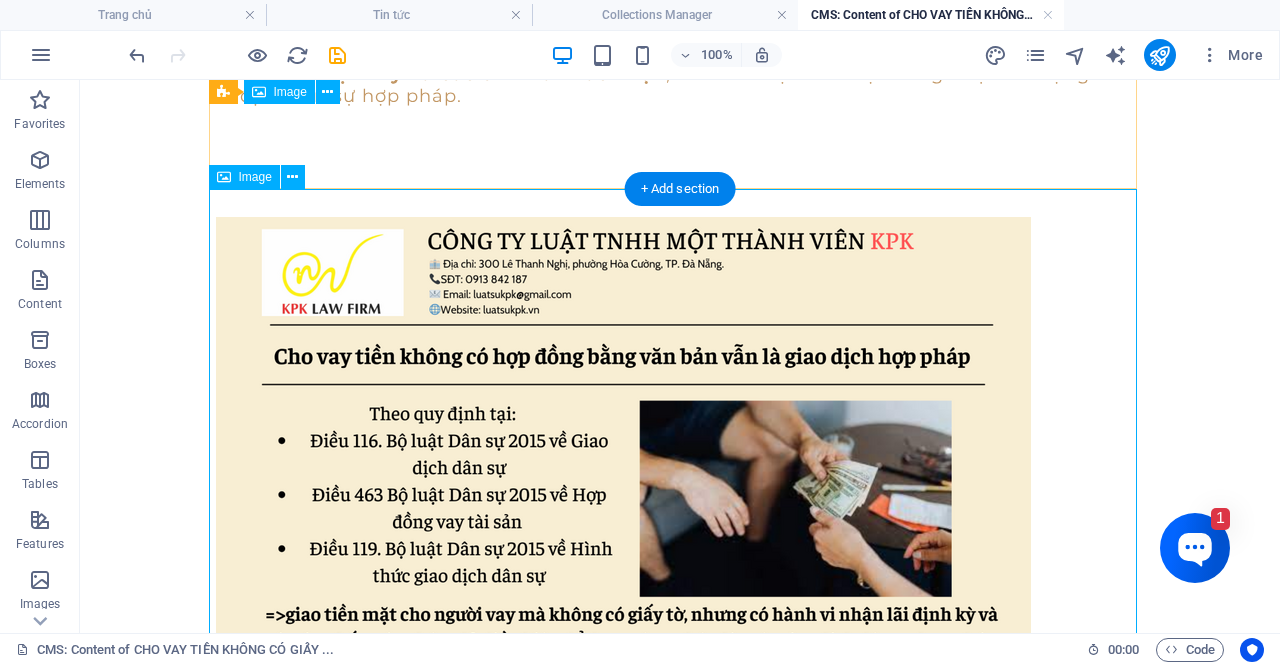 scroll, scrollTop: 931, scrollLeft: 0, axis: vertical 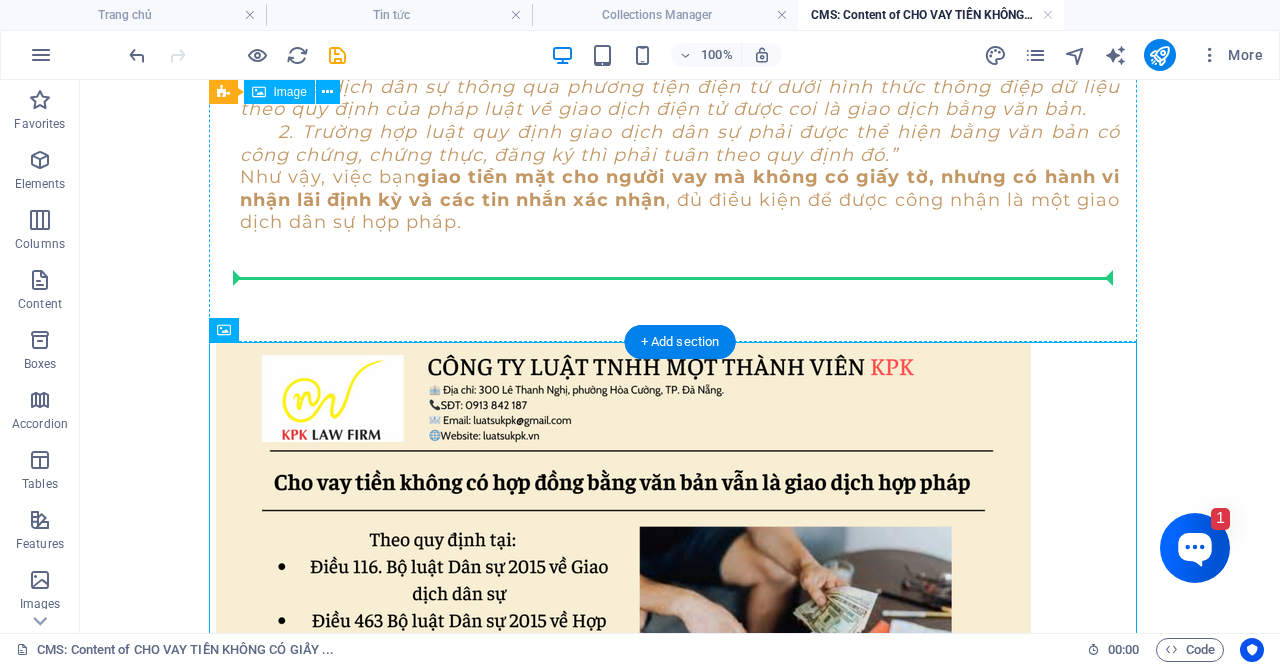 drag, startPoint x: 354, startPoint y: 295, endPoint x: 357, endPoint y: 336, distance: 41.109608 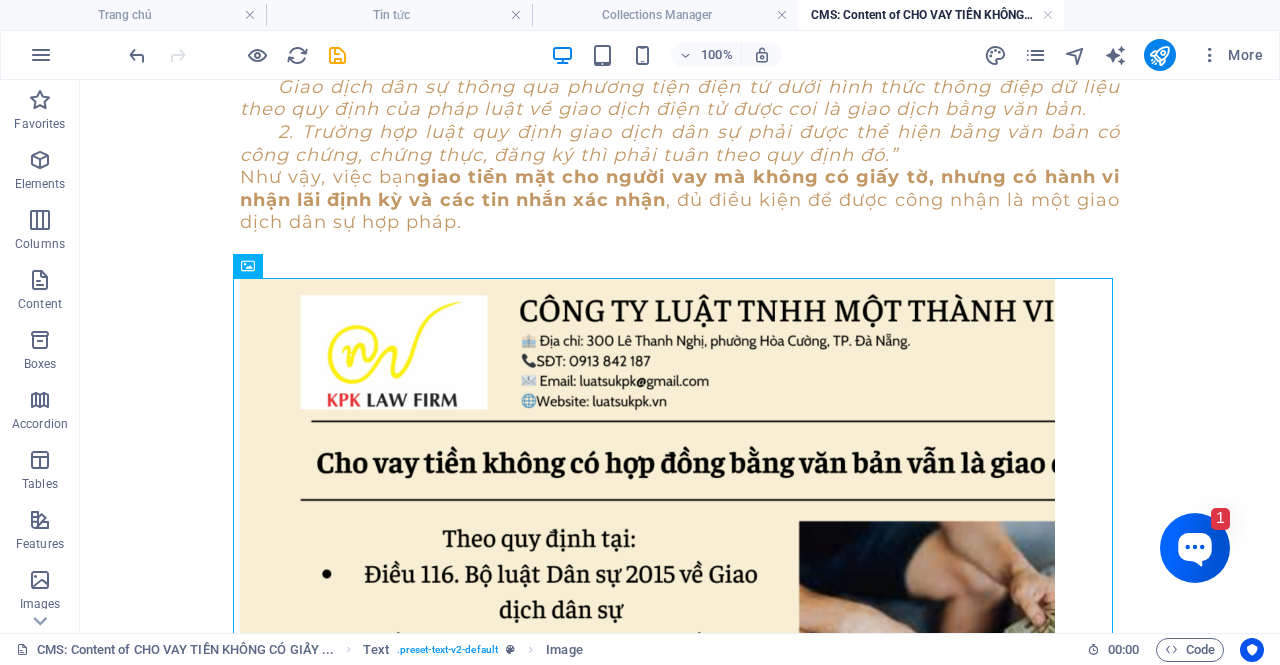 click on "Xin chào, vợ chồng tôi đã thế chấp ngôi nhà để vay tiền, sau đó cho anh họ vay lại toàn bộ số tiền mặt để anh ấy làm ăn. Vì tin tưởng là người thân nên khi giao tiền, chúng tôi không lập giấy tờ vay mượn nào. Nhưng, mỗi tháng anh họ đều chuyển khoản trả lãi cho tôi và có một số tin nhắn qua Zalo trao đổi về khoản nợ và việc trả lãi. Đến nay đã 04 tháng anh họ không trả lãi và cũng né tránh liên hệ. Vợ chồng tôi muốn hỏi : trong trường hợp này, chúng tôi có thể khởi kiện ra Tòa để đòi lại khoản tiền đã cho vay không? 1. Cho vay tiền không có hợp đồng bằng văn bản vẫn là giao dịch hợp pháp “ Điều 463. Hợp đồng vay tài sản “Điều 116. Giao dịch dân sự “Điều 119. Hình thức giao dịch dân sự Như vậy, việc bạn 1. Cho vay tiền không có hợp đồng bằng văn bản
Gửi tin nhắn" at bounding box center (680, 357) 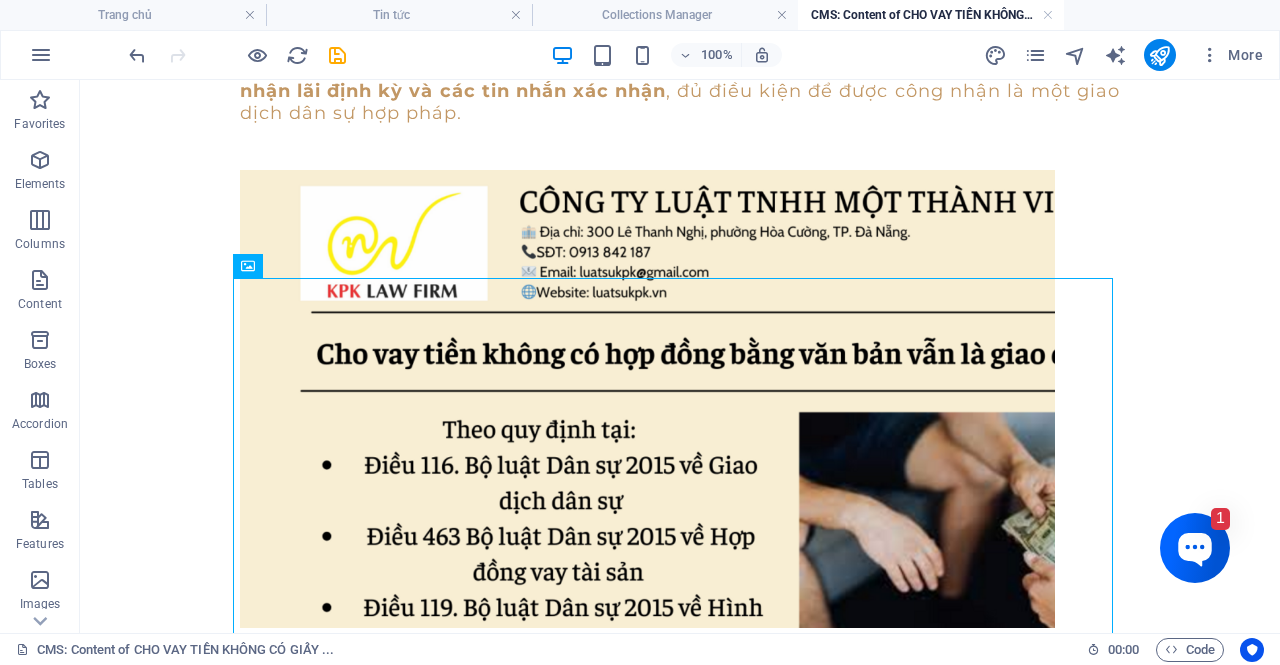 scroll, scrollTop: 932, scrollLeft: 0, axis: vertical 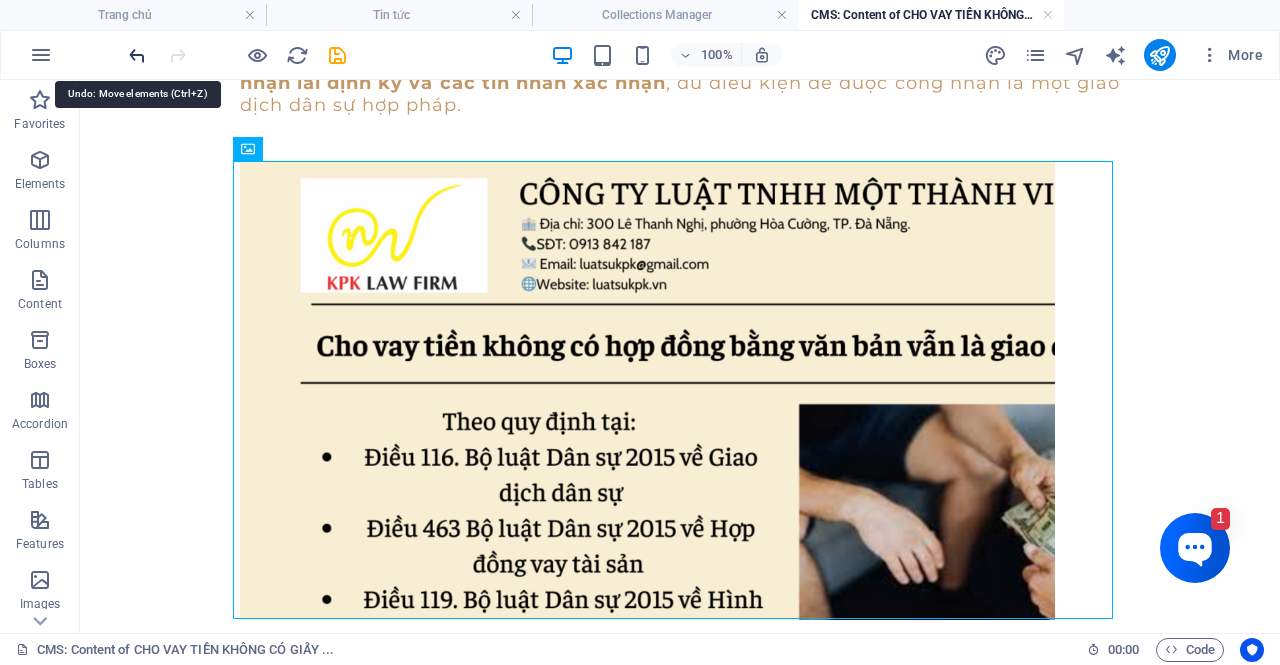 click at bounding box center (137, 55) 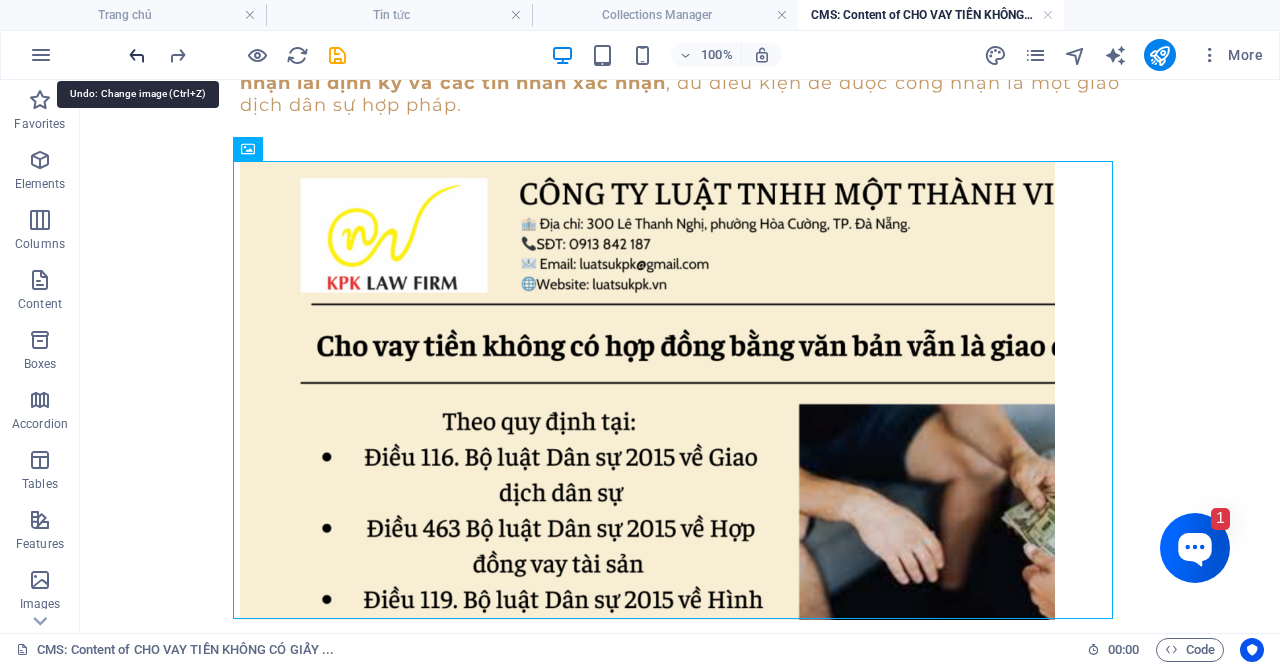 click at bounding box center [137, 55] 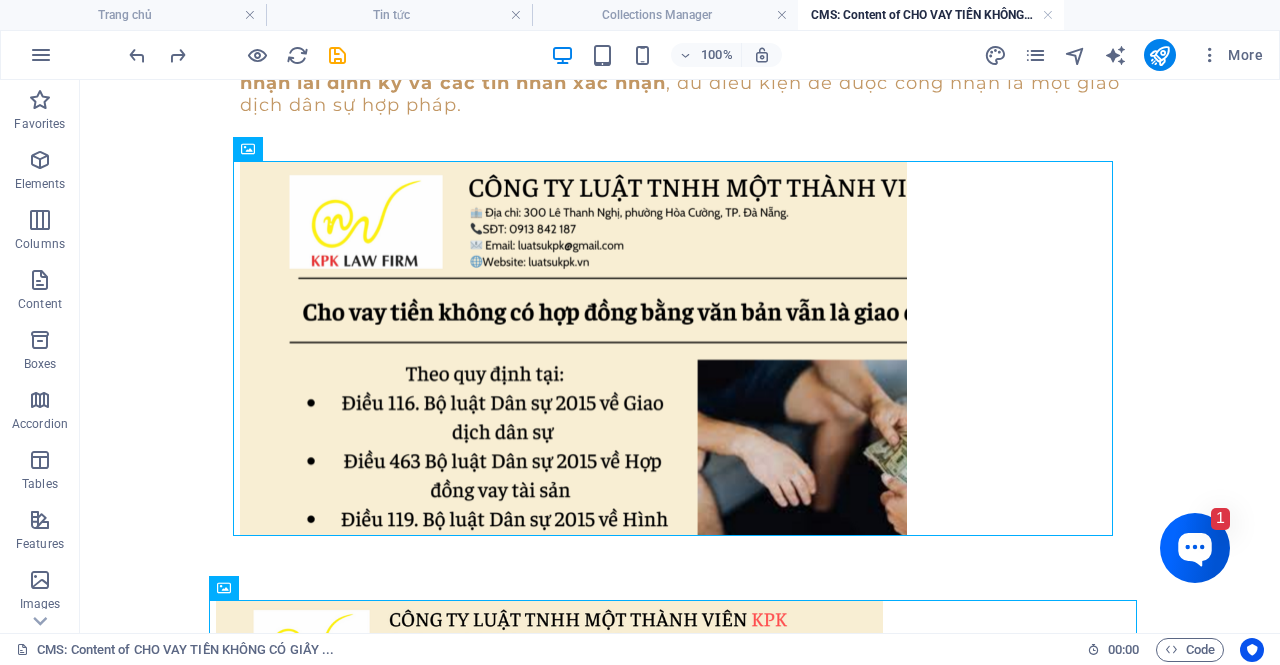 click at bounding box center (237, 55) 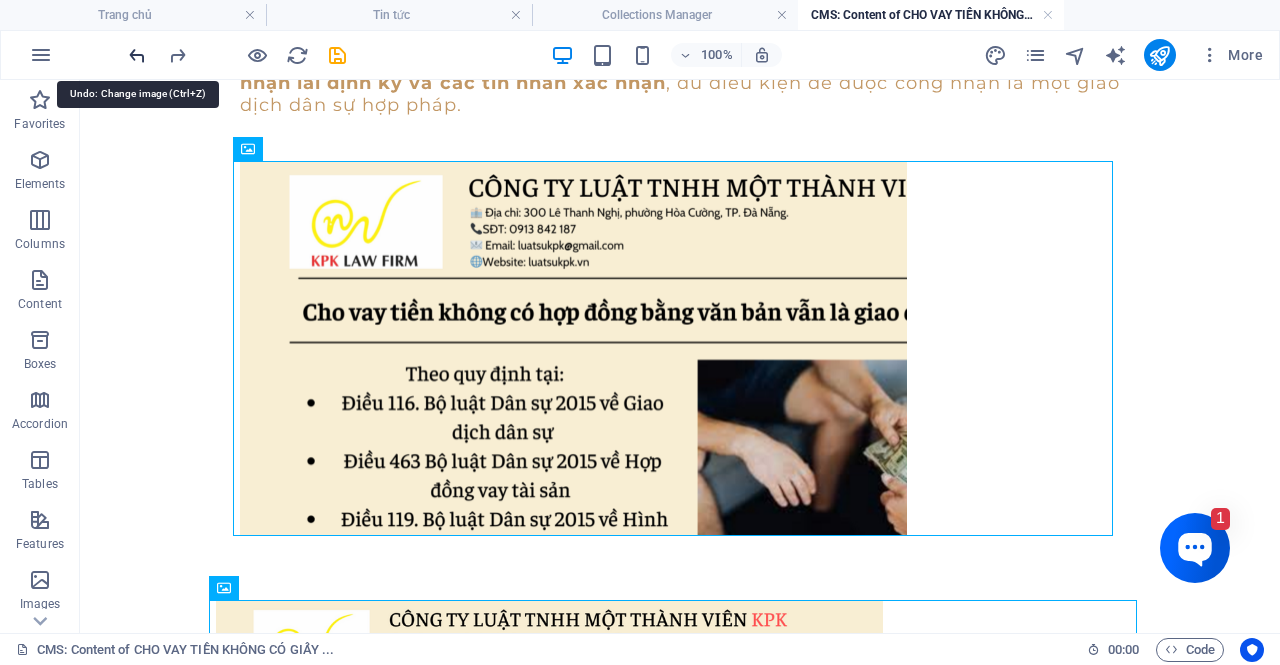 click at bounding box center (137, 55) 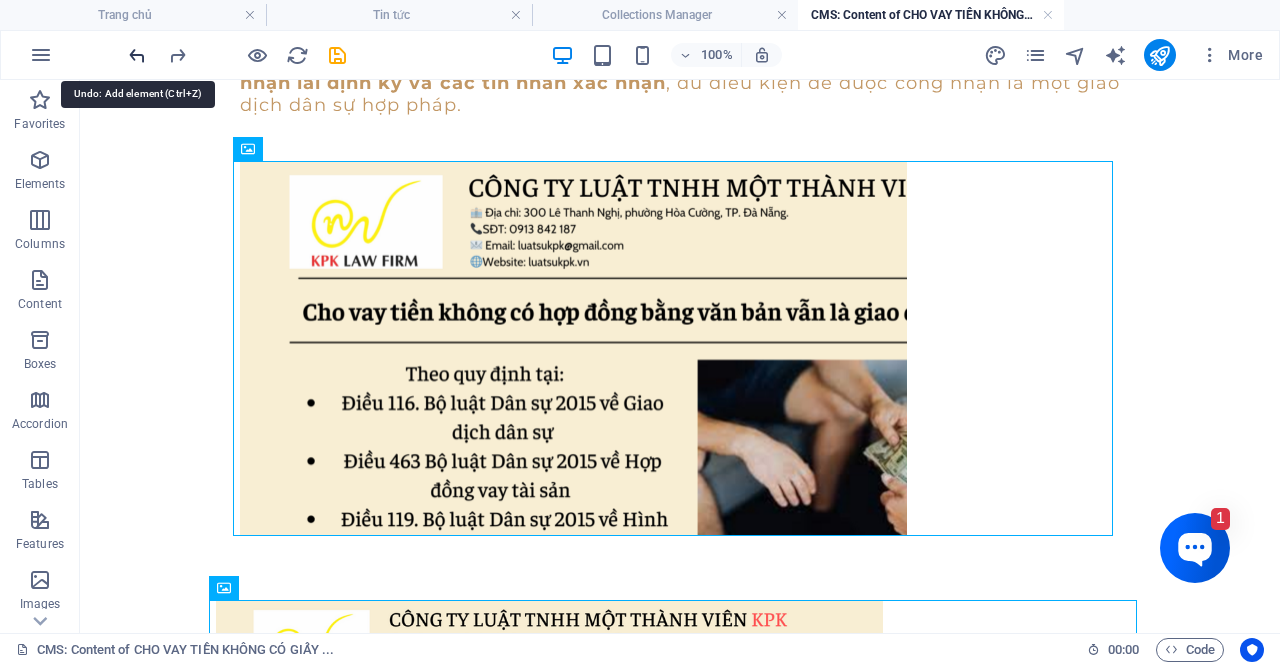 click at bounding box center (137, 55) 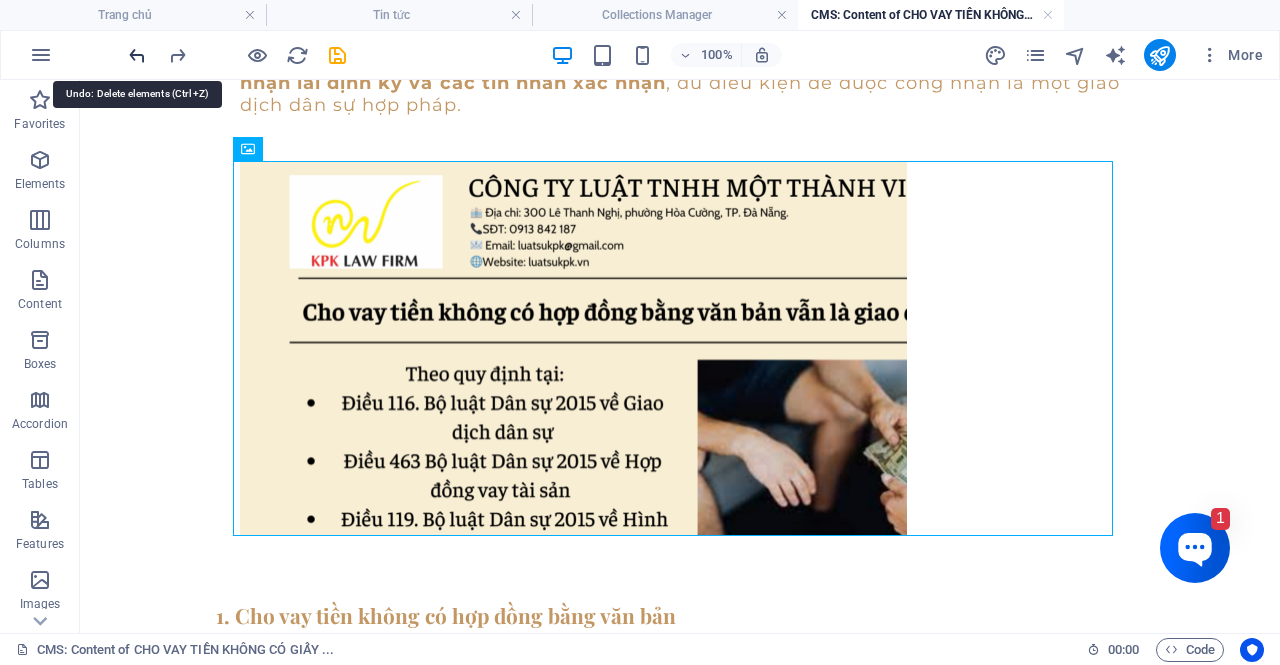 click at bounding box center [137, 55] 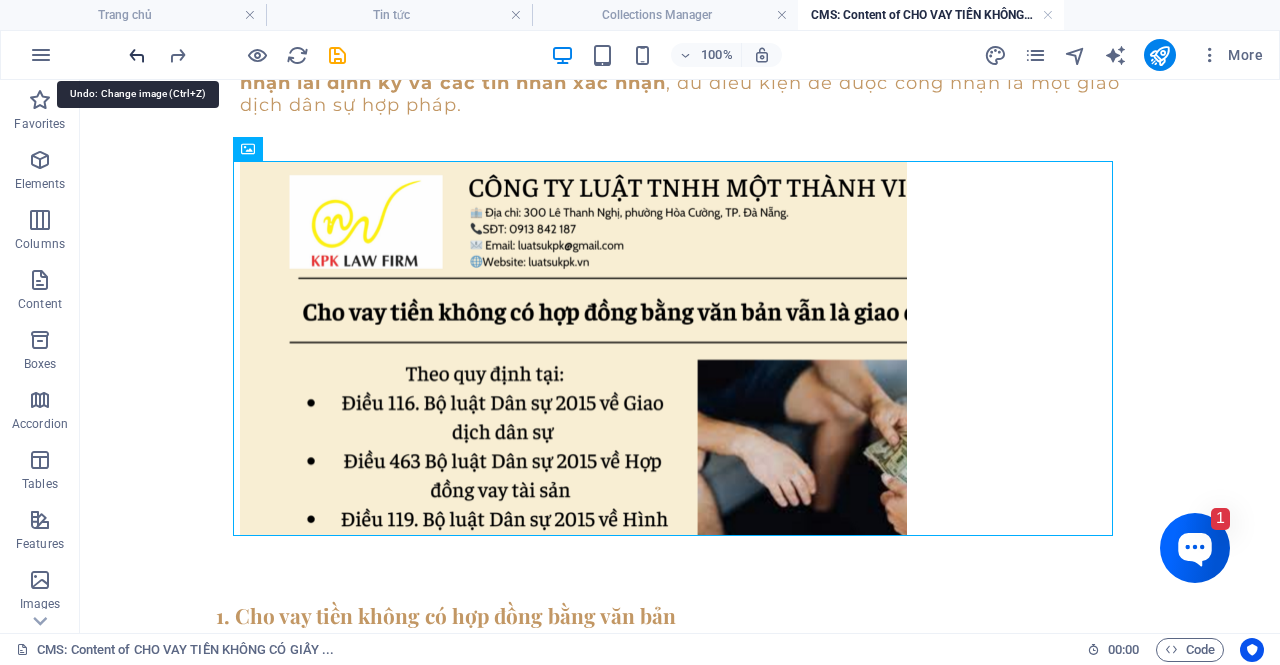 click at bounding box center (137, 55) 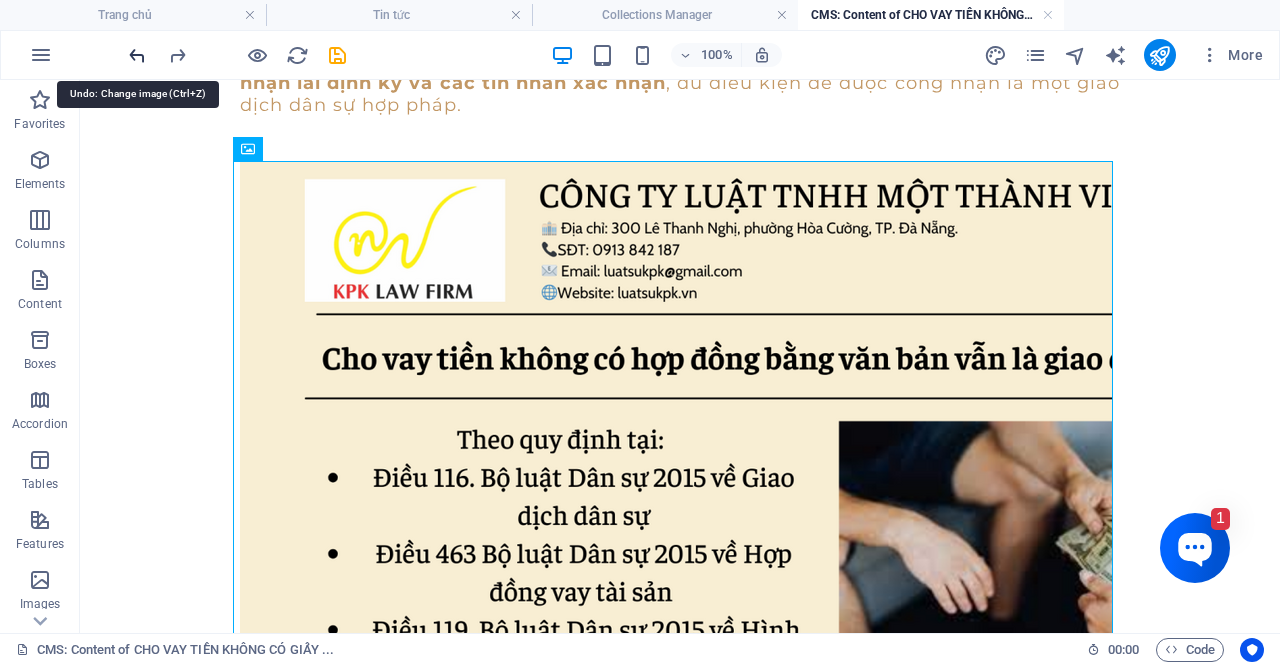 click at bounding box center (137, 55) 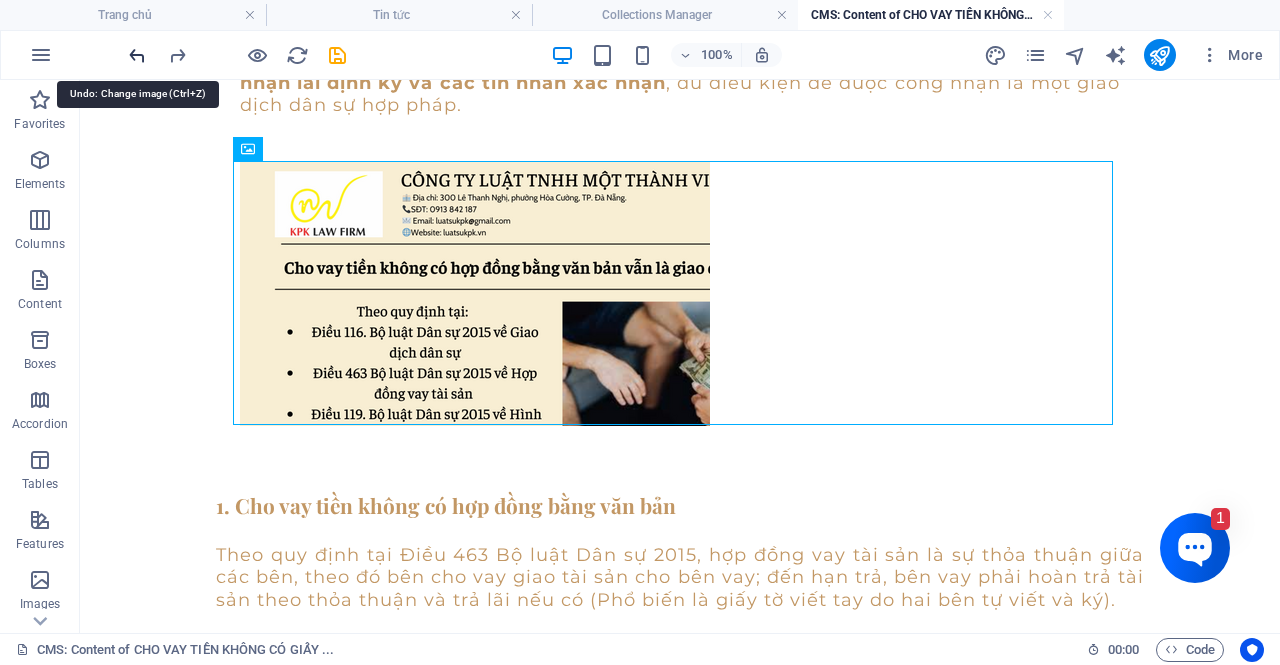 click at bounding box center (137, 55) 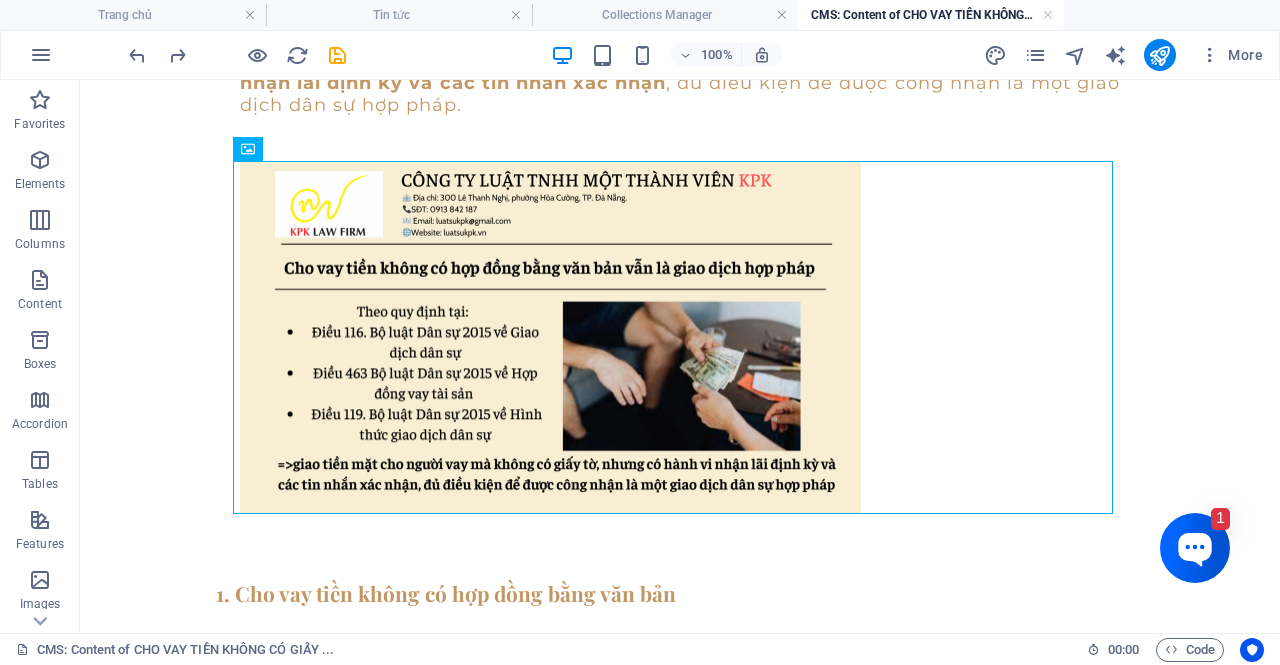 click on "Xin chào, vợ chồng tôi đã thế chấp ngôi nhà để vay tiền, sau đó cho anh họ vay lại toàn bộ số tiền mặt để anh ấy làm ăn. Vì tin tưởng là người thân nên khi giao tiền, chúng tôi không lập giấy tờ vay mượn nào. Nhưng, mỗi tháng anh họ đều chuyển khoản trả lãi cho tôi và có một số tin nhắn qua Zalo trao đổi về khoản nợ và việc trả lãi. Đến nay đã 04 tháng anh họ không trả lãi và cũng né tránh liên hệ. Vợ chồng tôi muốn hỏi : trong trường hợp này, chúng tôi có thể khởi kiện ra Tòa để đòi lại khoản tiền đã cho vay không? 1. Cho vay tiền không có hợp đồng bằng văn bản vẫn là giao dịch hợp pháp “ Điều 463. Hợp đồng vay tài sản “Điều 116. Giao dịch dân sự “Điều 119. Hình thức giao dịch dân sự Như vậy, việc bạn 1. Cho vay tiền không có hợp đồng bằng văn bản
Gửi tin nhắn" at bounding box center [680, -44] 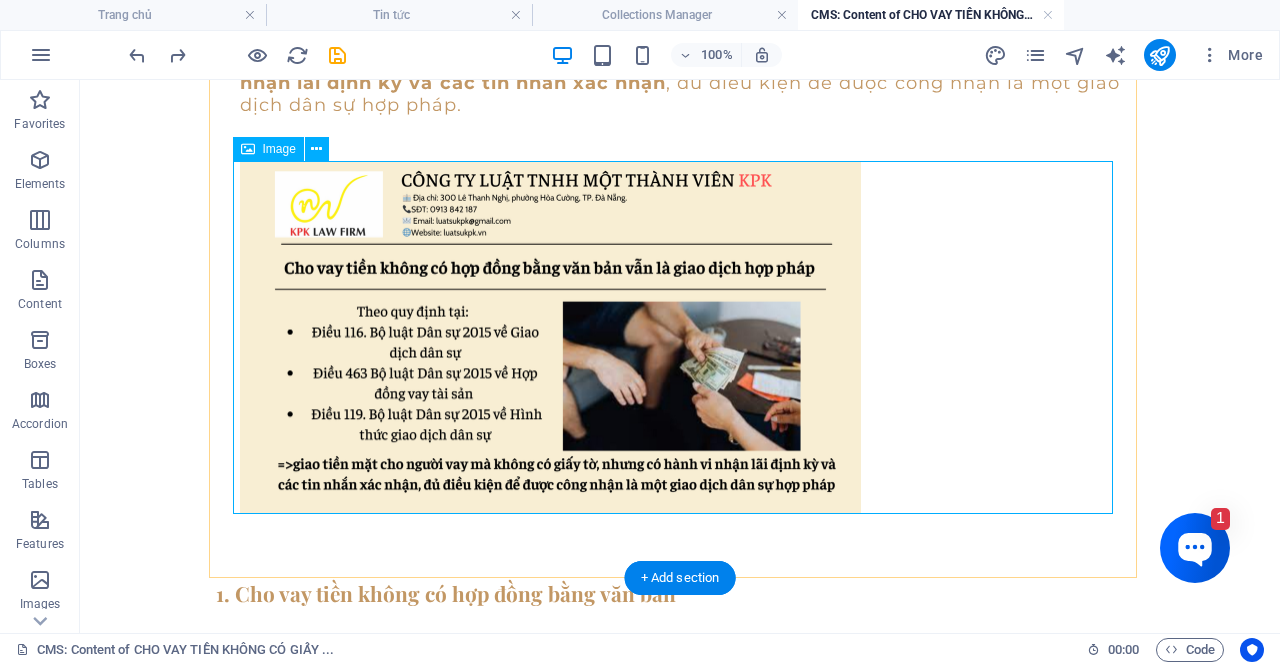 click at bounding box center [680, 338] 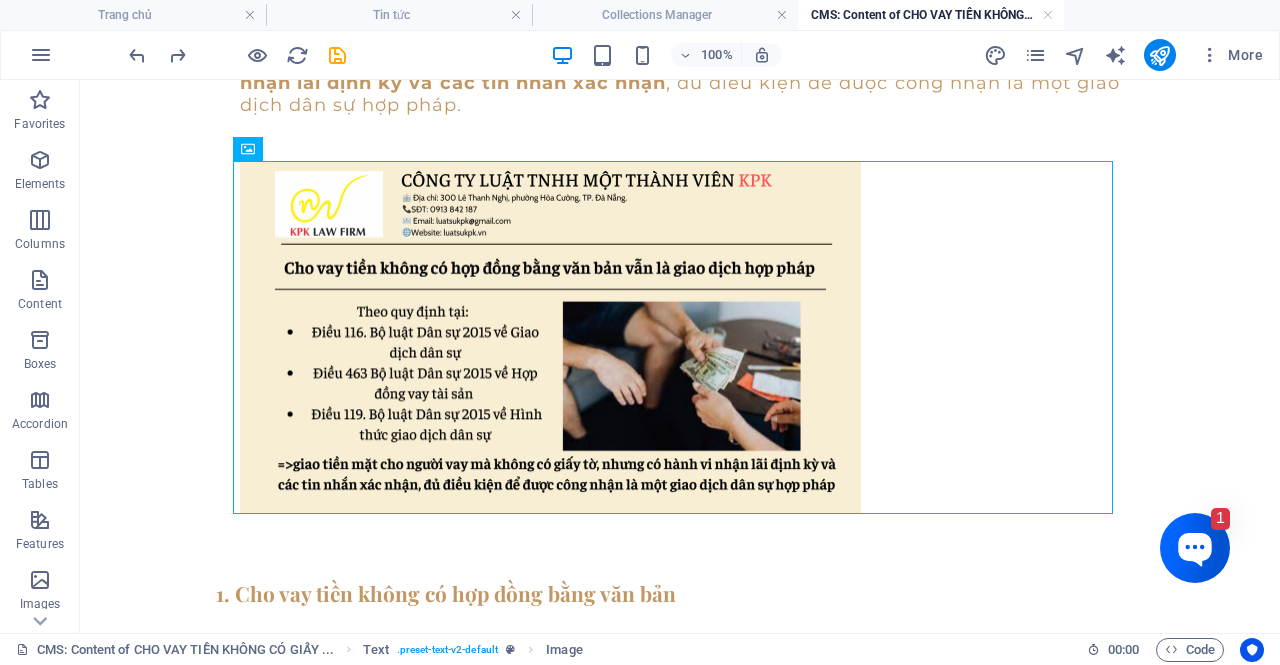 click on "Xin chào, vợ chồng tôi đã thế chấp ngôi nhà để vay tiền, sau đó cho anh họ vay lại toàn bộ số tiền mặt để anh ấy làm ăn. Vì tin tưởng là người thân nên khi giao tiền, chúng tôi không lập giấy tờ vay mượn nào. Nhưng, mỗi tháng anh họ đều chuyển khoản trả lãi cho tôi và có một số tin nhắn qua Zalo trao đổi về khoản nợ và việc trả lãi. Đến nay đã 04 tháng anh họ không trả lãi và cũng né tránh liên hệ. Vợ chồng tôi muốn hỏi : trong trường hợp này, chúng tôi có thể khởi kiện ra Tòa để đòi lại khoản tiền đã cho vay không? 1. Cho vay tiền không có hợp đồng bằng văn bản vẫn là giao dịch hợp pháp “ Điều 463. Hợp đồng vay tài sản “Điều 116. Giao dịch dân sự “Điều 119. Hình thức giao dịch dân sự Như vậy, việc bạn 1. Cho vay tiền không có hợp đồng bằng văn bản
Gửi tin nhắn" at bounding box center [680, -44] 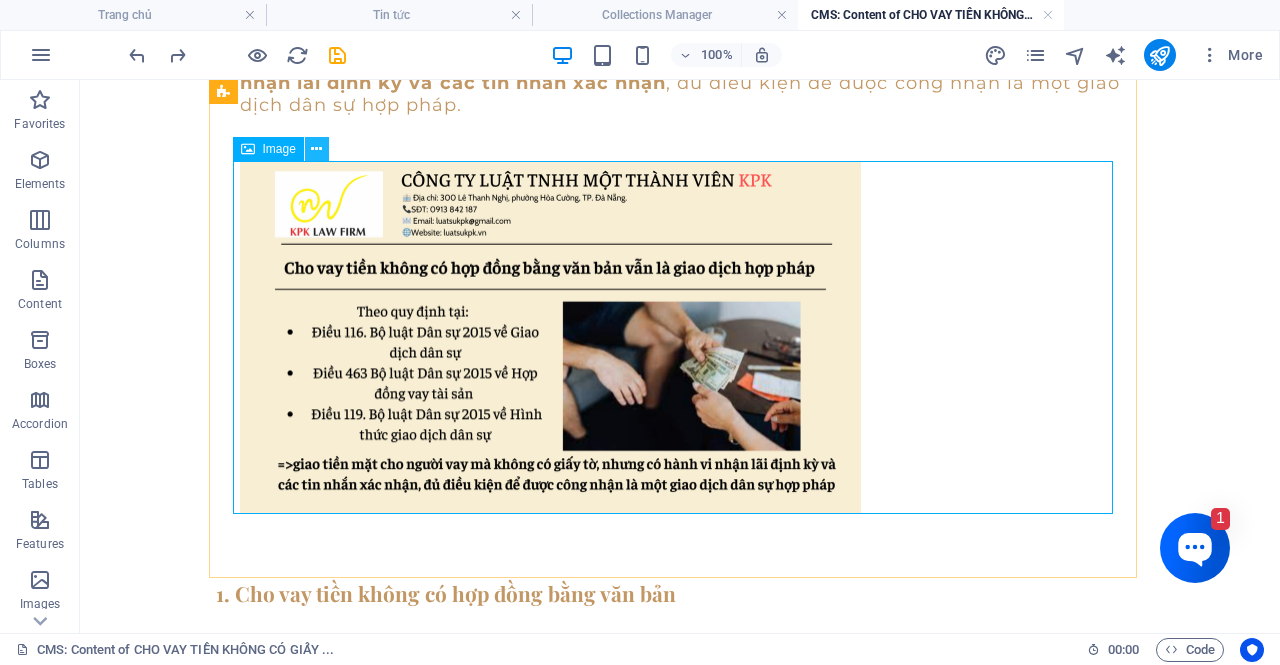 click at bounding box center [316, 149] 